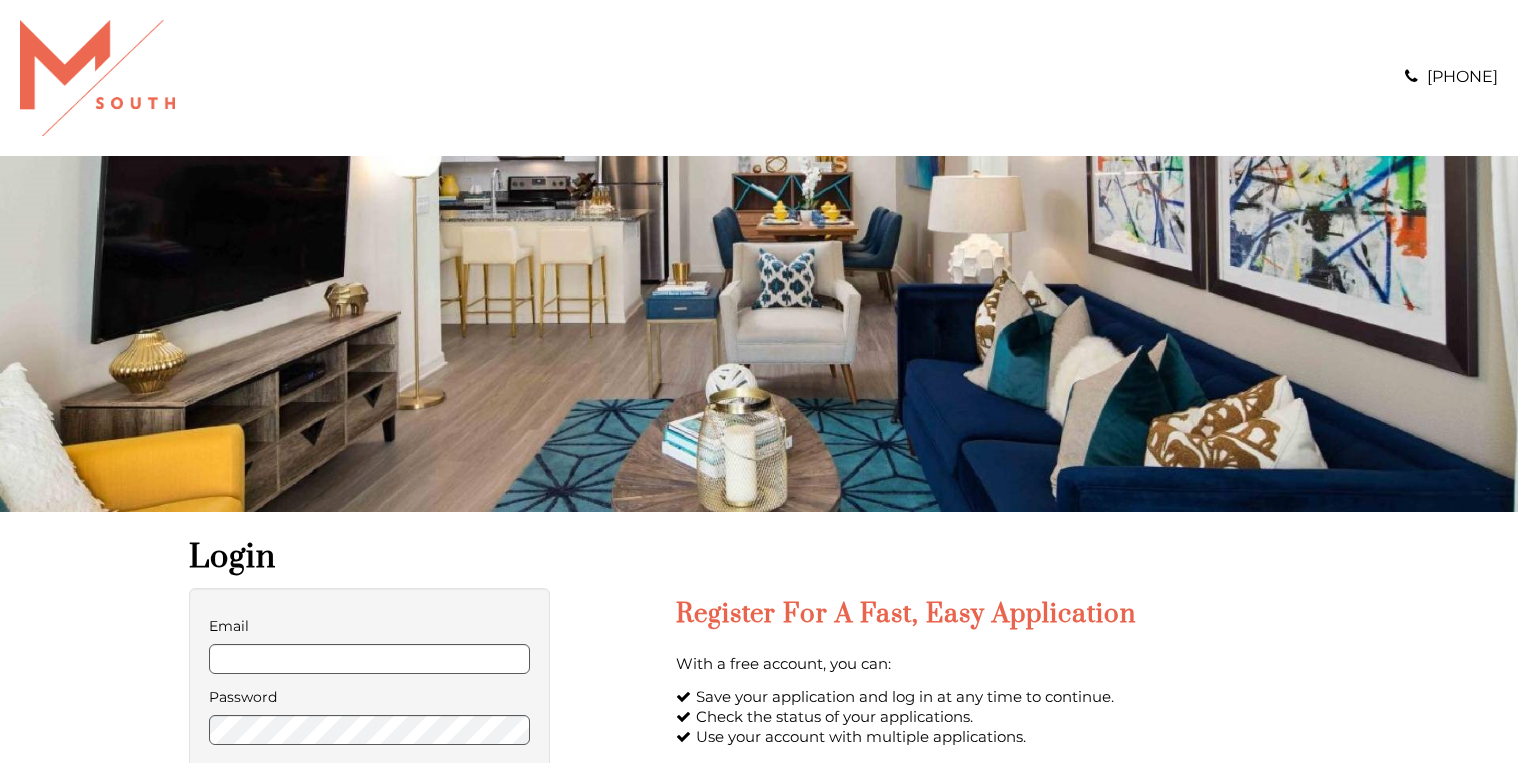 scroll, scrollTop: 0, scrollLeft: 0, axis: both 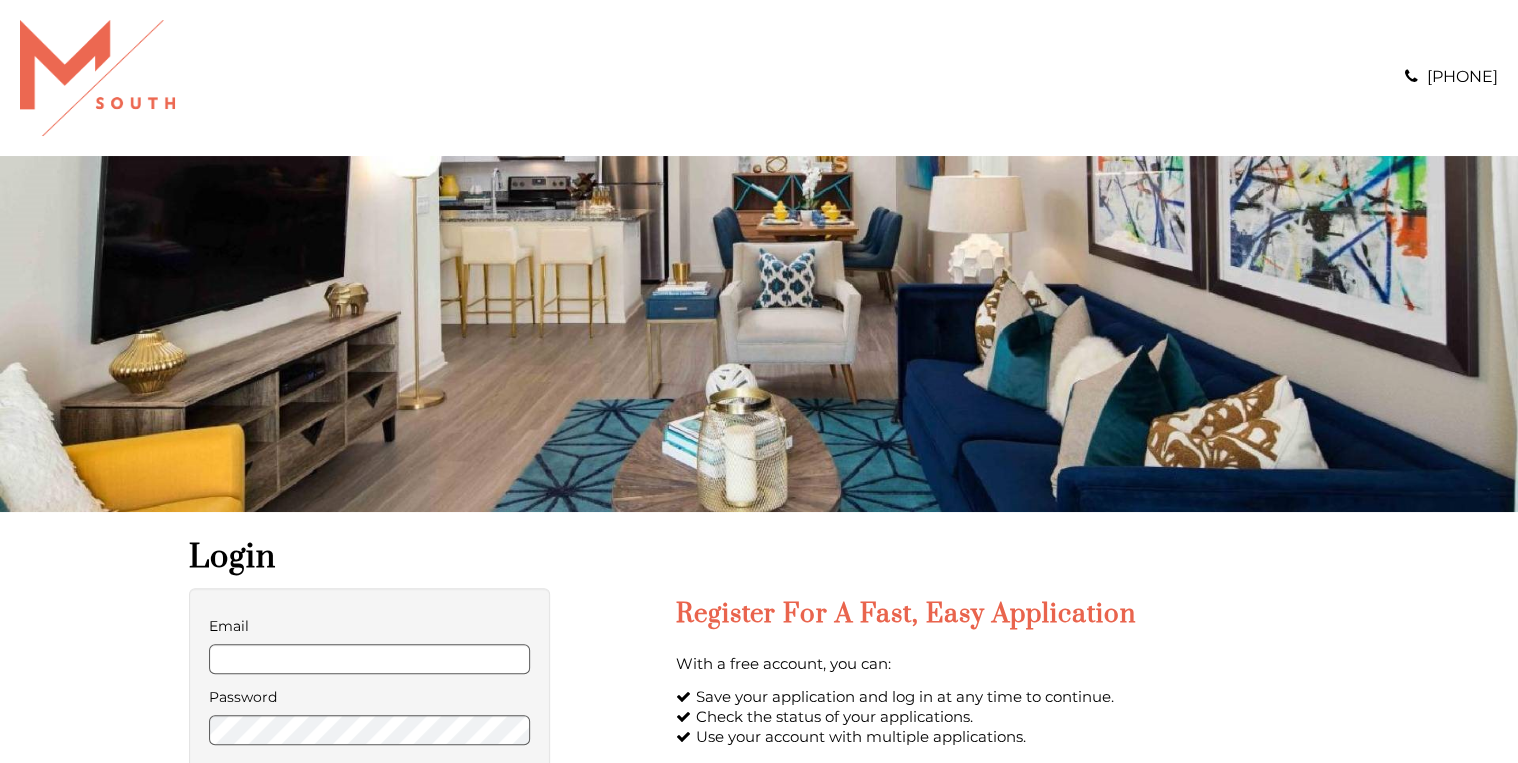 type on "**********" 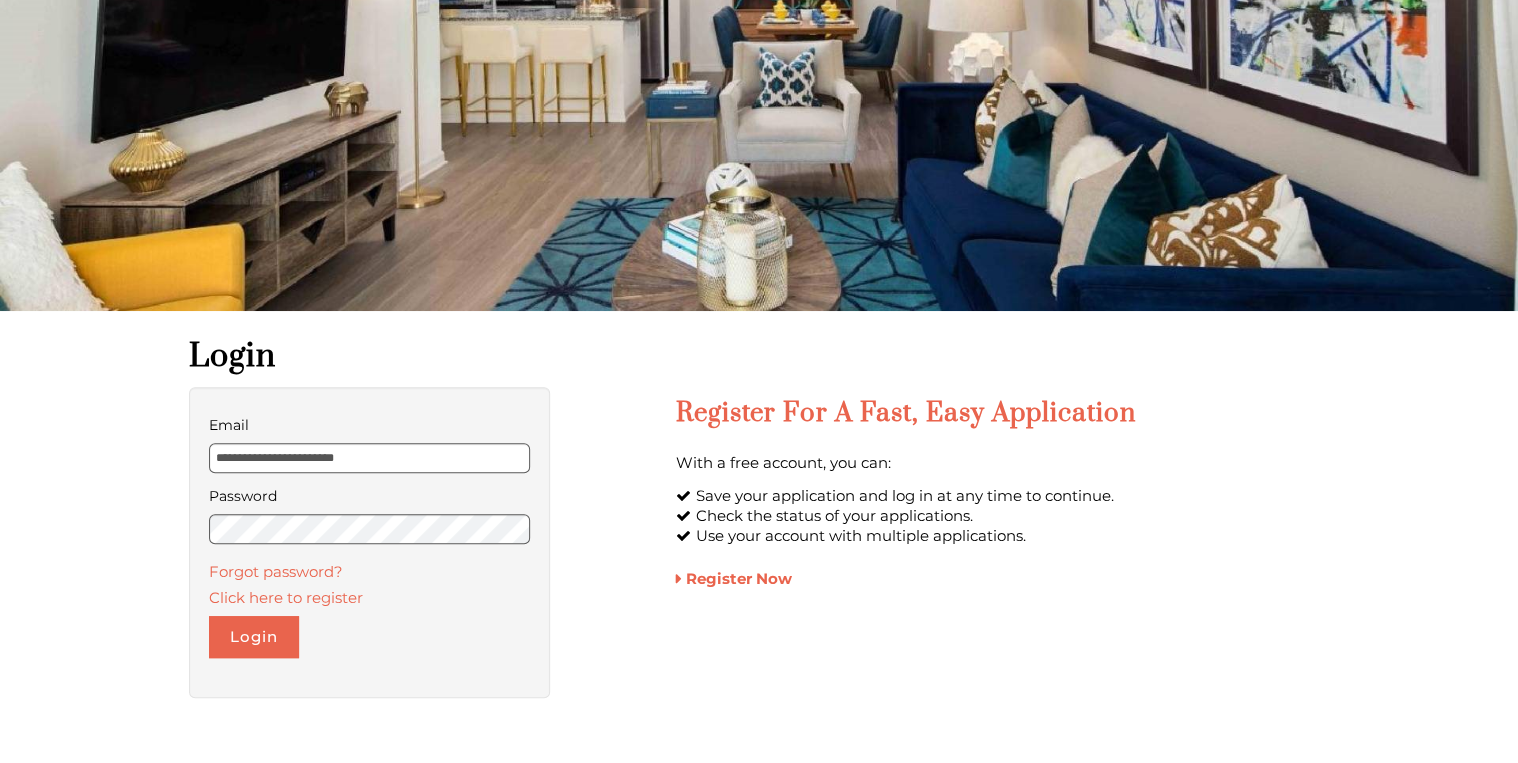 scroll, scrollTop: 266, scrollLeft: 0, axis: vertical 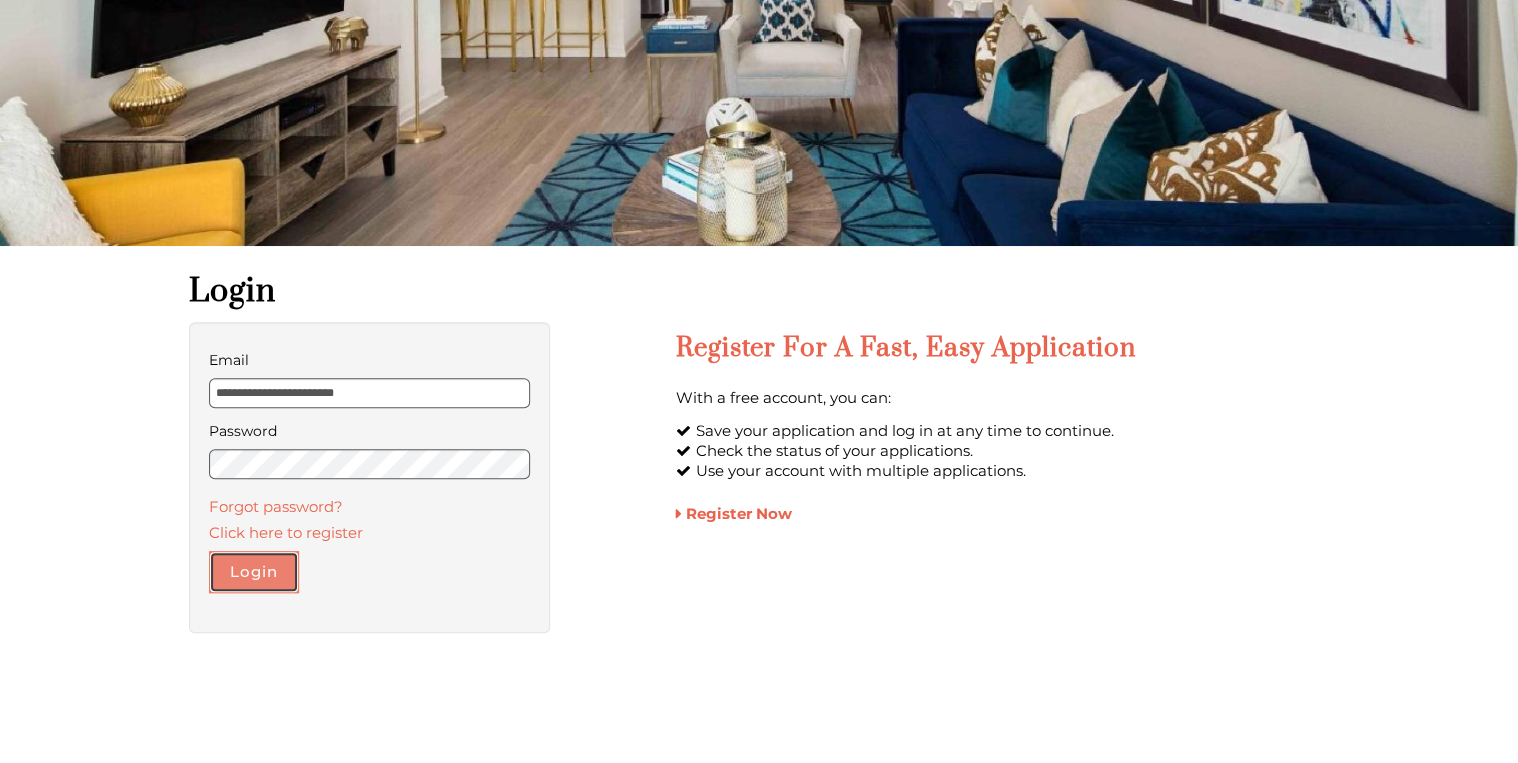 click on "Login" at bounding box center (254, 572) 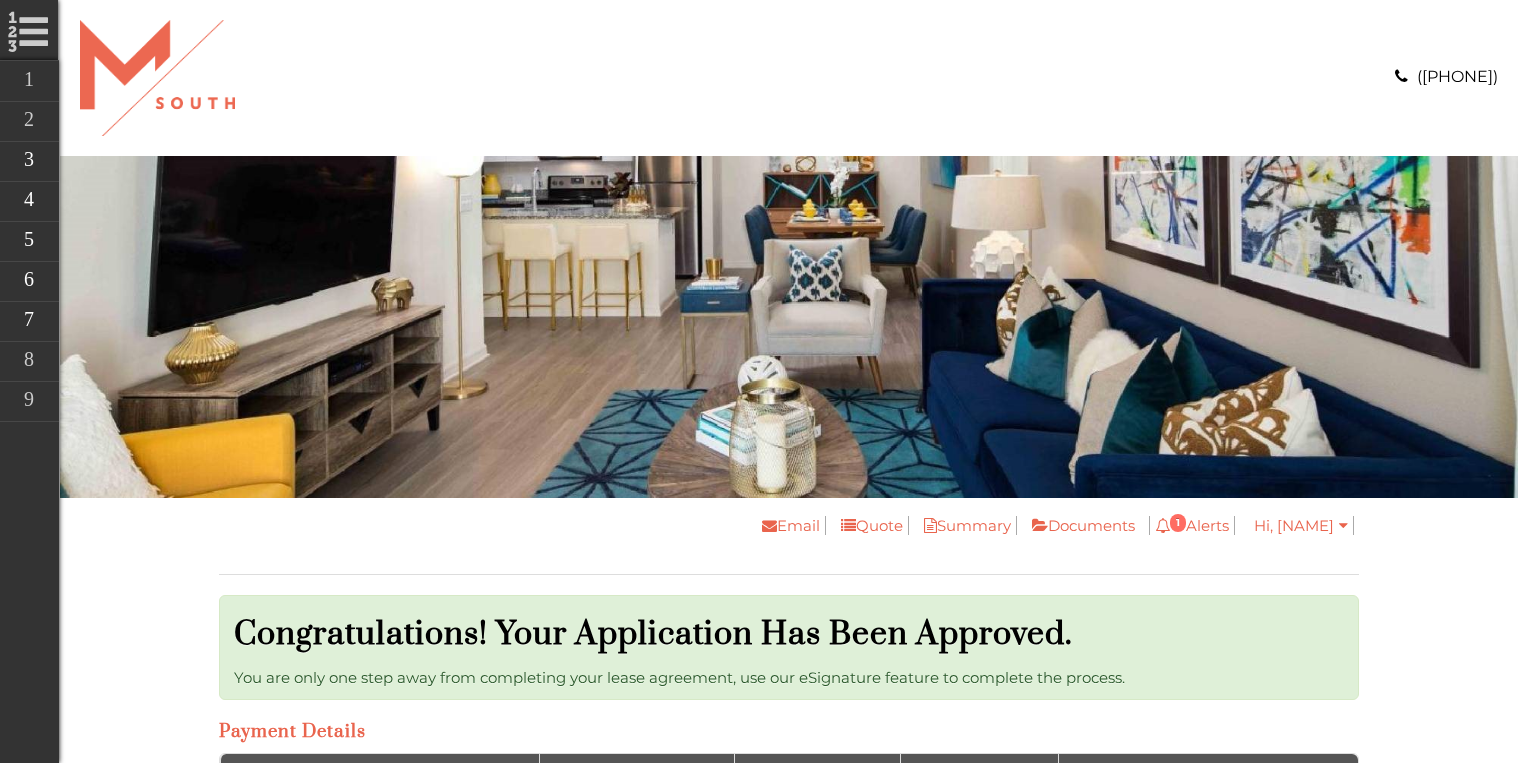 scroll, scrollTop: 0, scrollLeft: 0, axis: both 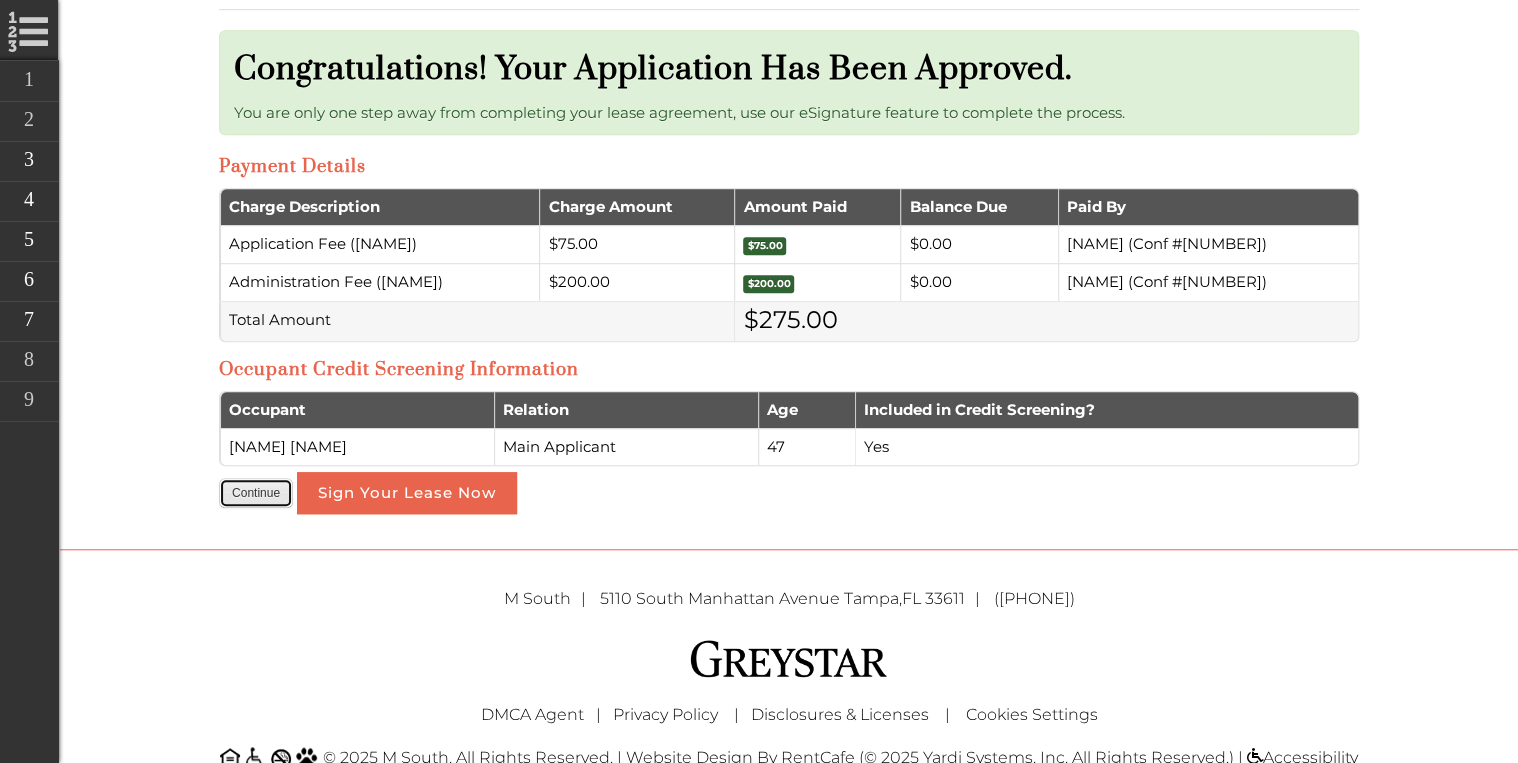 click on "Continue" at bounding box center (256, 493) 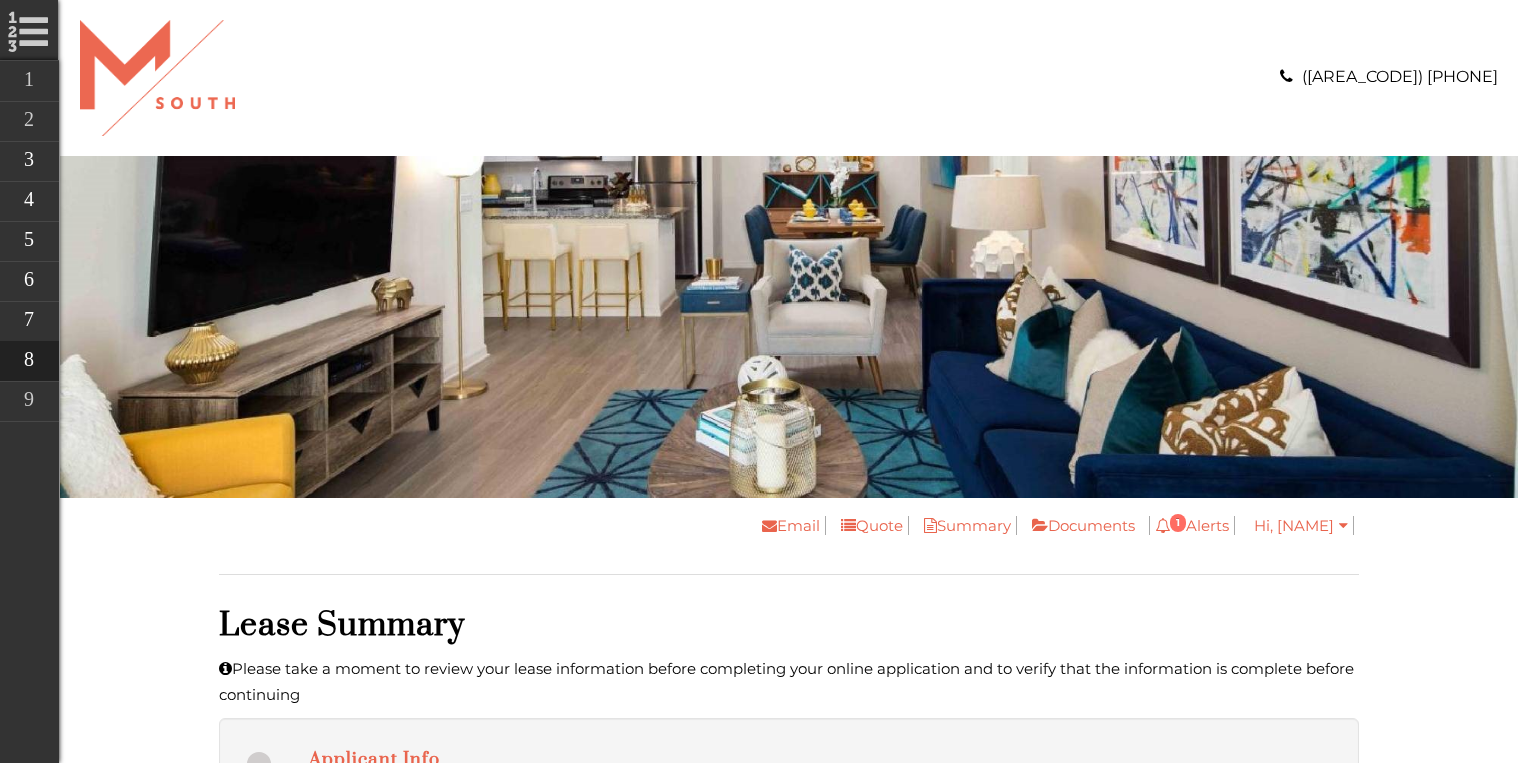 scroll, scrollTop: 0, scrollLeft: 0, axis: both 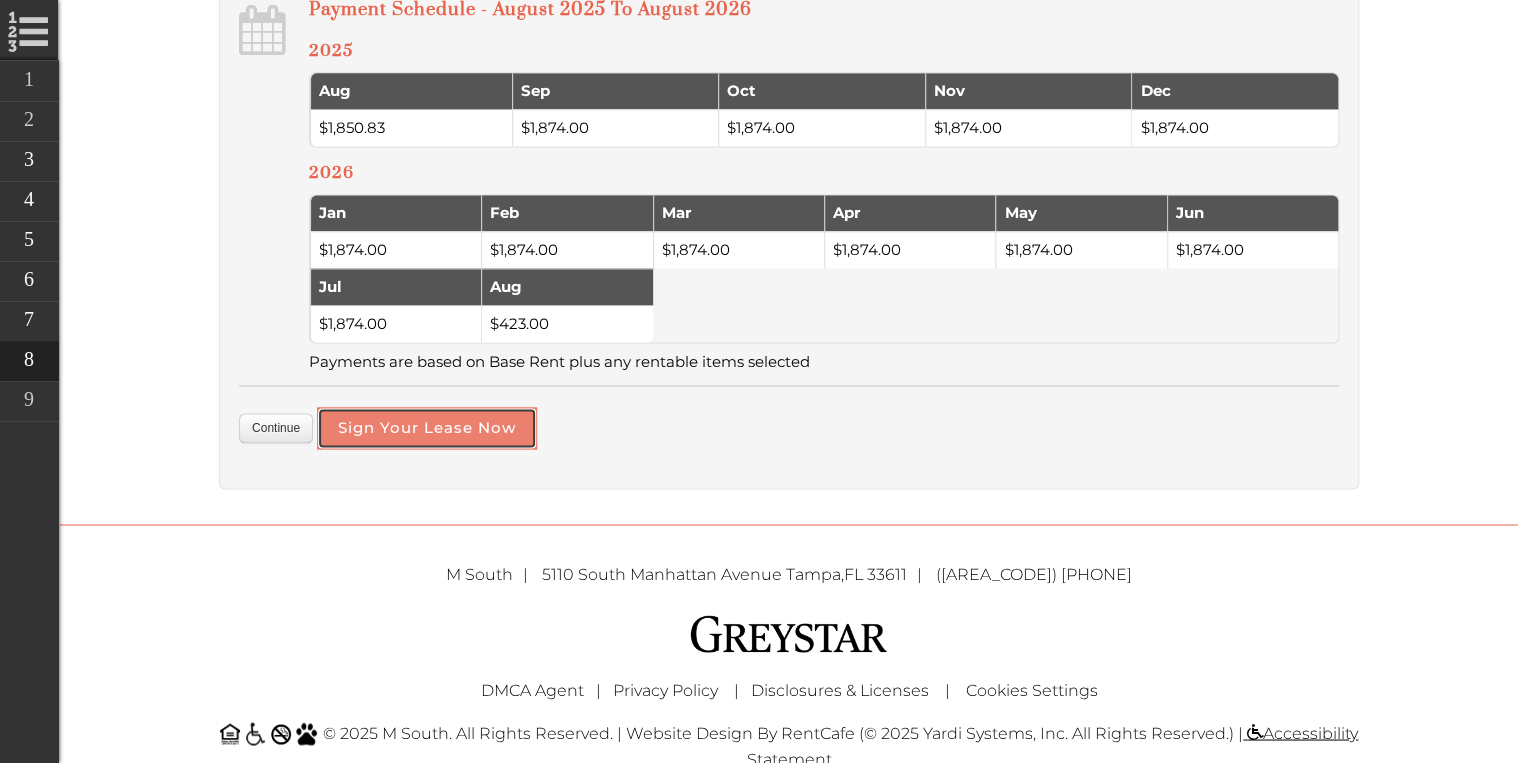click on "Sign Your Lease Now" at bounding box center (427, 428) 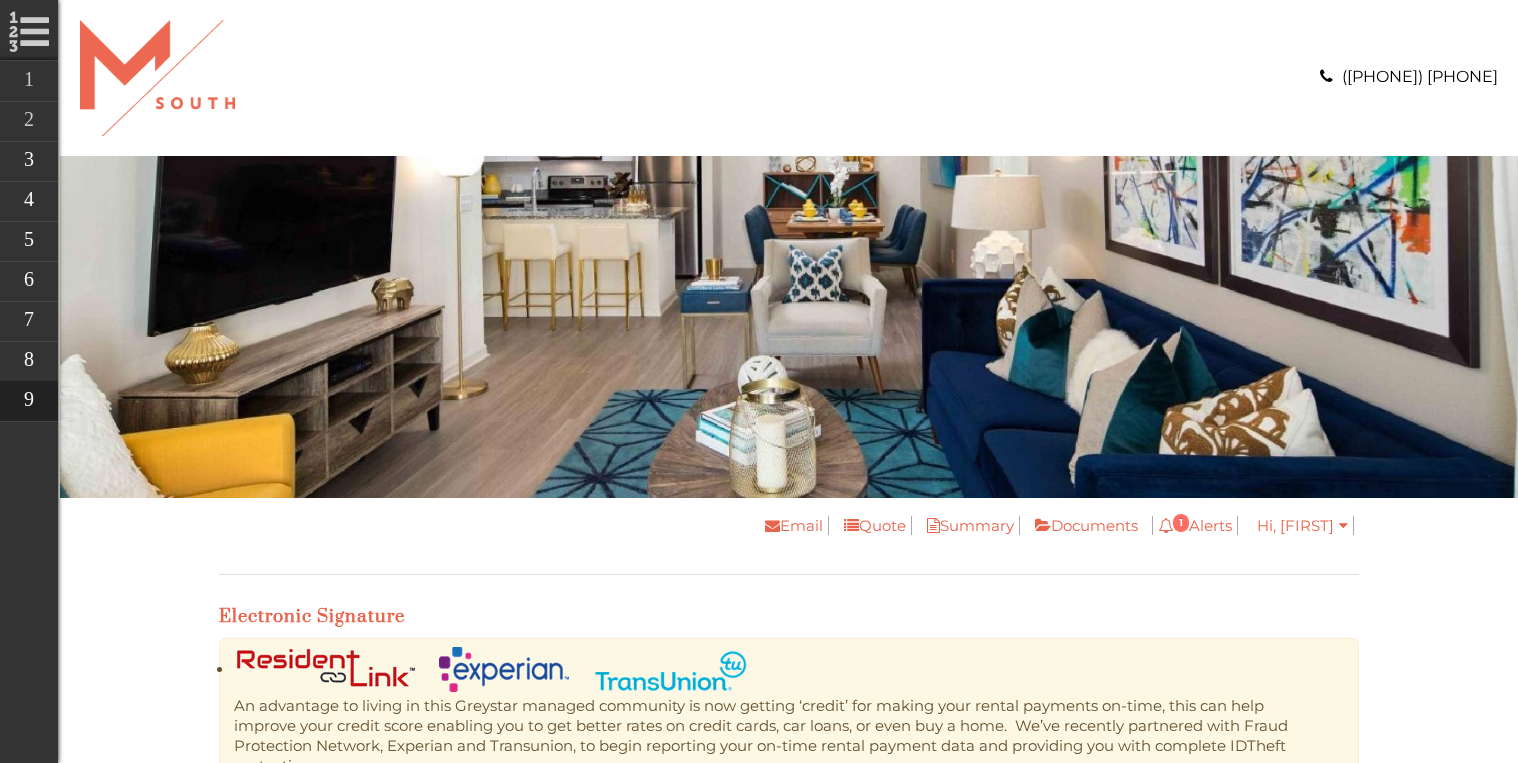 scroll, scrollTop: 0, scrollLeft: 0, axis: both 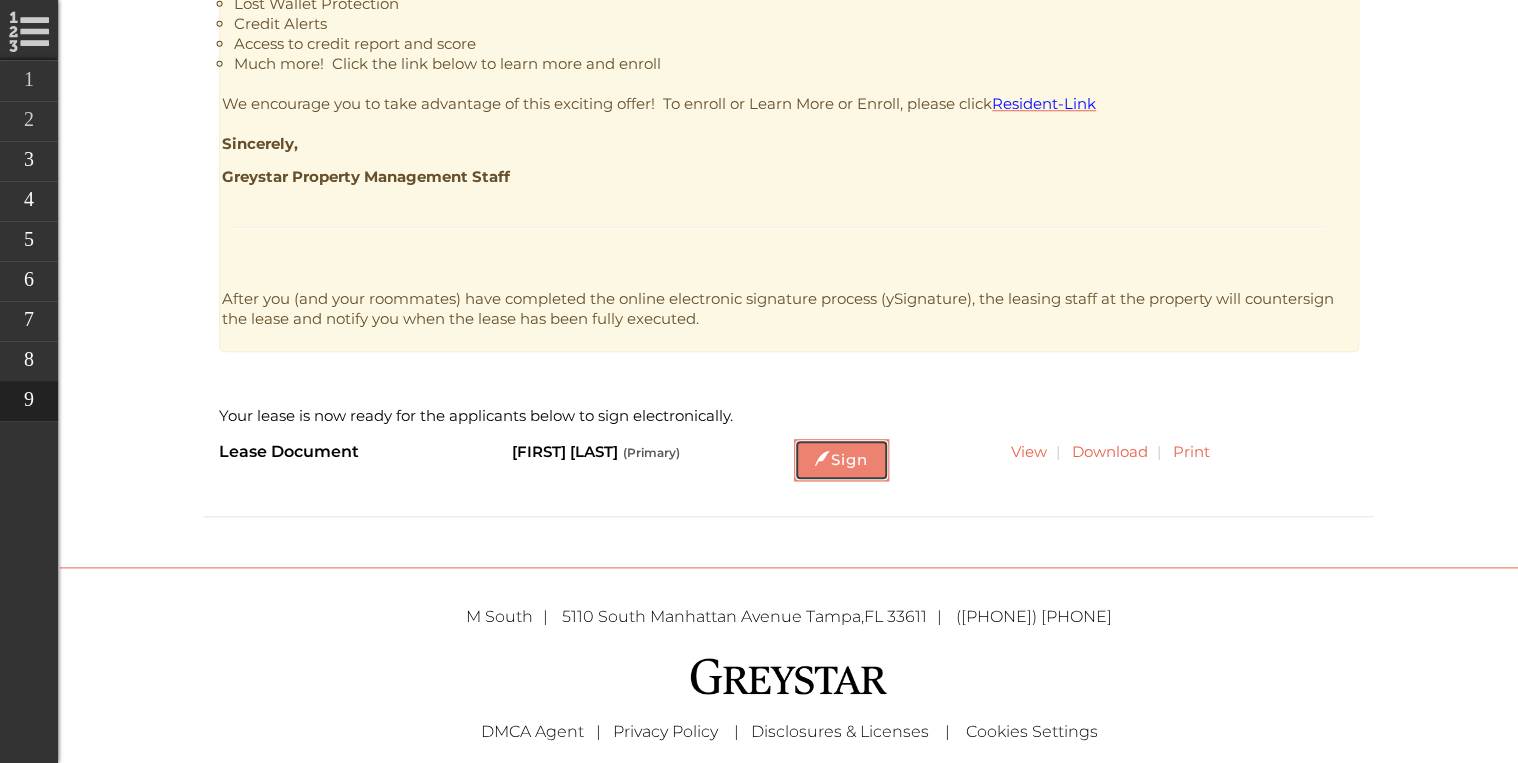 click on "Sign" at bounding box center [841, 460] 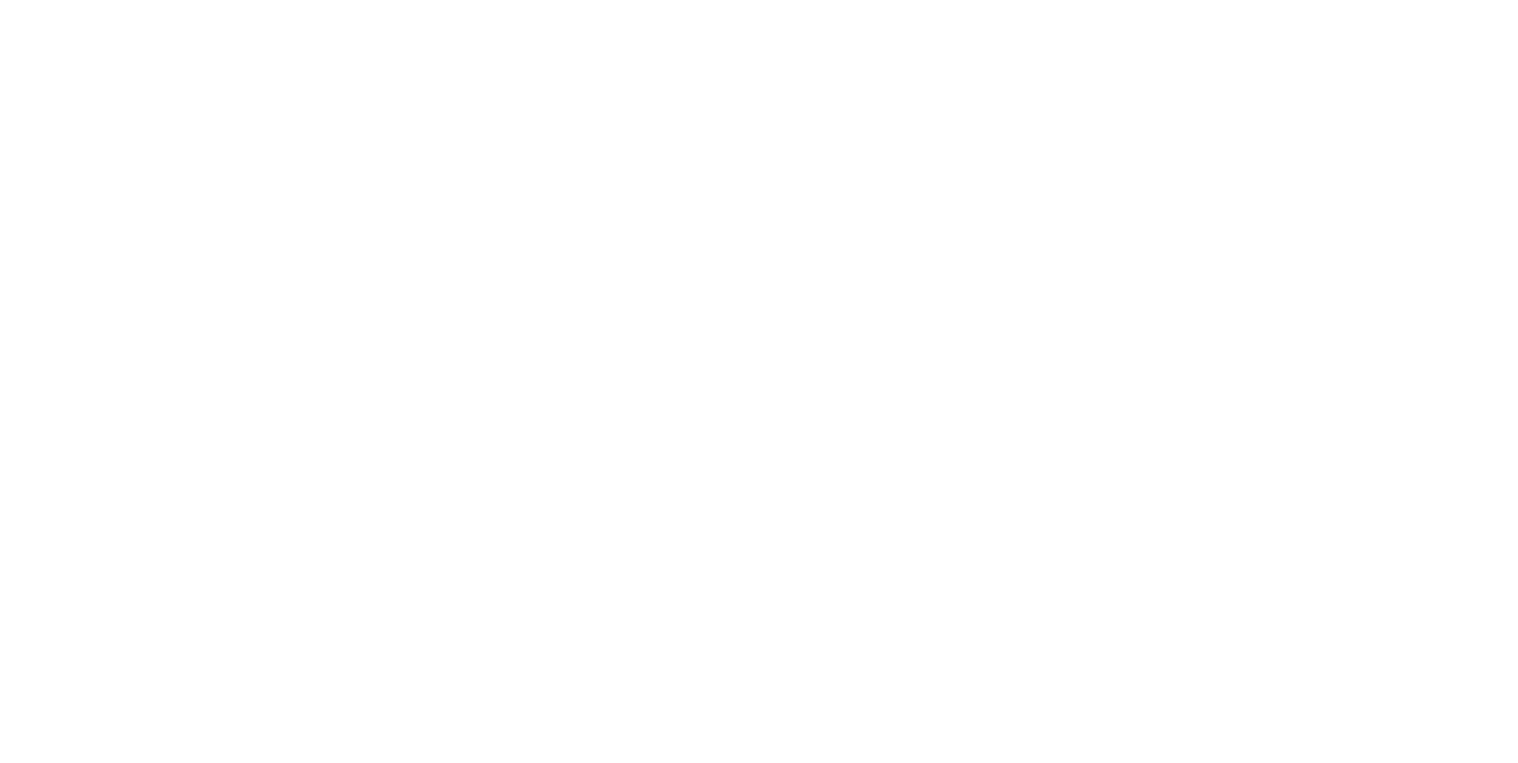scroll, scrollTop: 0, scrollLeft: 0, axis: both 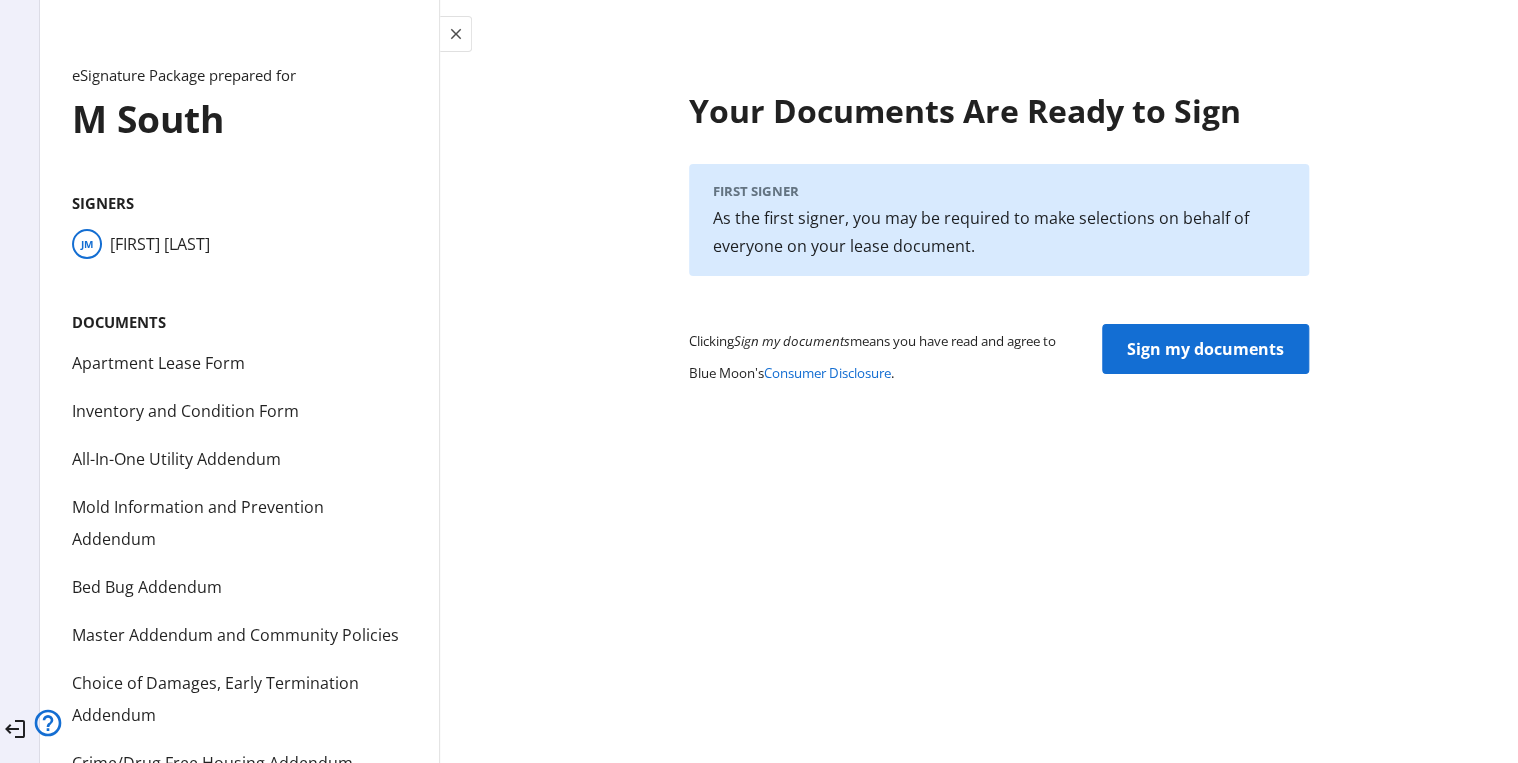 click on "Sign my documents" 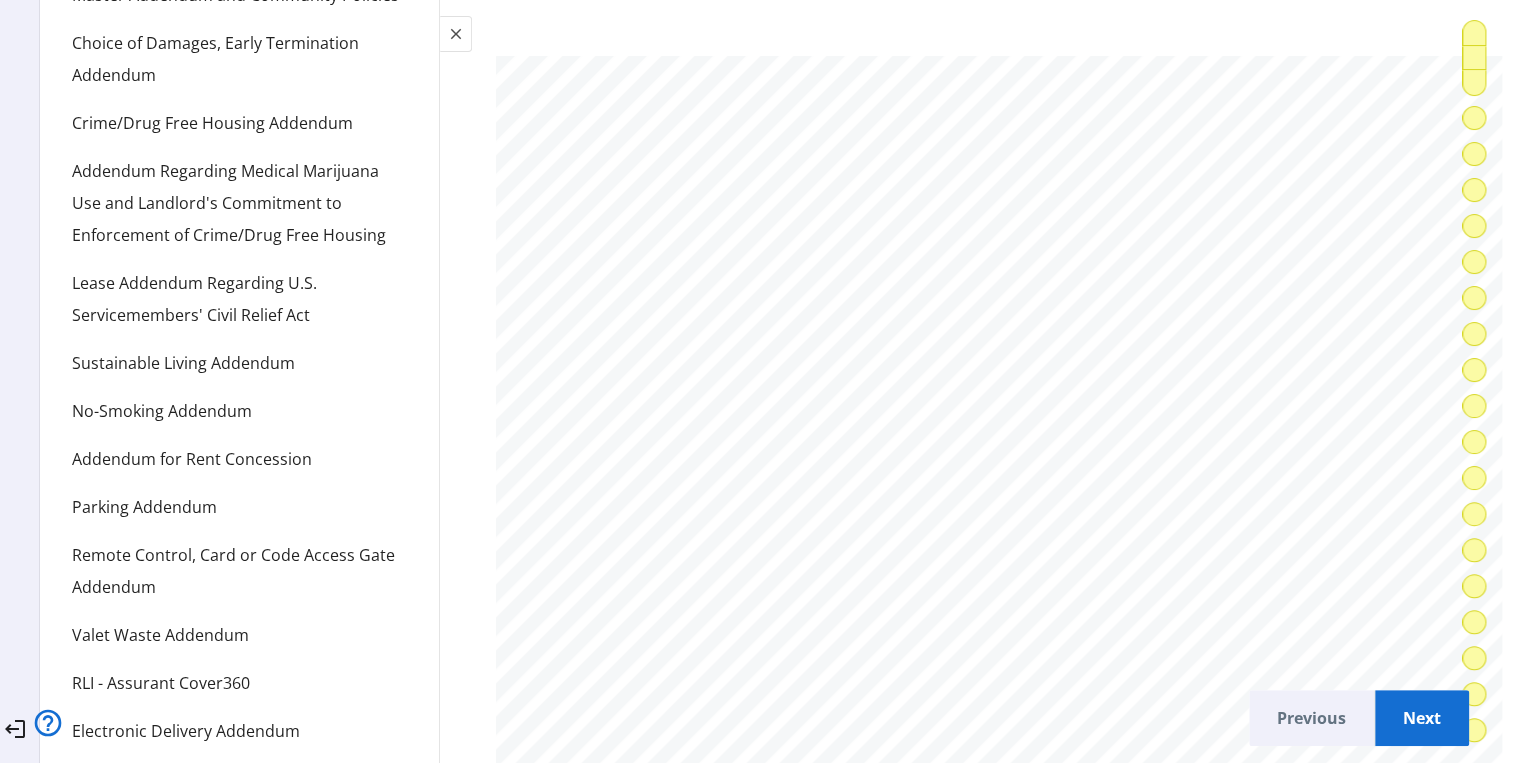 scroll, scrollTop: 0, scrollLeft: 0, axis: both 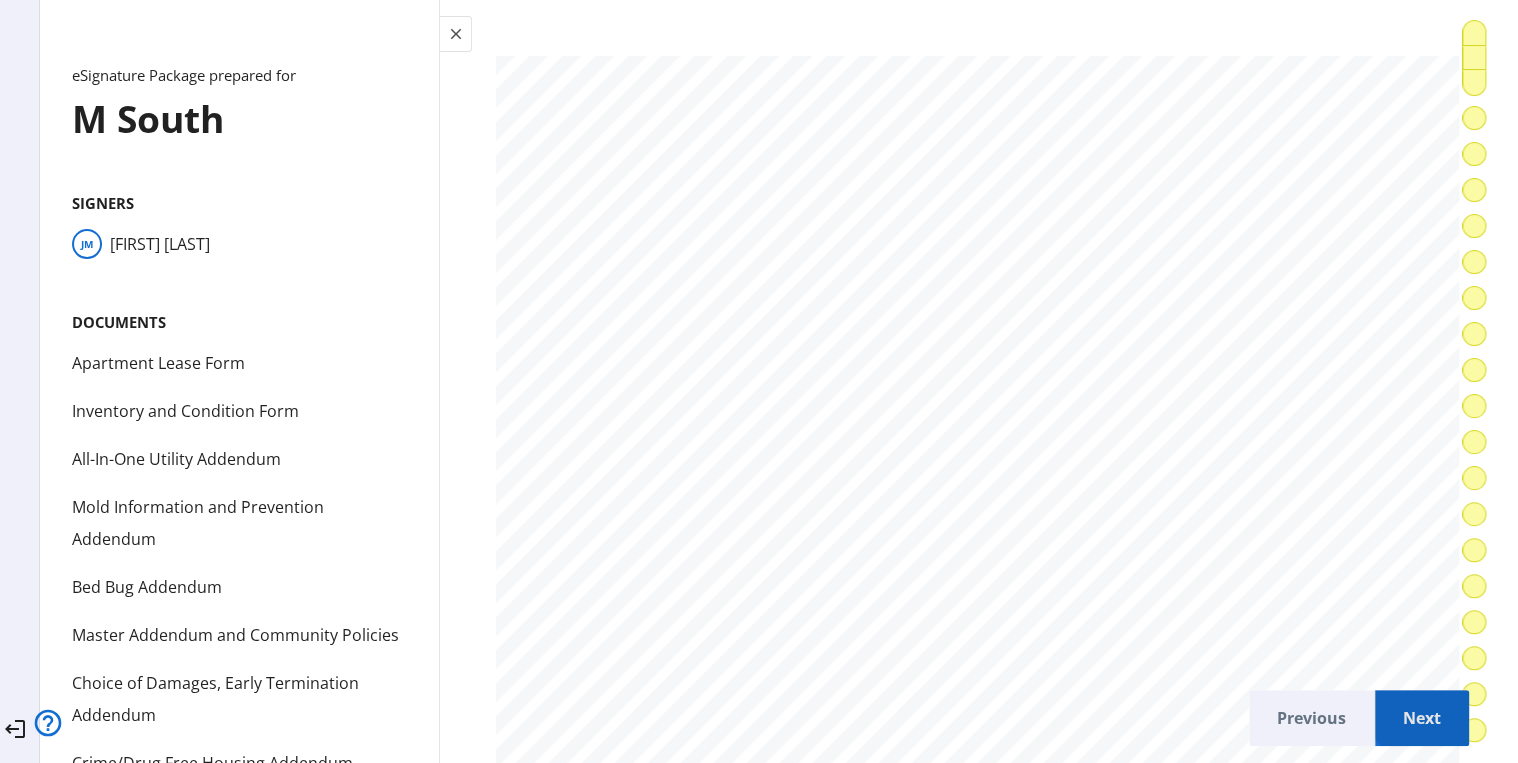 click on "Next" at bounding box center (1422, 718) 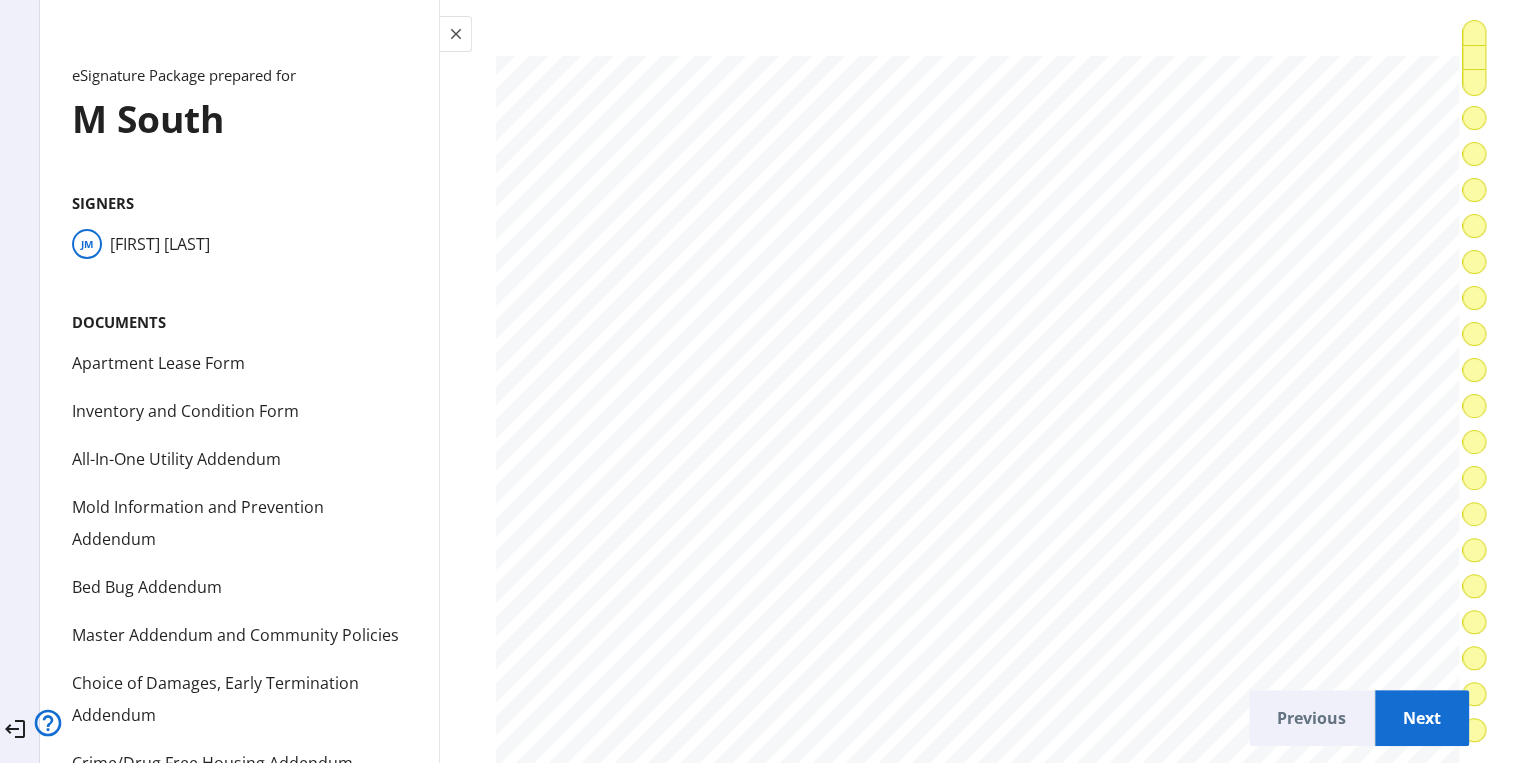 scroll, scrollTop: 1347, scrollLeft: 0, axis: vertical 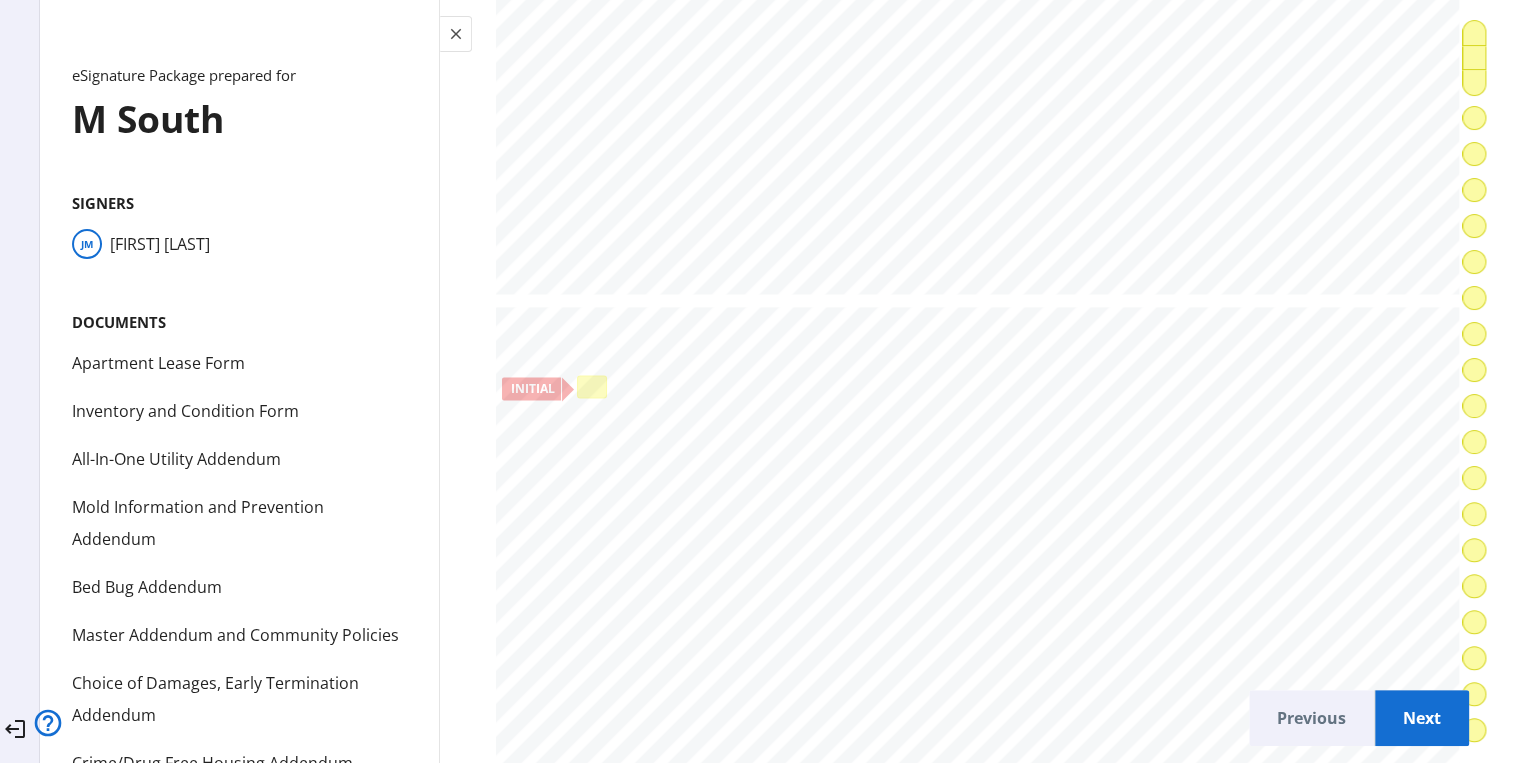 click at bounding box center [593, 386] 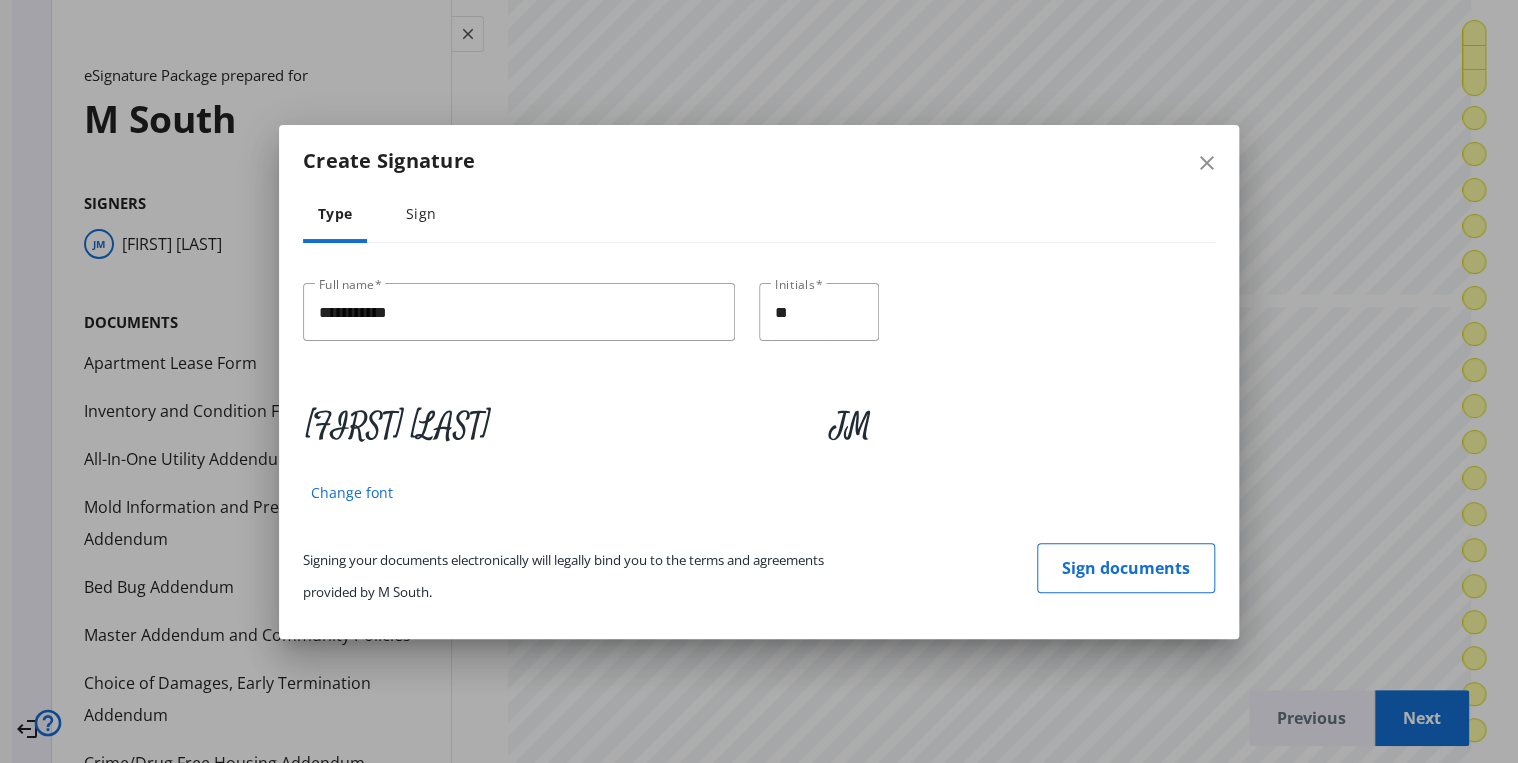 scroll, scrollTop: 0, scrollLeft: 0, axis: both 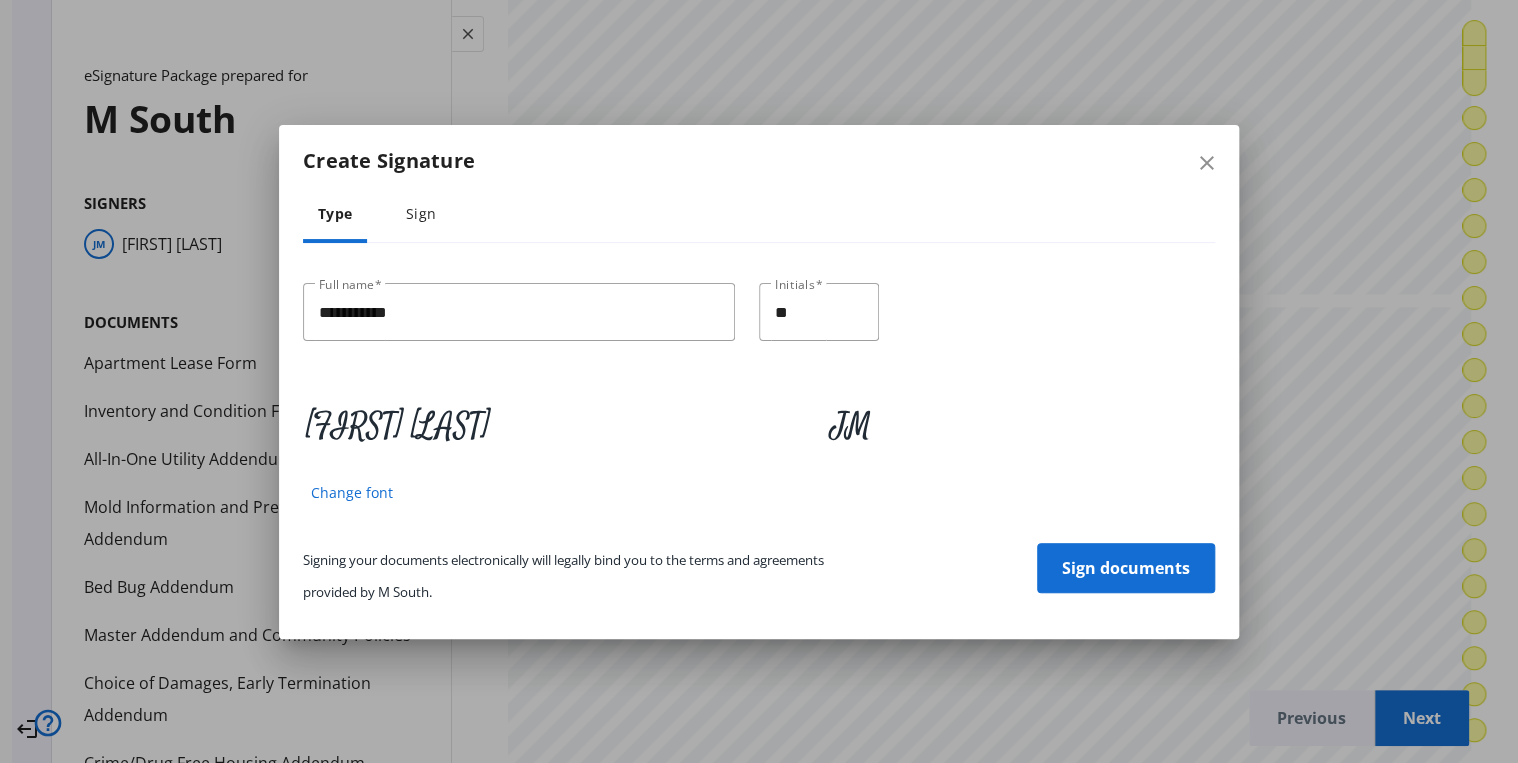 click on "Sign documents" at bounding box center [1126, 568] 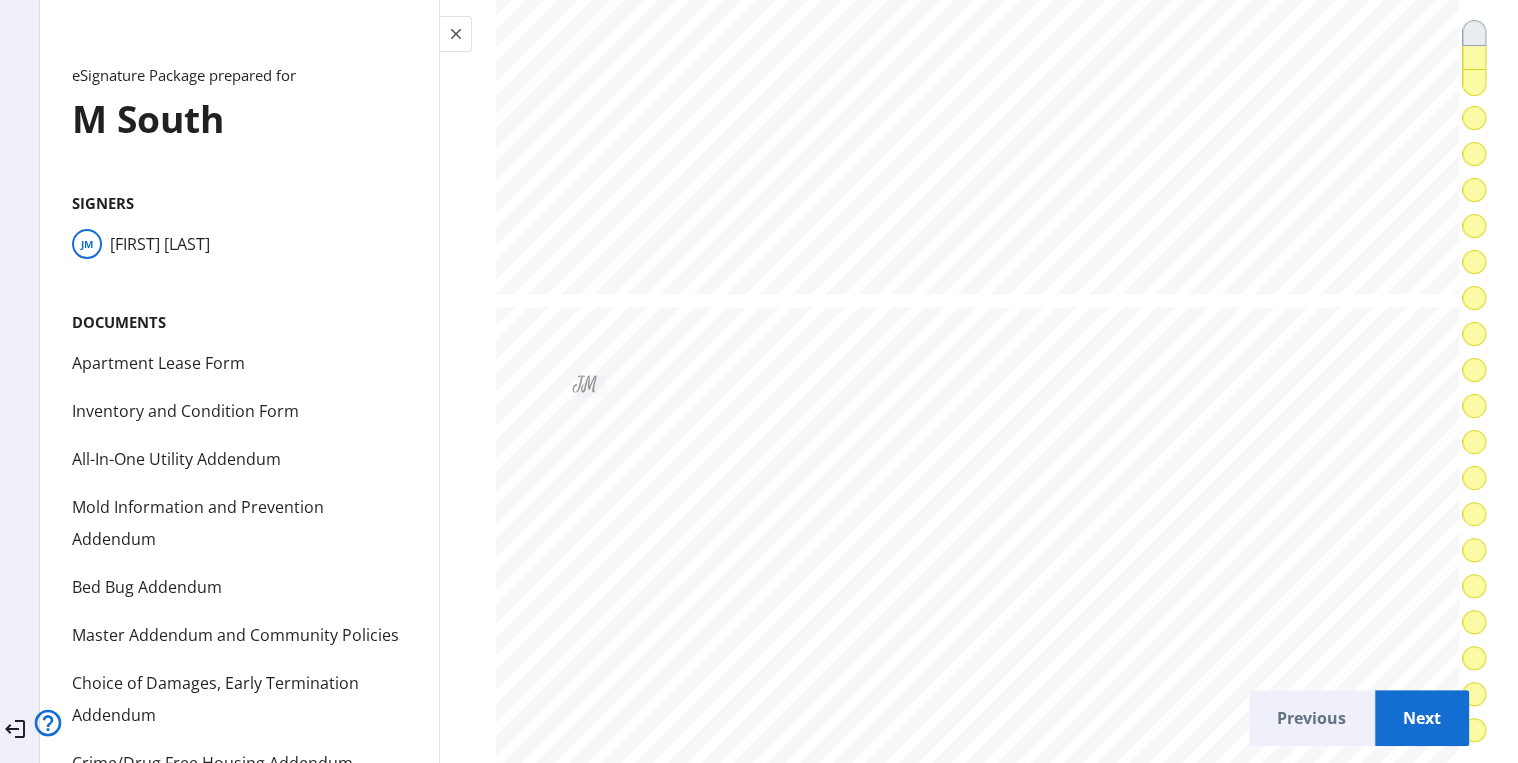 click on "Next" at bounding box center [1422, 718] 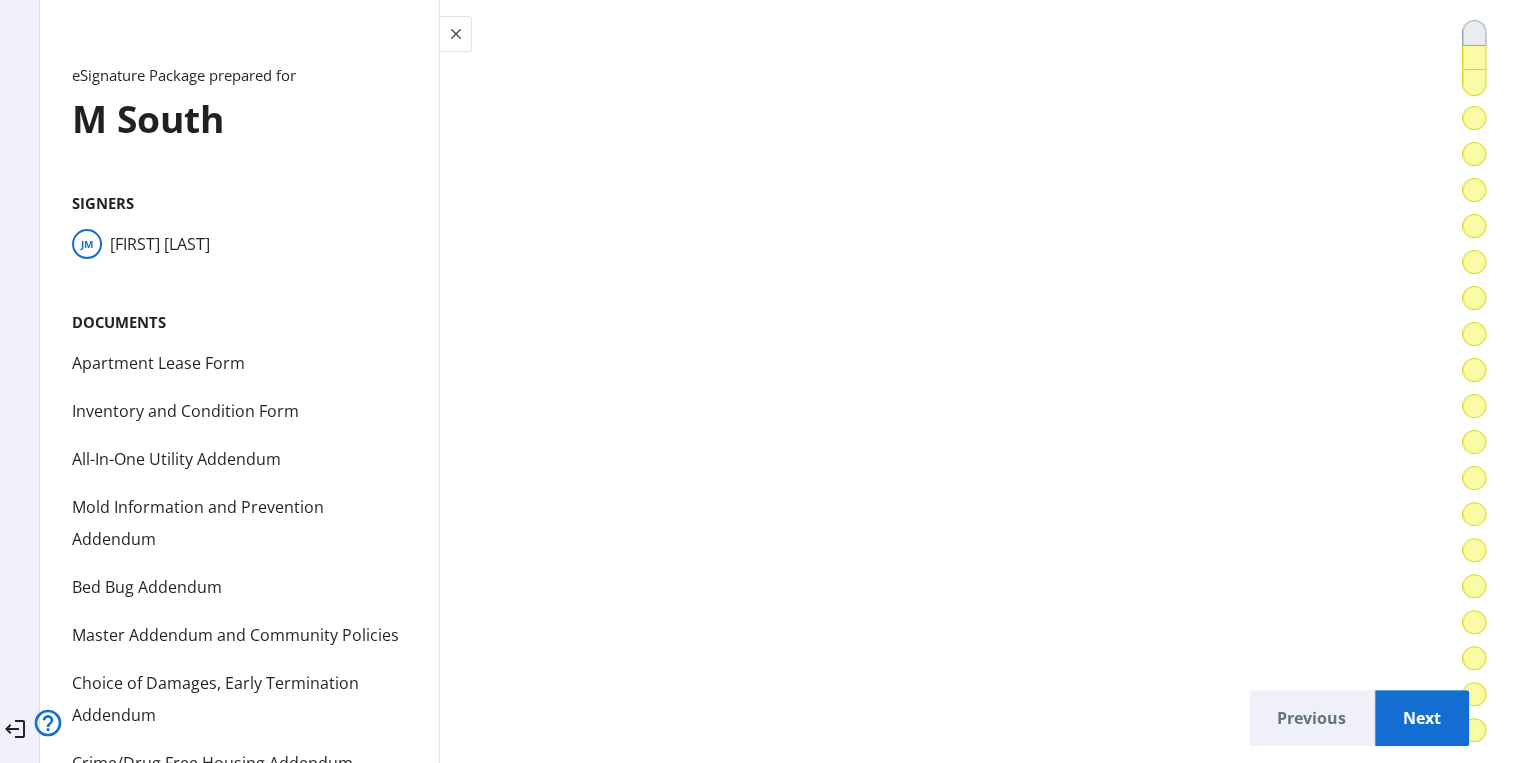 scroll, scrollTop: 13593, scrollLeft: 0, axis: vertical 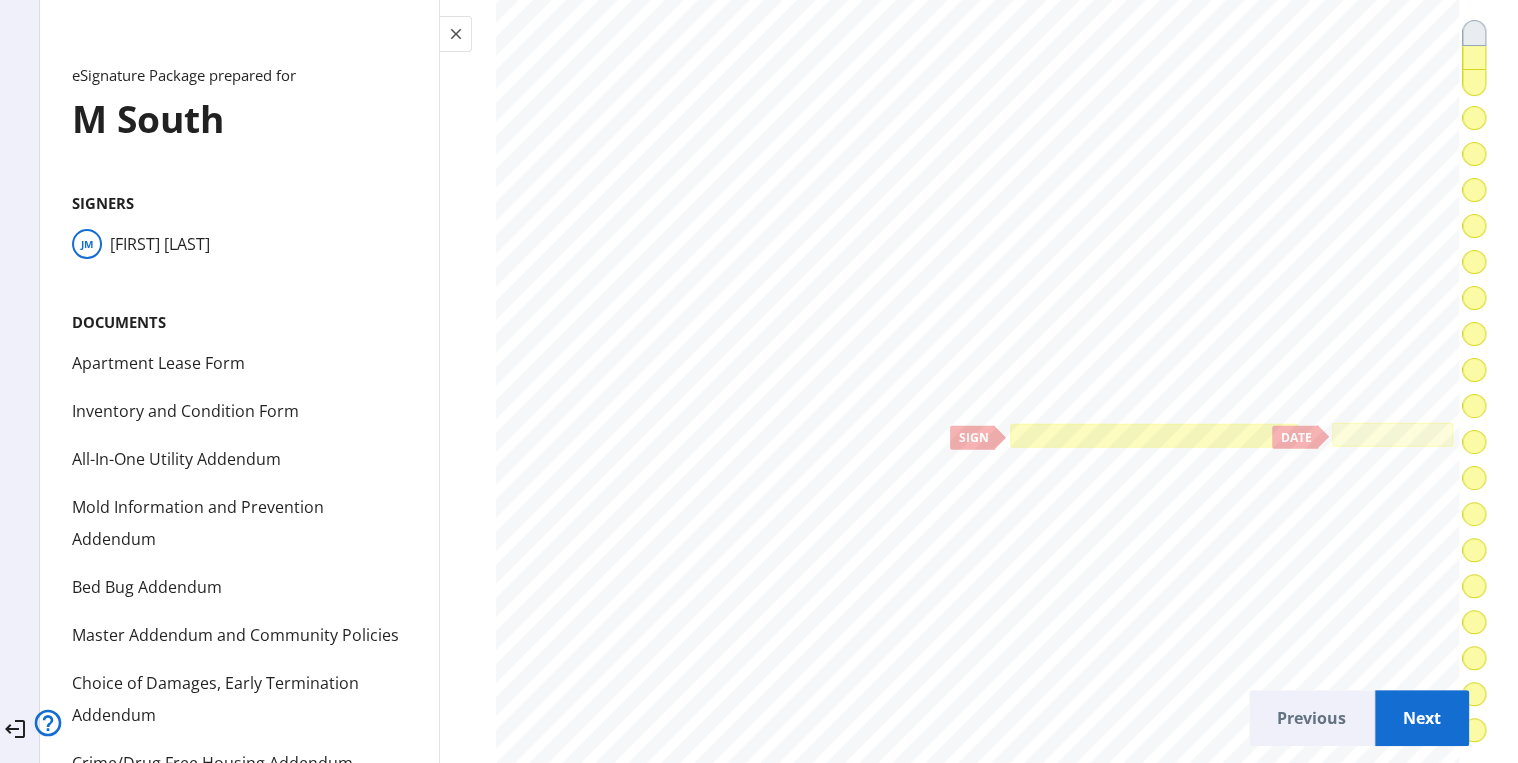 click 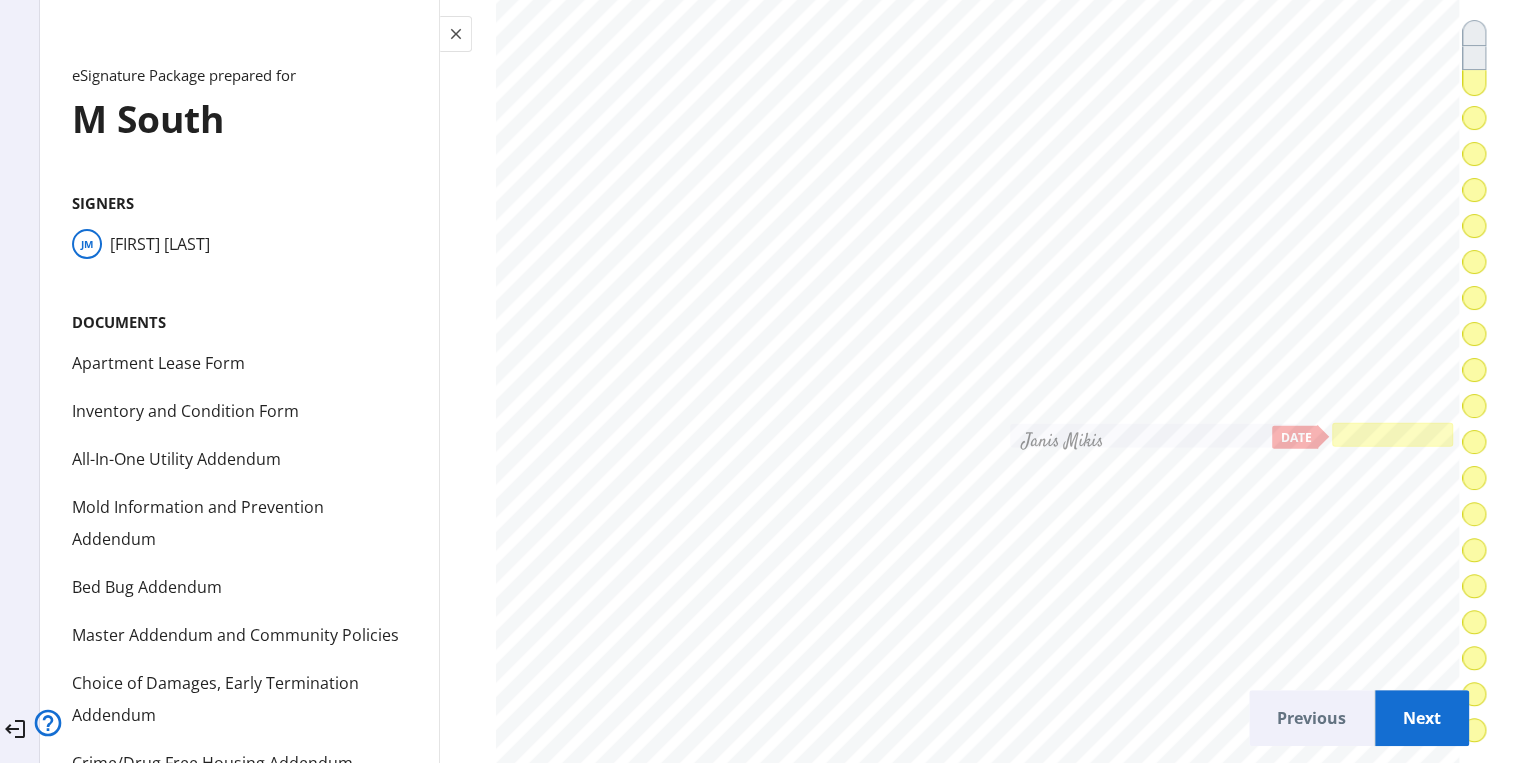 click at bounding box center (1393, 435) 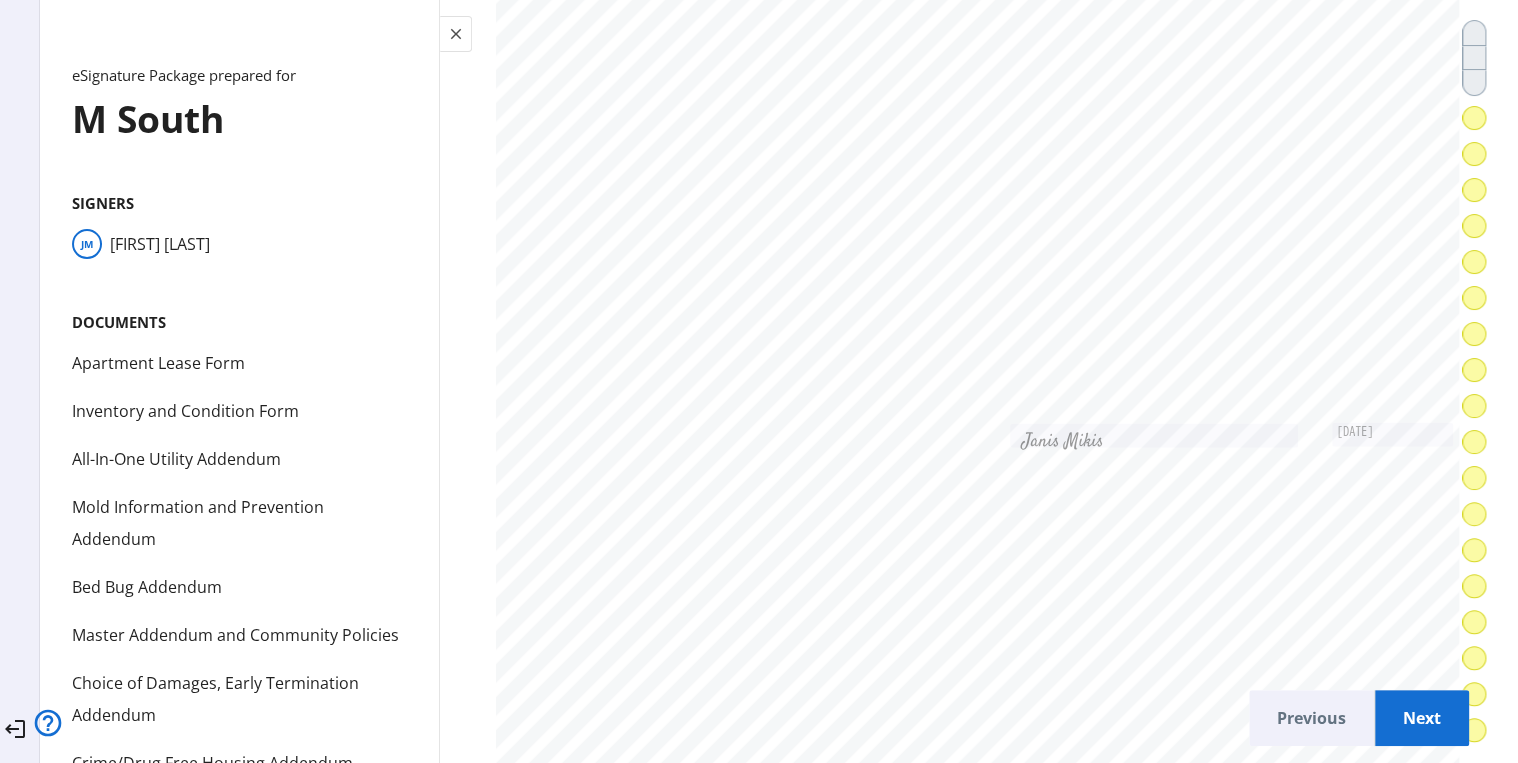 click on "Next" at bounding box center (1422, 718) 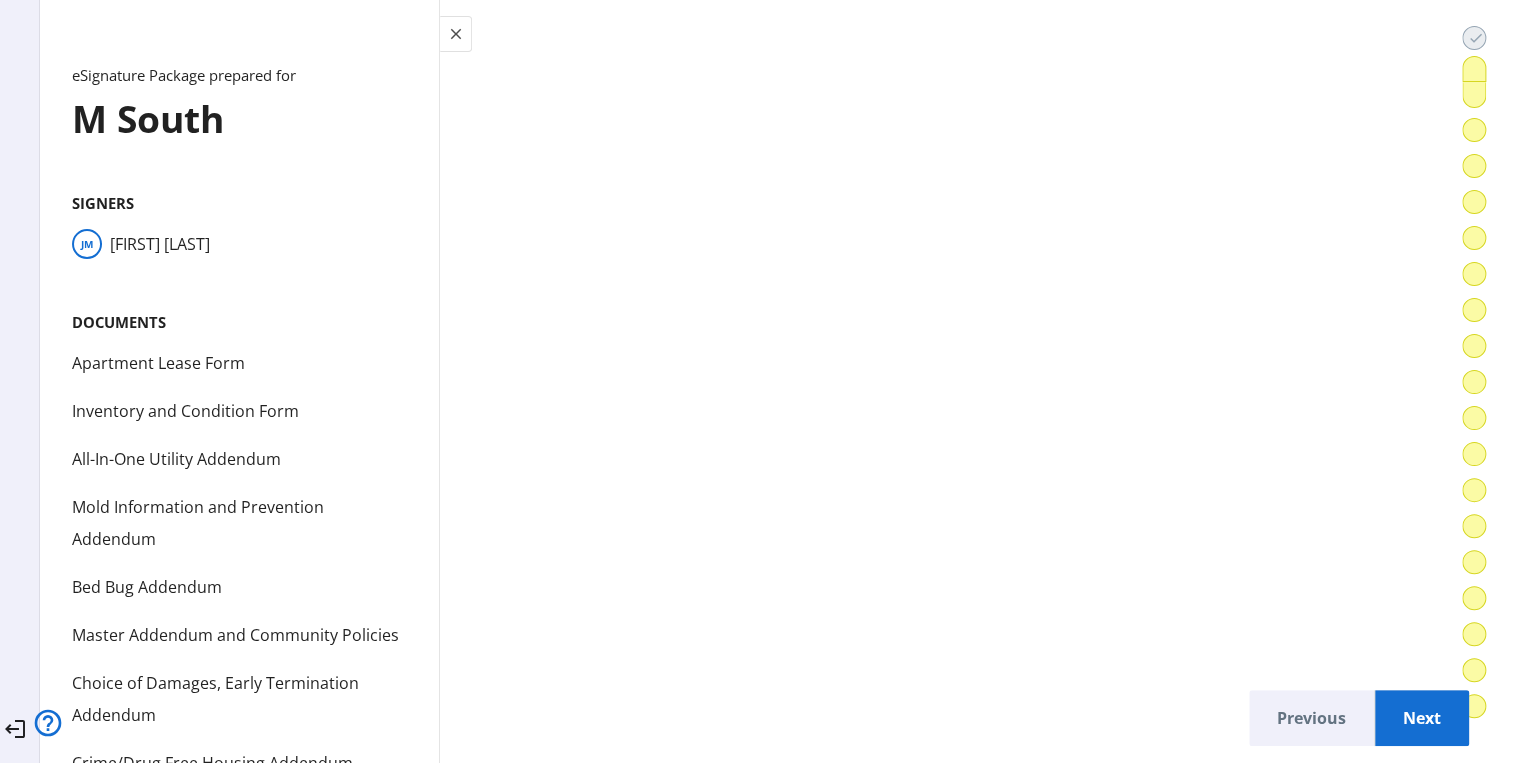 scroll, scrollTop: 19335, scrollLeft: 0, axis: vertical 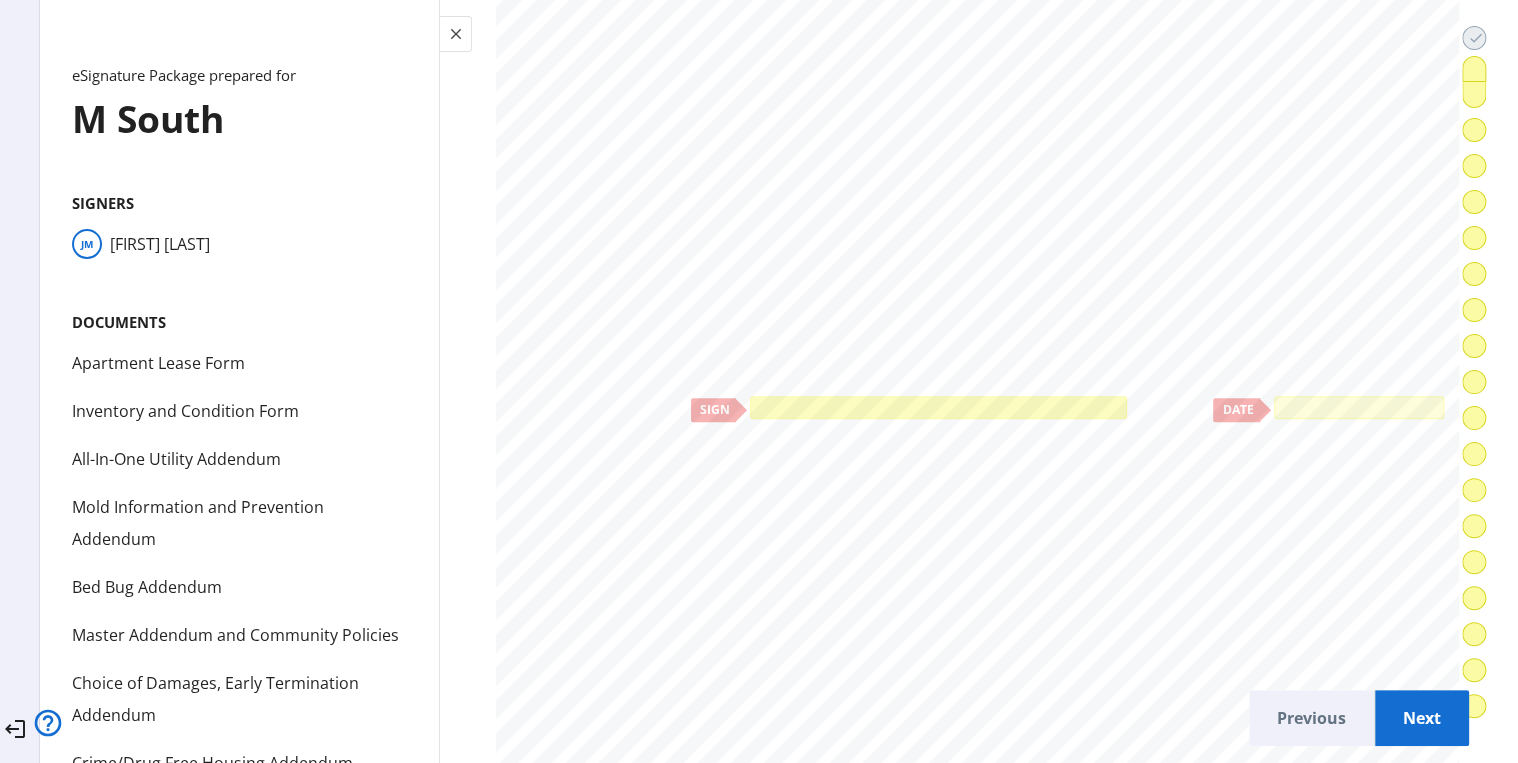 click at bounding box center [939, 407] 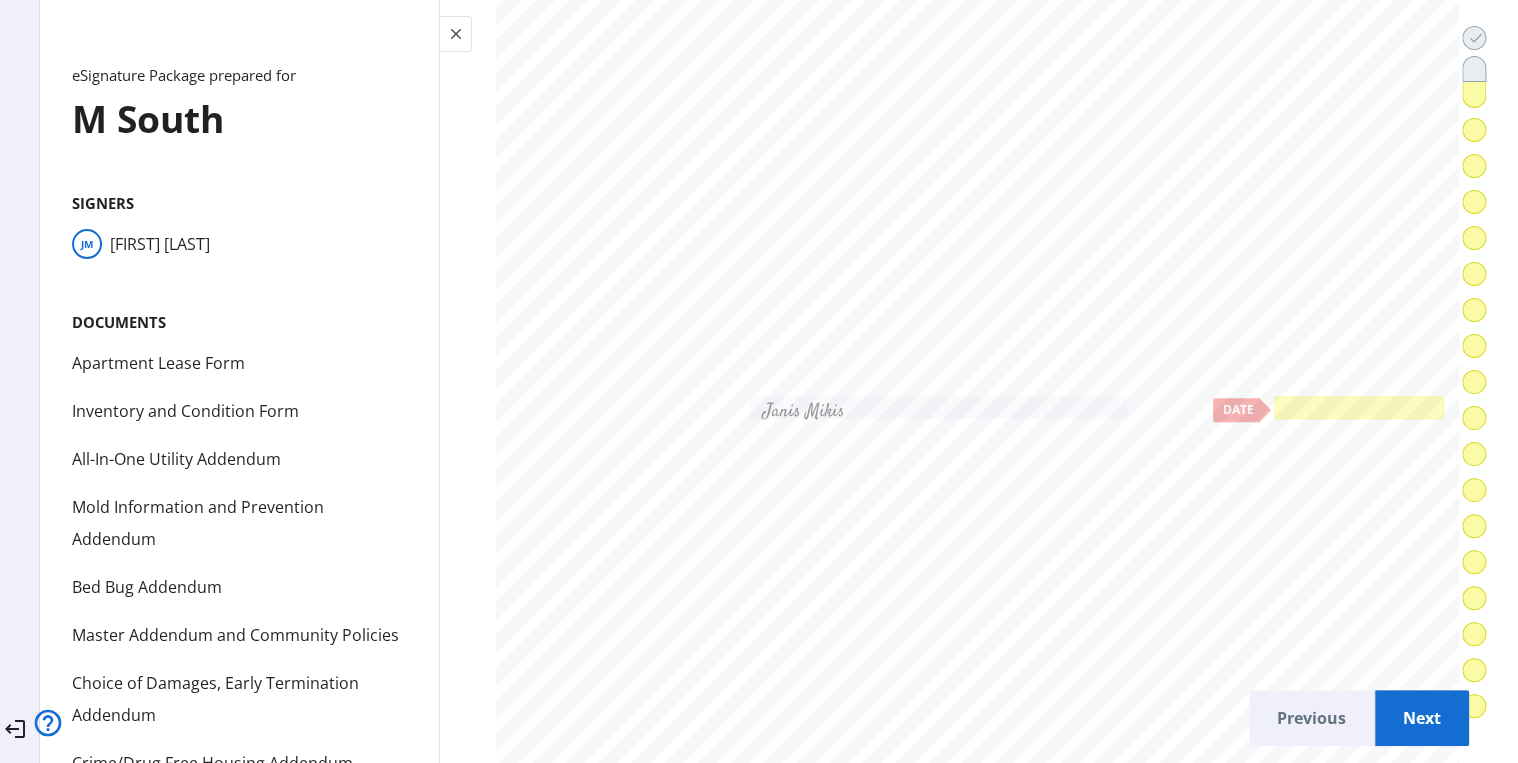 click at bounding box center (1359, 407) 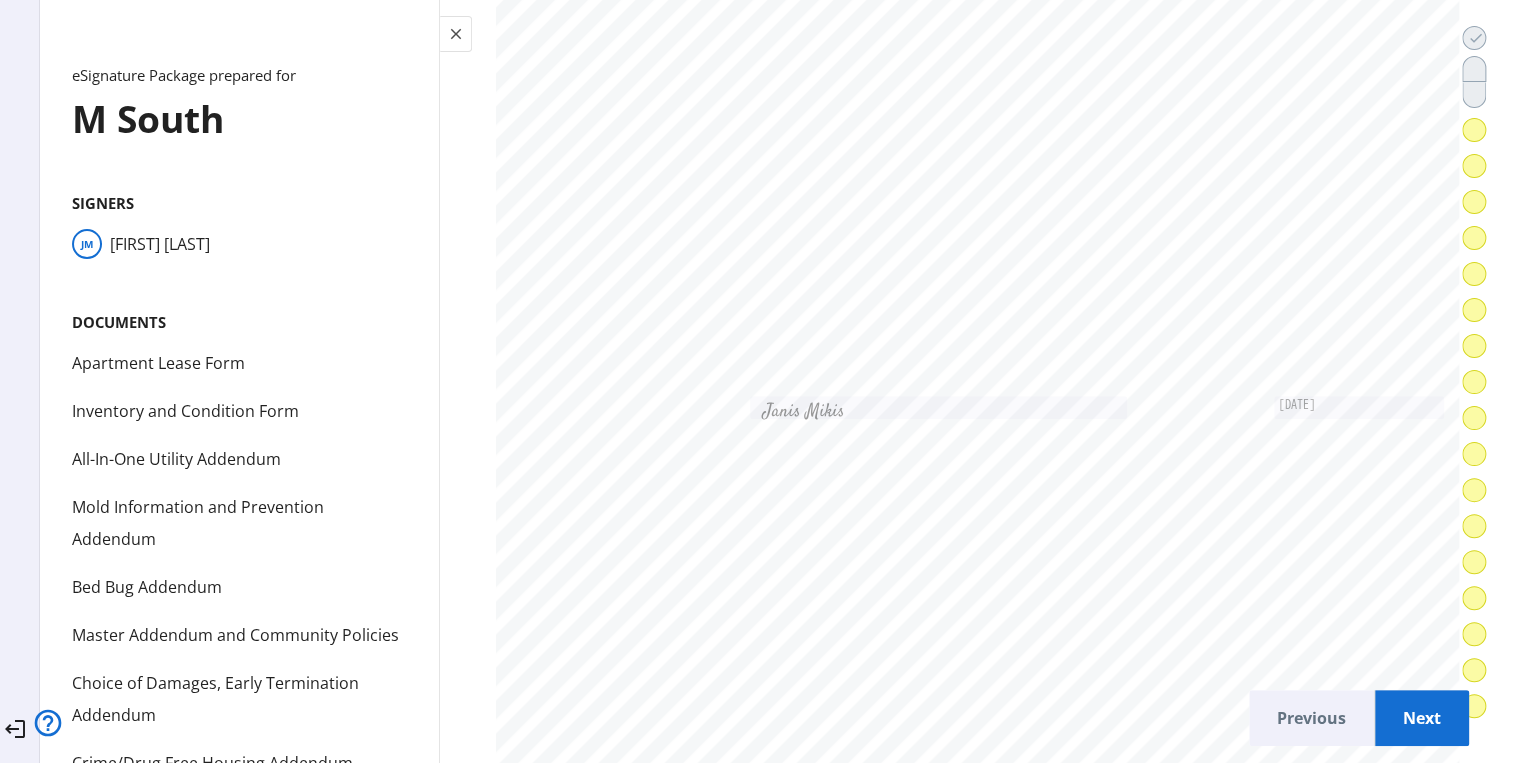 click on "Next" at bounding box center [1422, 718] 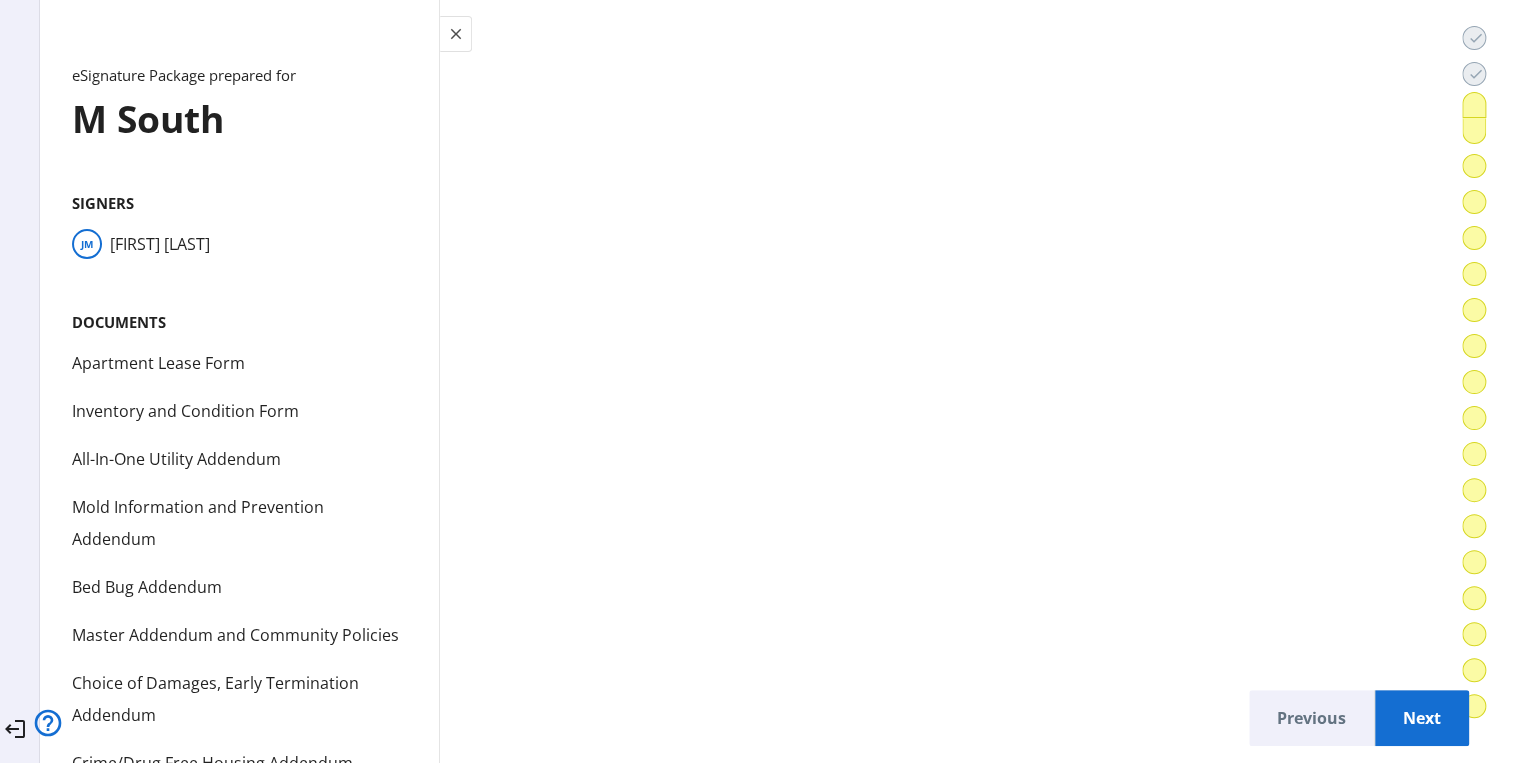 scroll, scrollTop: 23844, scrollLeft: 0, axis: vertical 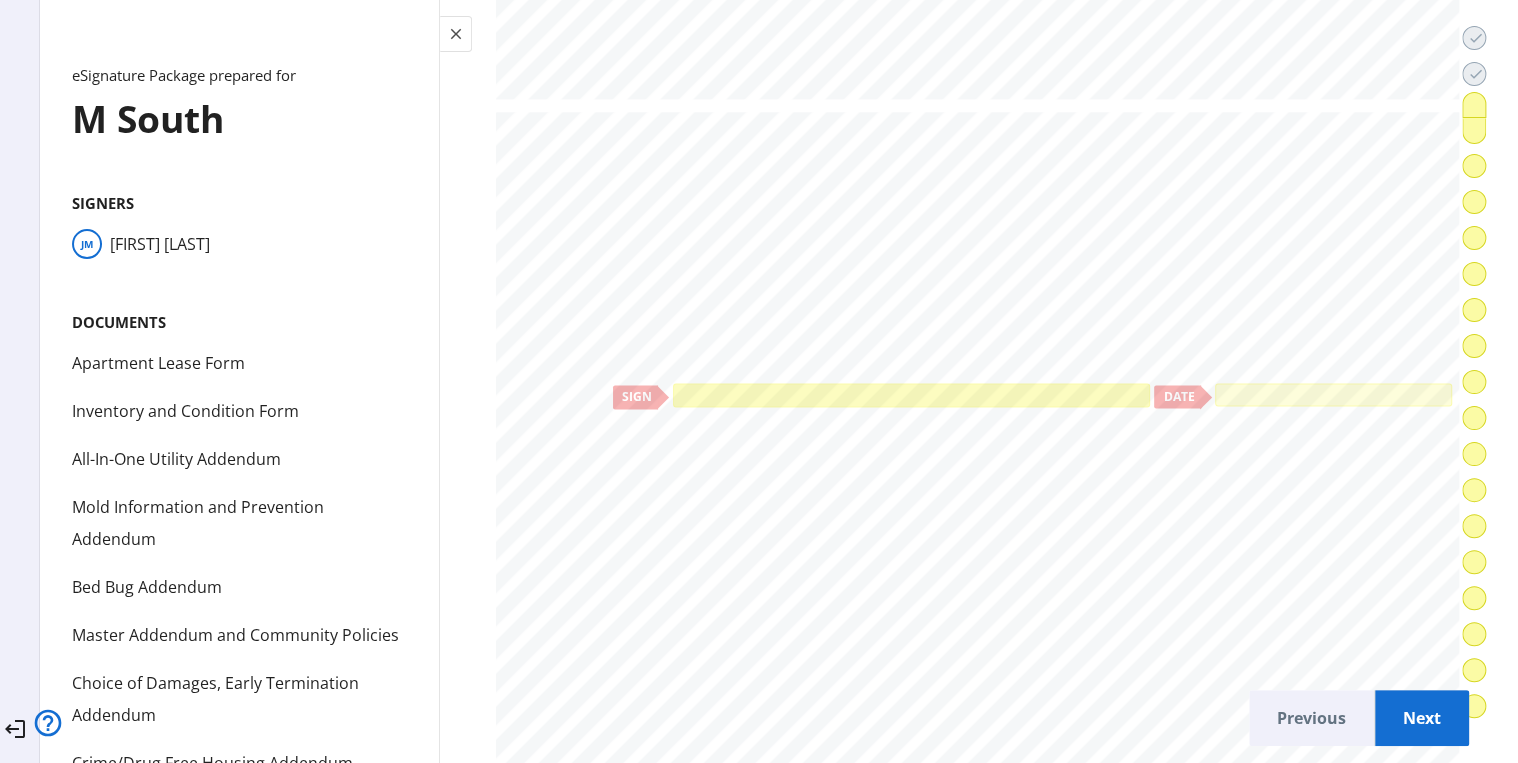click at bounding box center (911, 395) 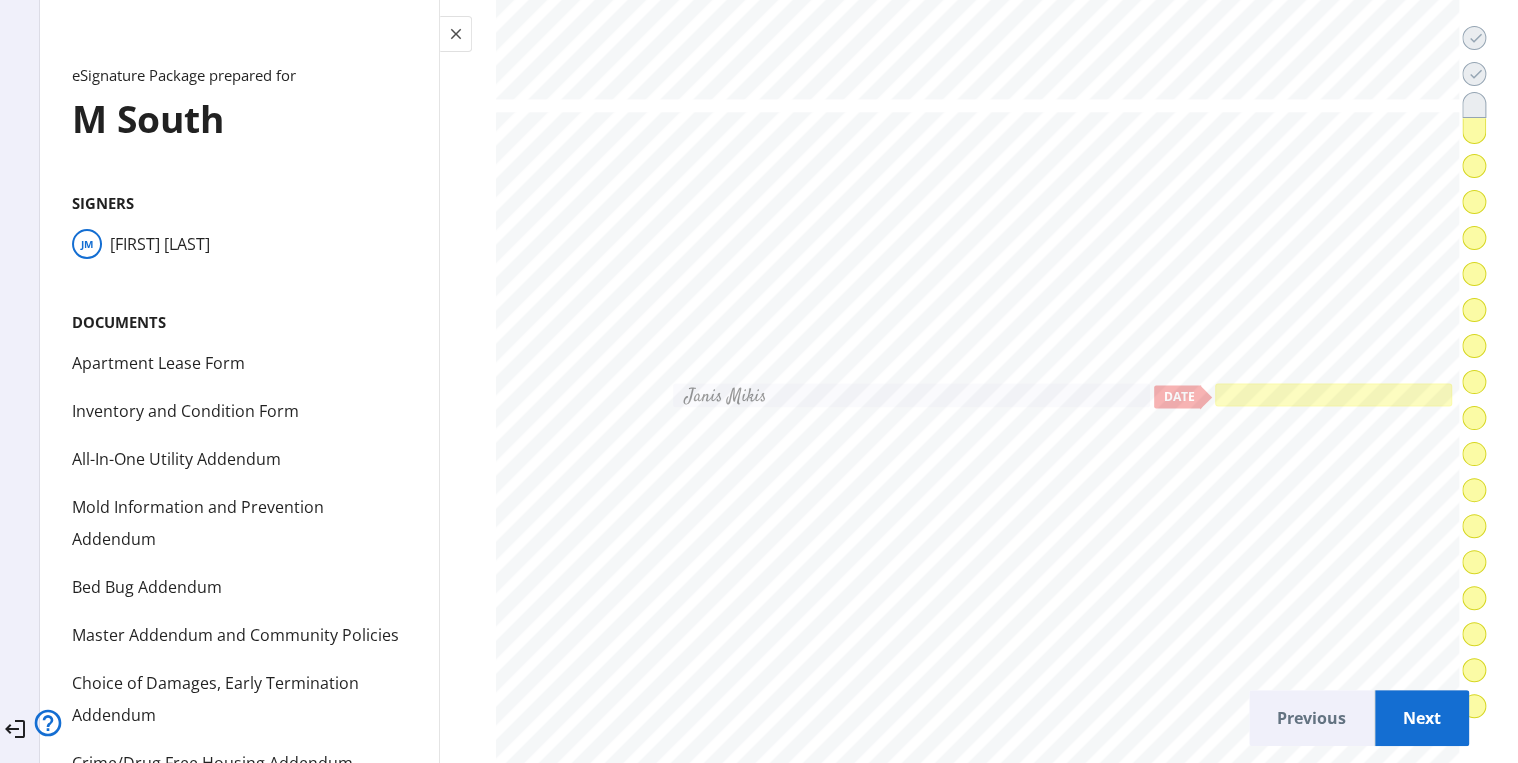 click at bounding box center (1334, 394) 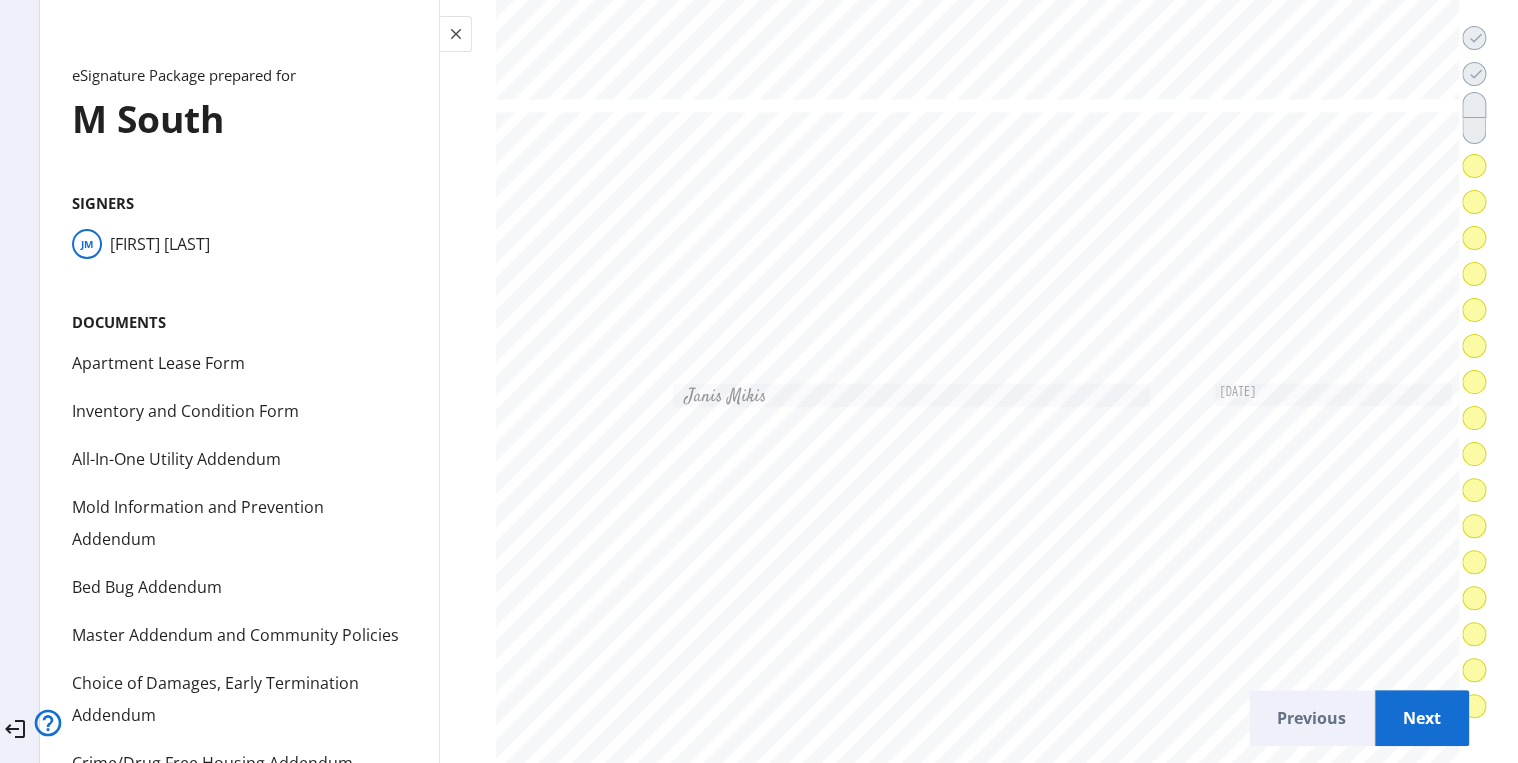 click on "Next" at bounding box center (1422, 718) 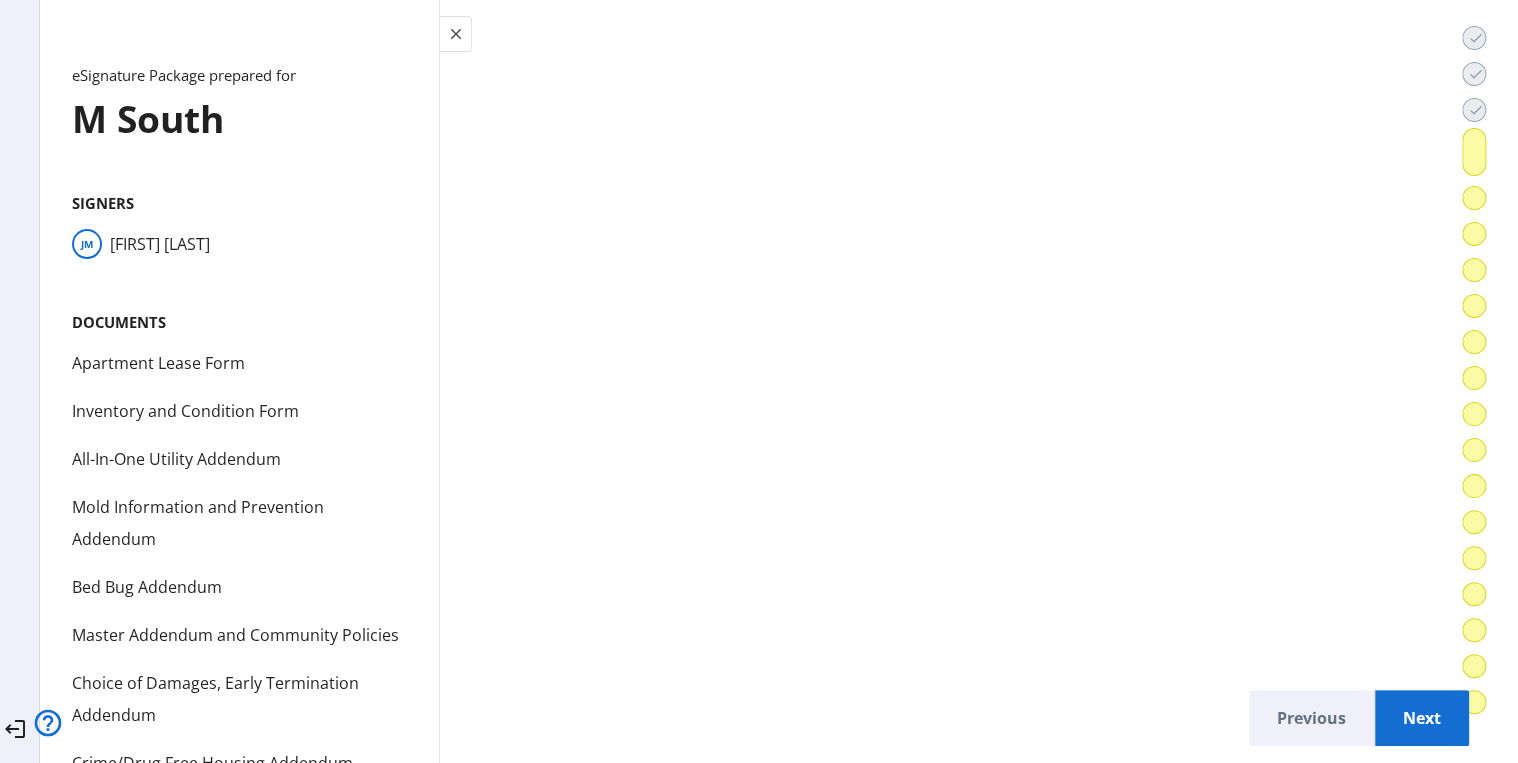 scroll, scrollTop: 27667, scrollLeft: 0, axis: vertical 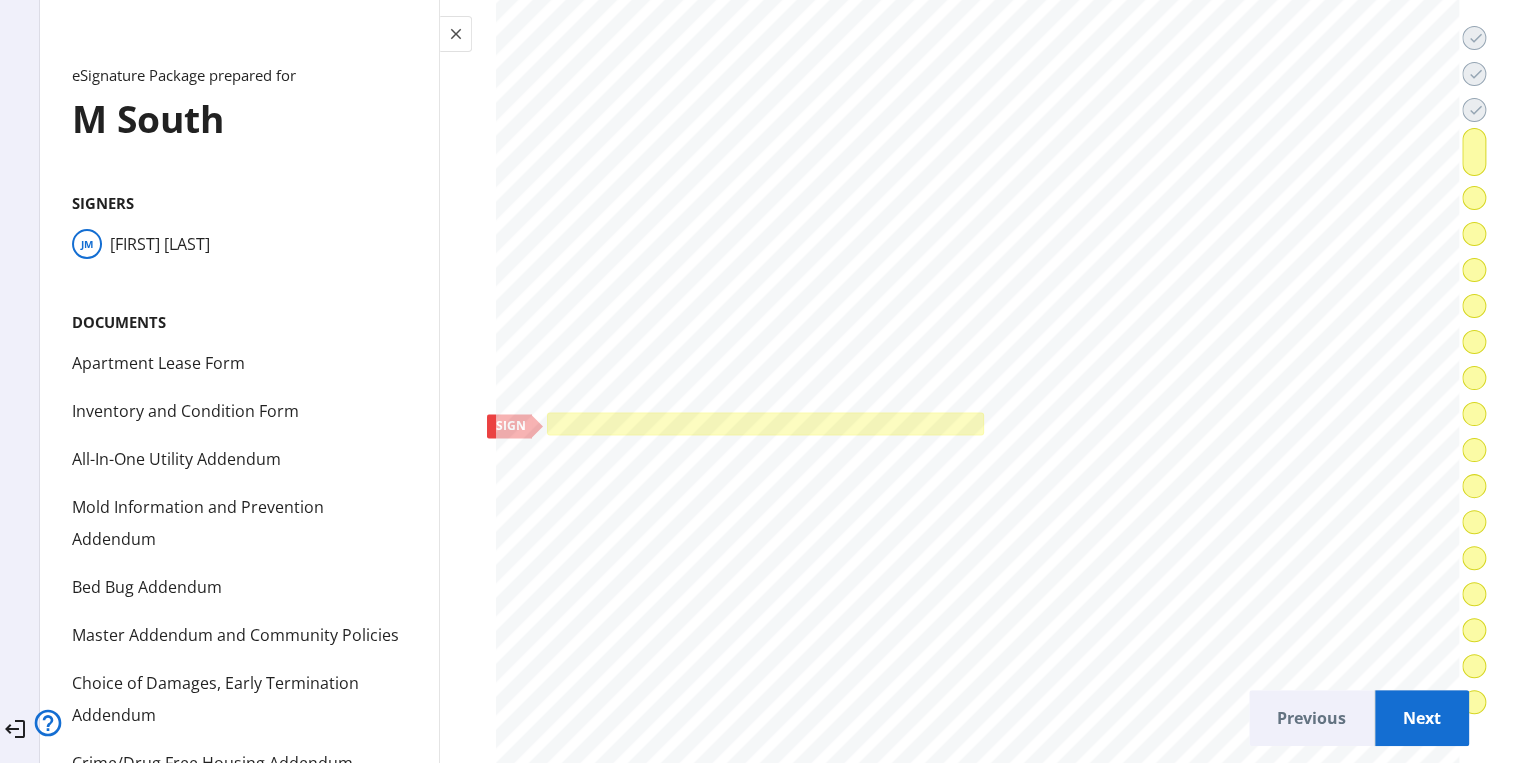 click at bounding box center (765, 423) 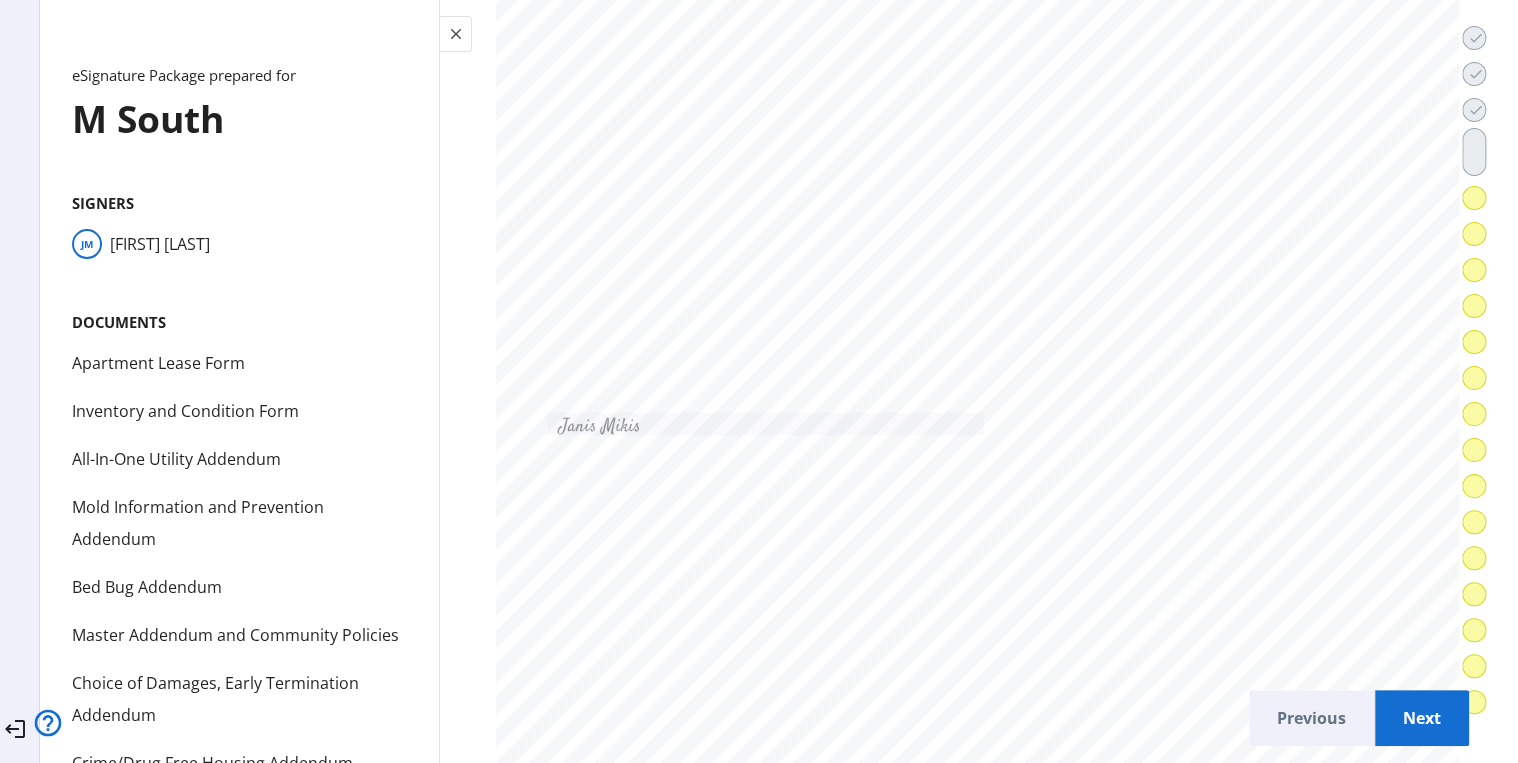 click on "Next" at bounding box center (1422, 718) 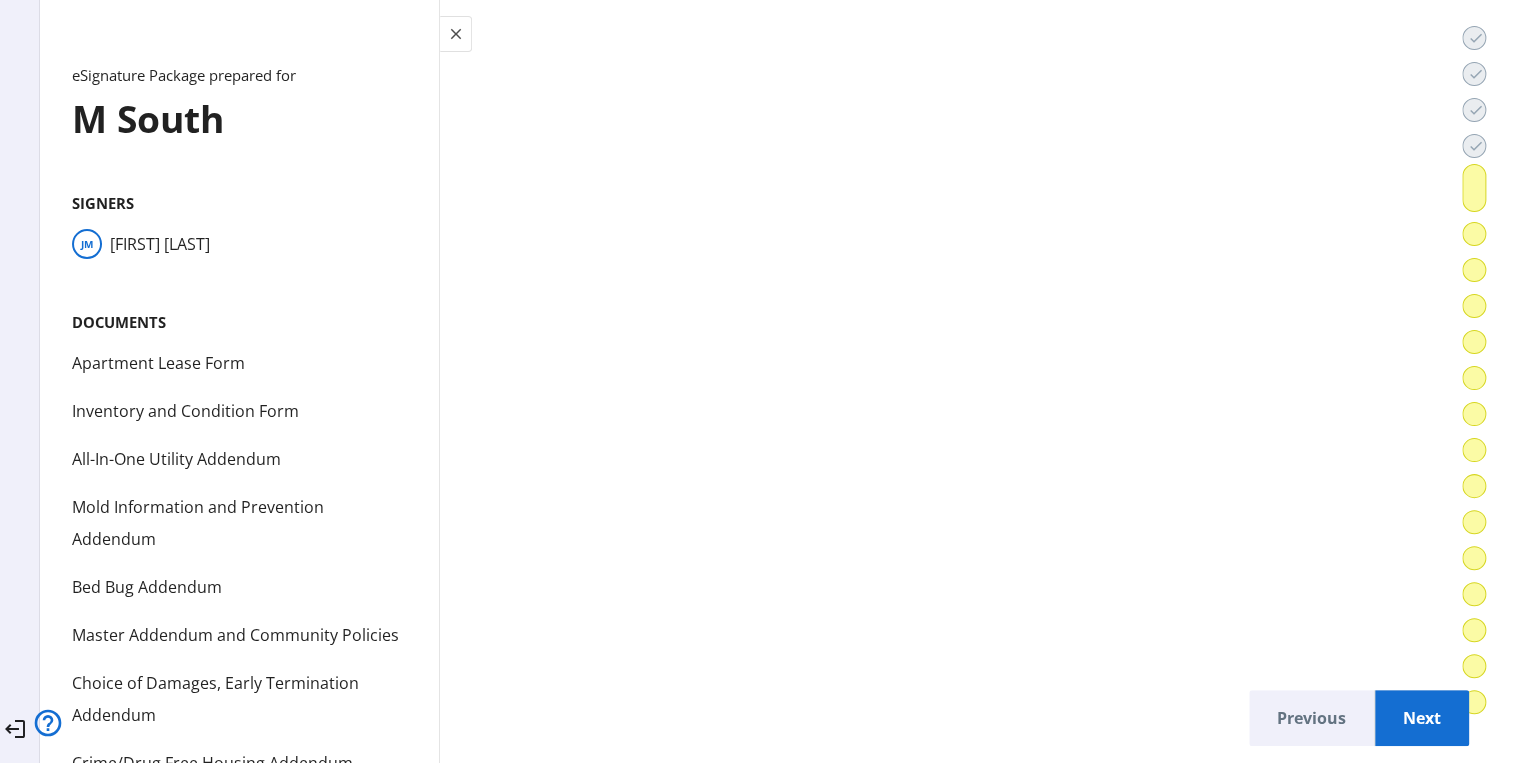 scroll, scrollTop: 31310, scrollLeft: 0, axis: vertical 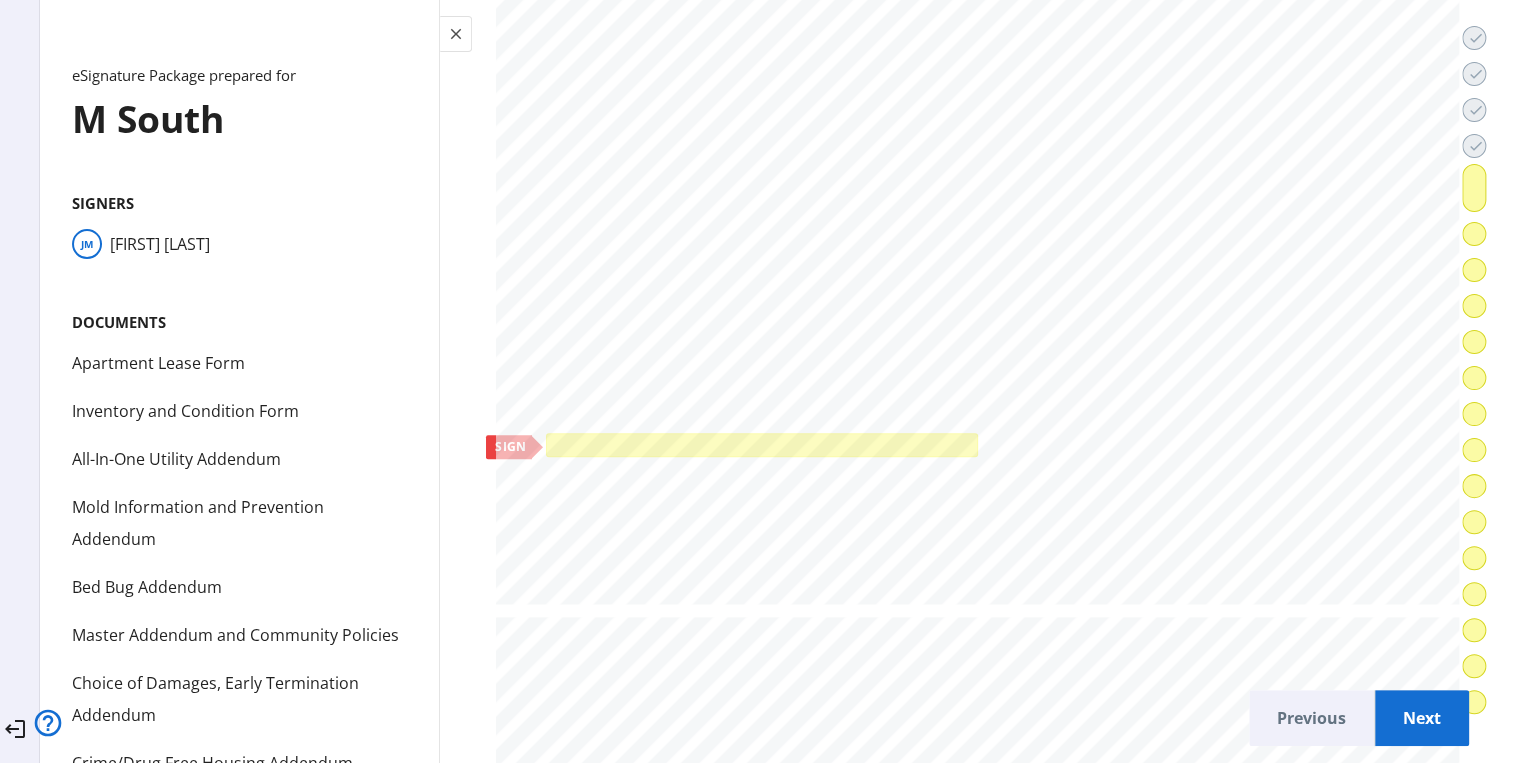 click at bounding box center (761, 444) 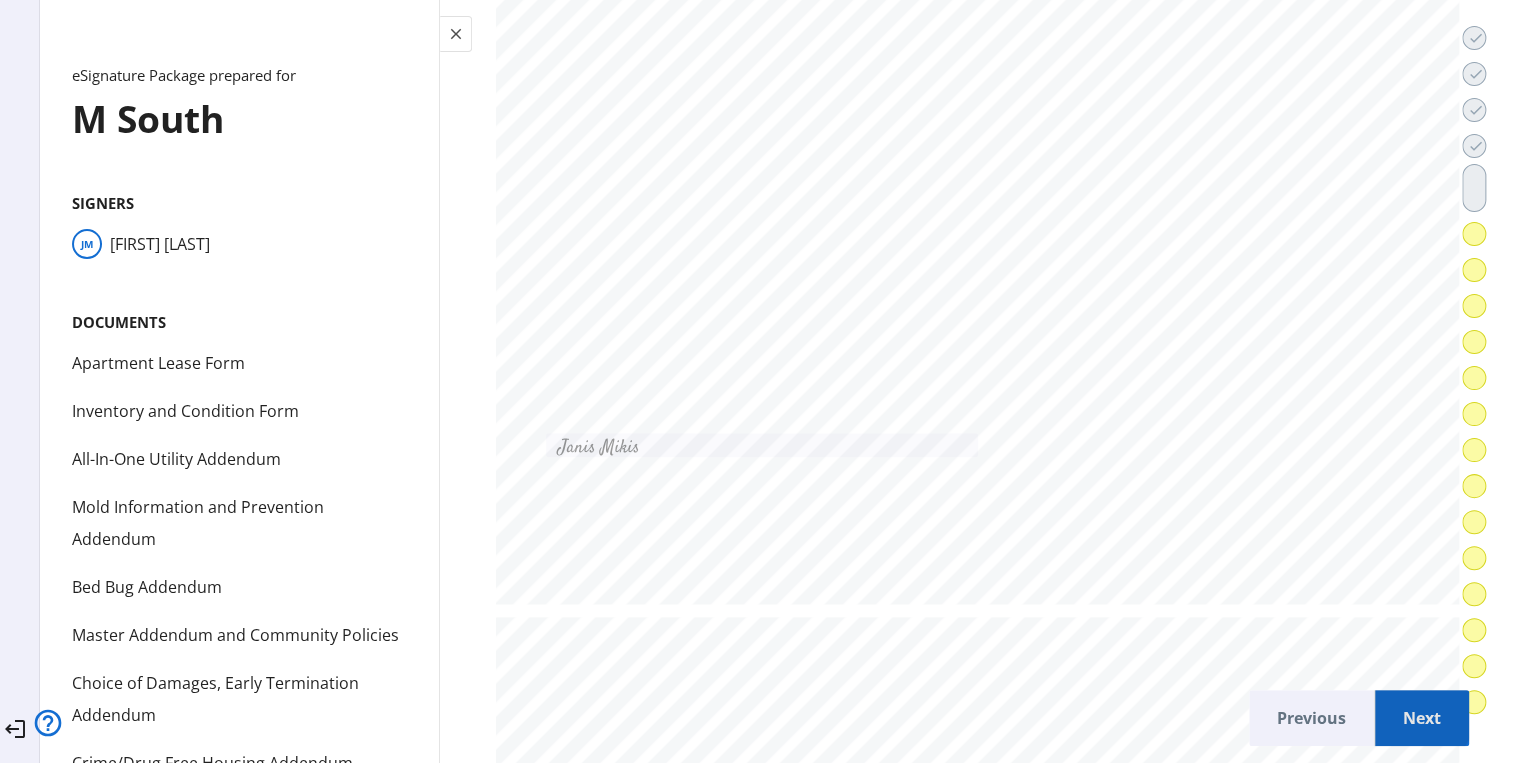 click on "Next" at bounding box center (1422, 718) 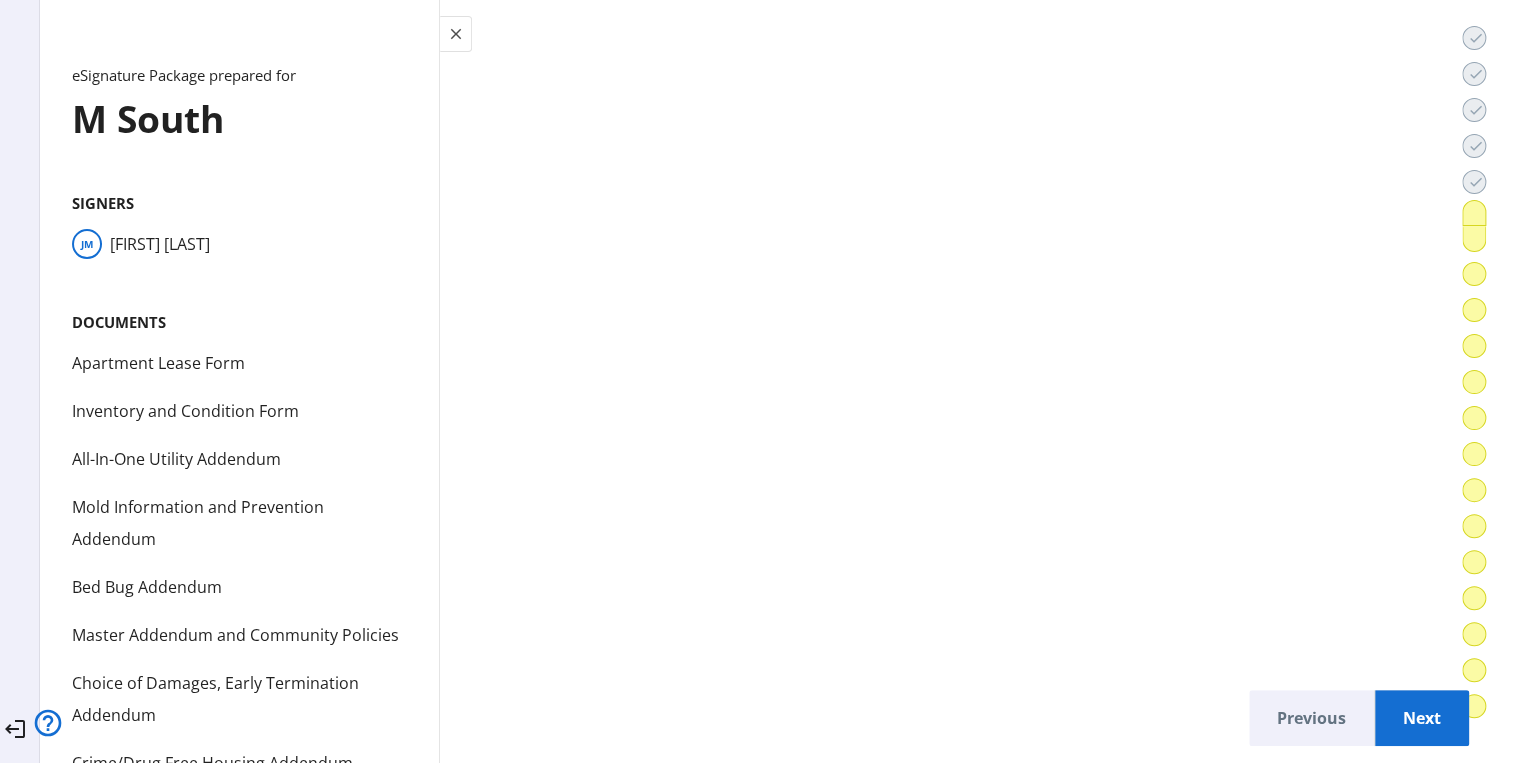 scroll, scrollTop: 43964, scrollLeft: 0, axis: vertical 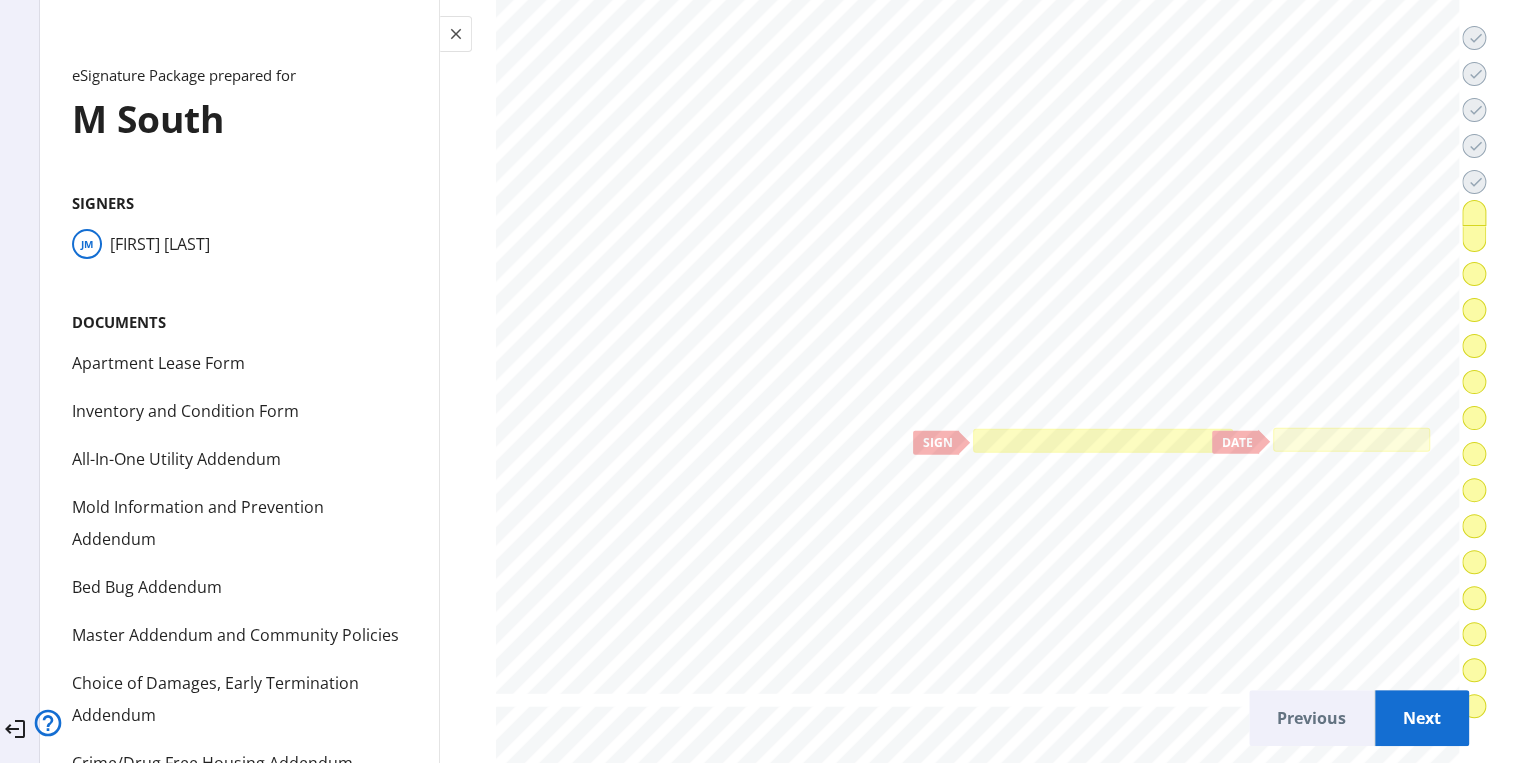 click at bounding box center (1102, 441) 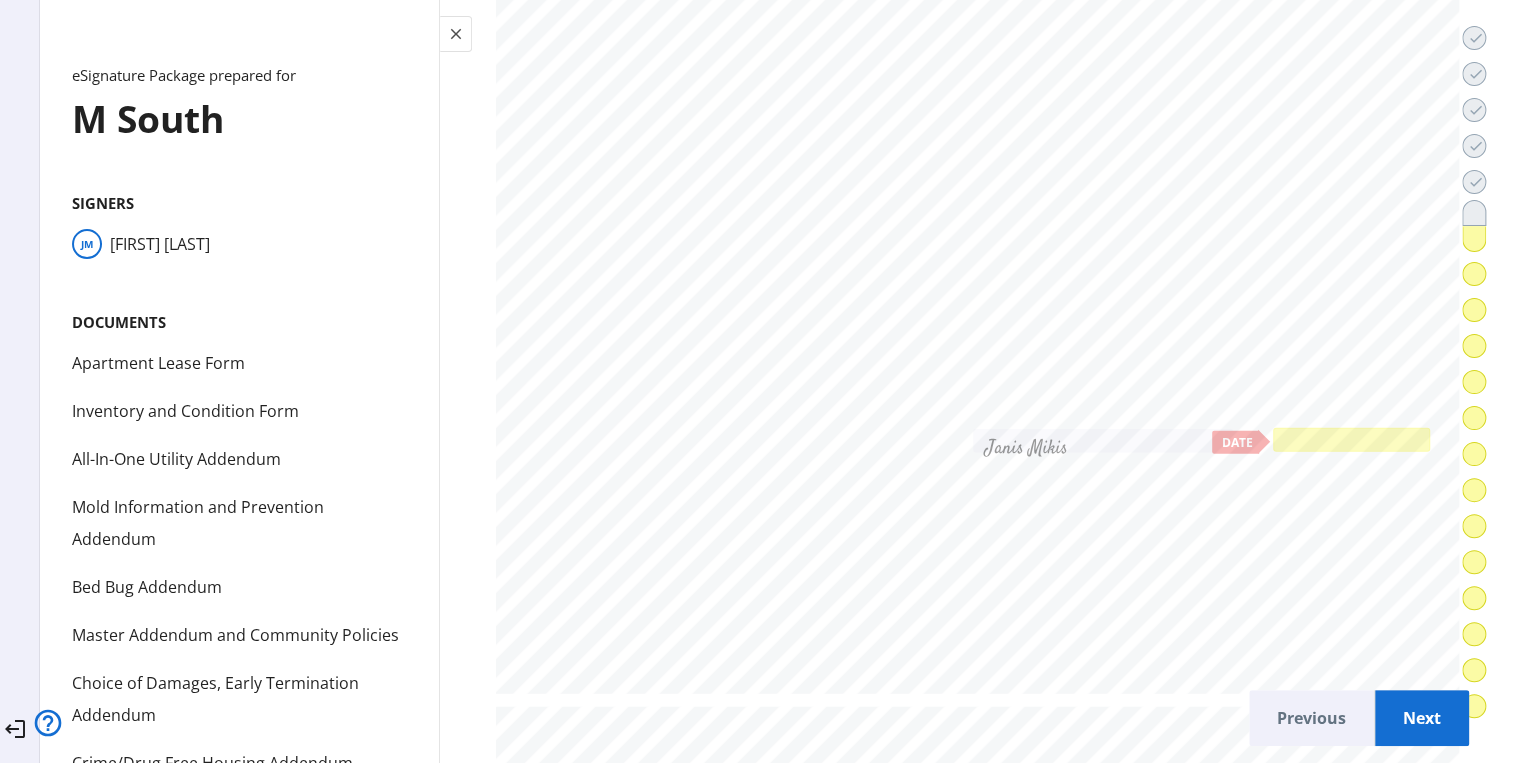 click at bounding box center [1352, 440] 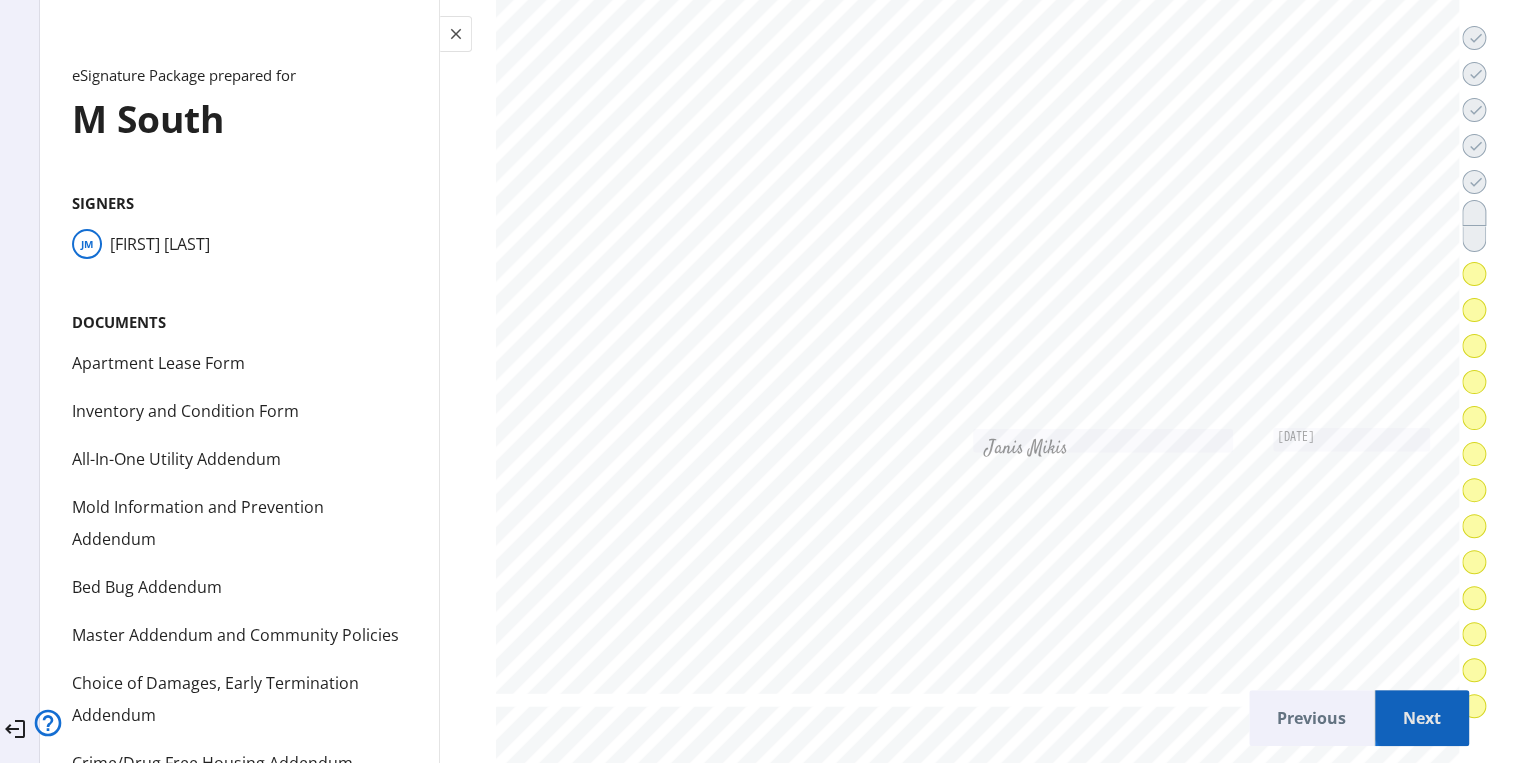 click on "Next" at bounding box center [1422, 718] 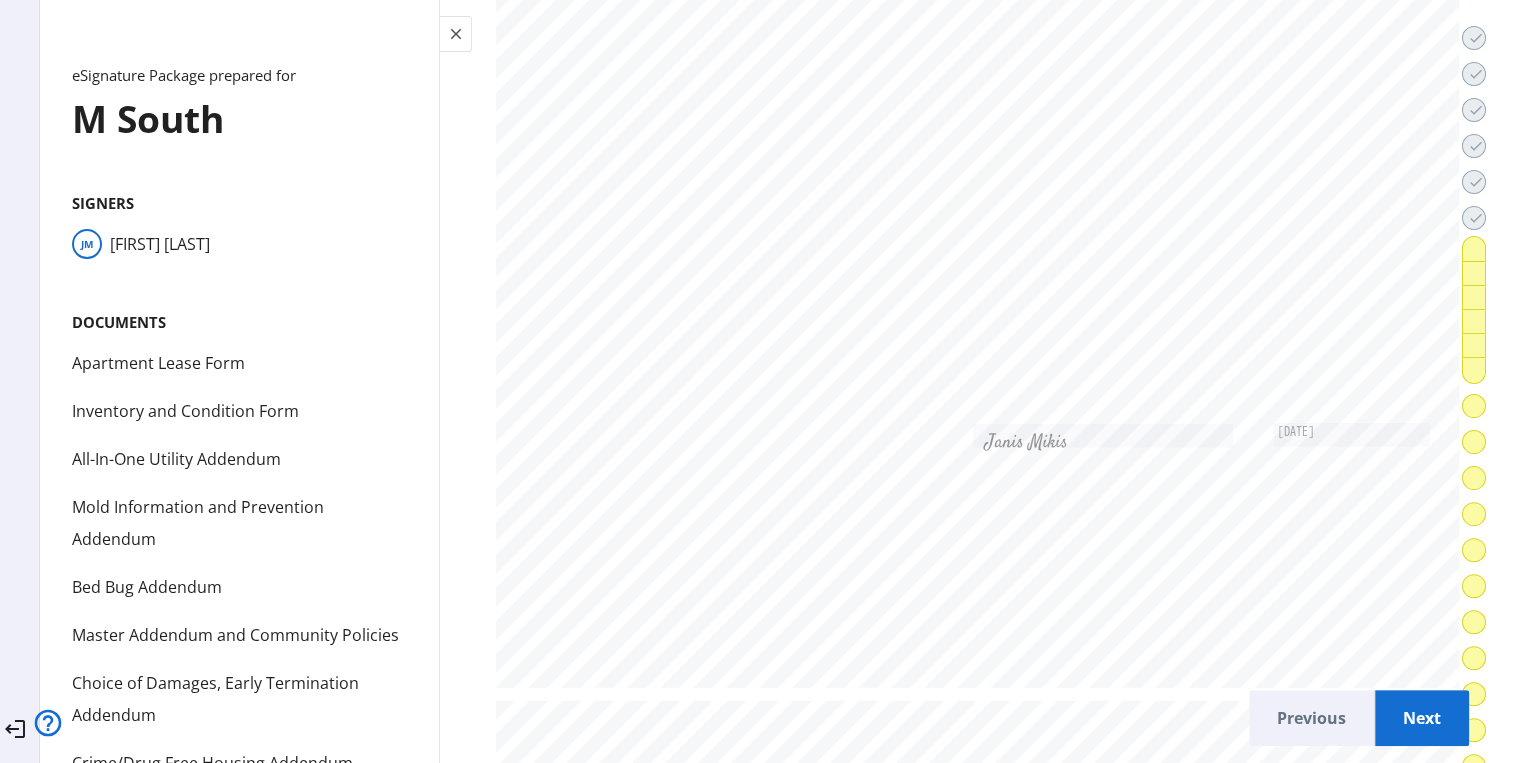 scroll, scrollTop: 45056, scrollLeft: 0, axis: vertical 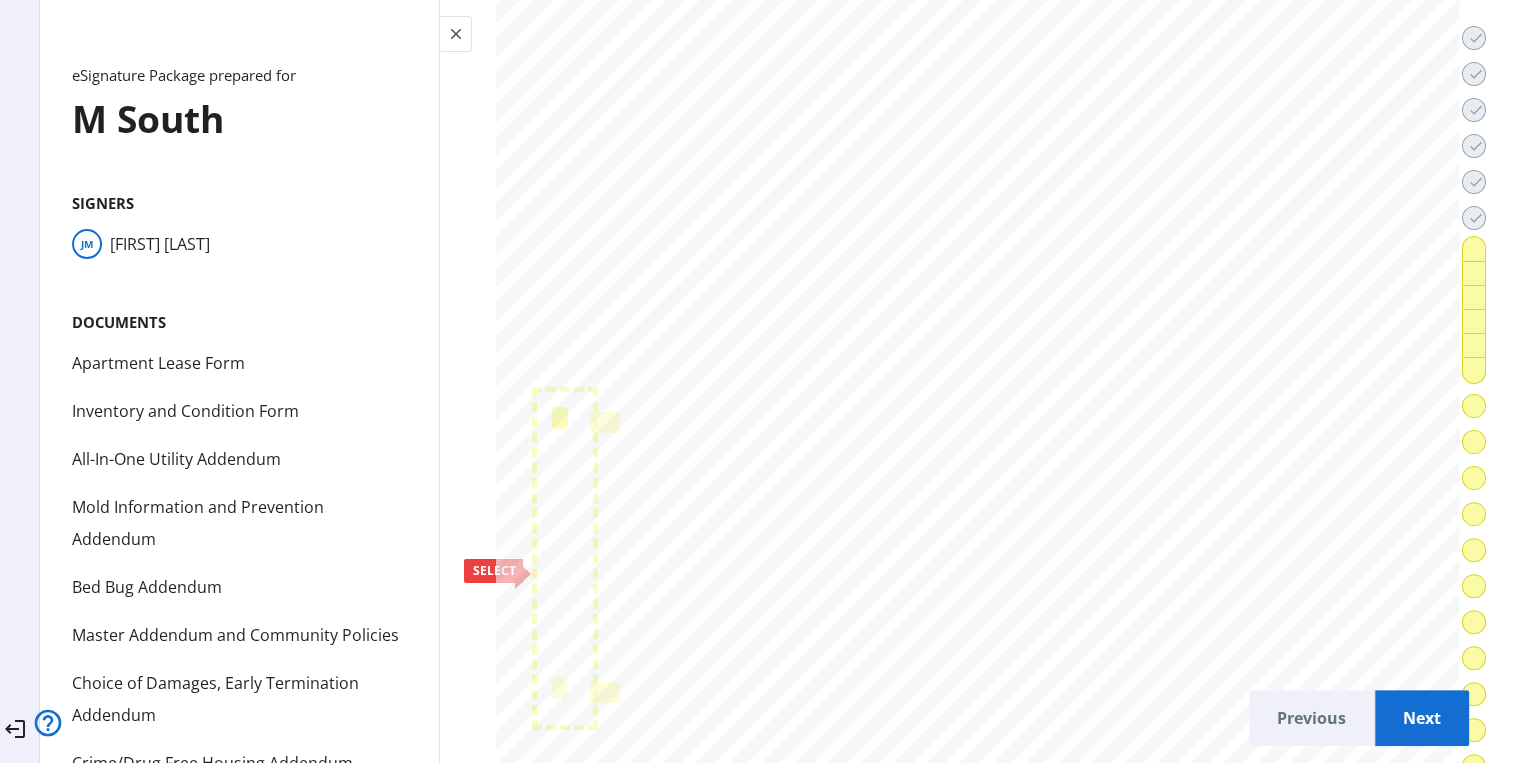 click 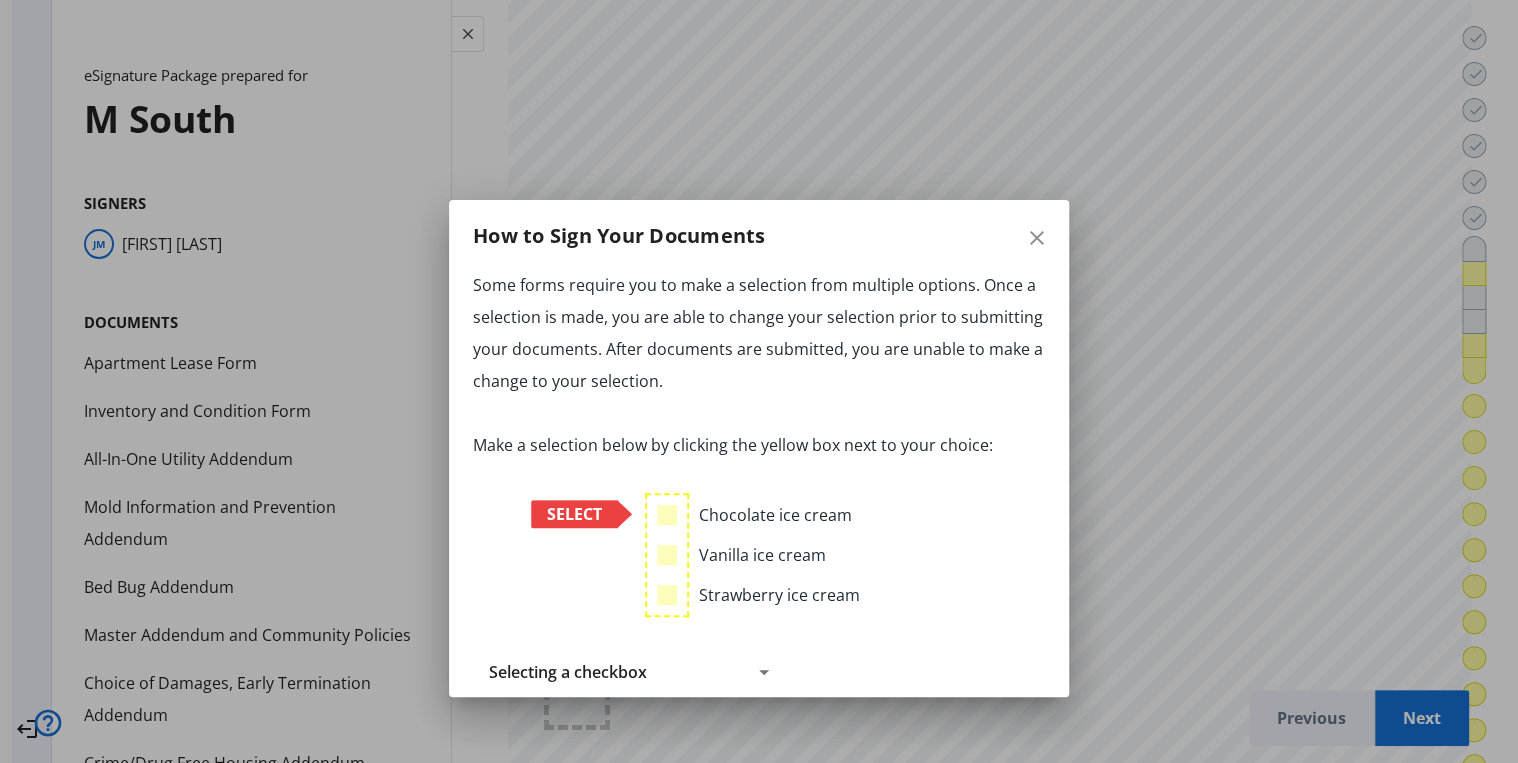 click on "Some forms require you to make a selection from multiple options. Once a selection is made, you are able to change your selection prior to submitting your documents. After documents are submitted, you are unable to make a change to your selection. Make a selection below by clicking the yellow box next to your choice: Chocolate ice cream Vanilla ice cream Strawberry ice cream" at bounding box center (759, 453) 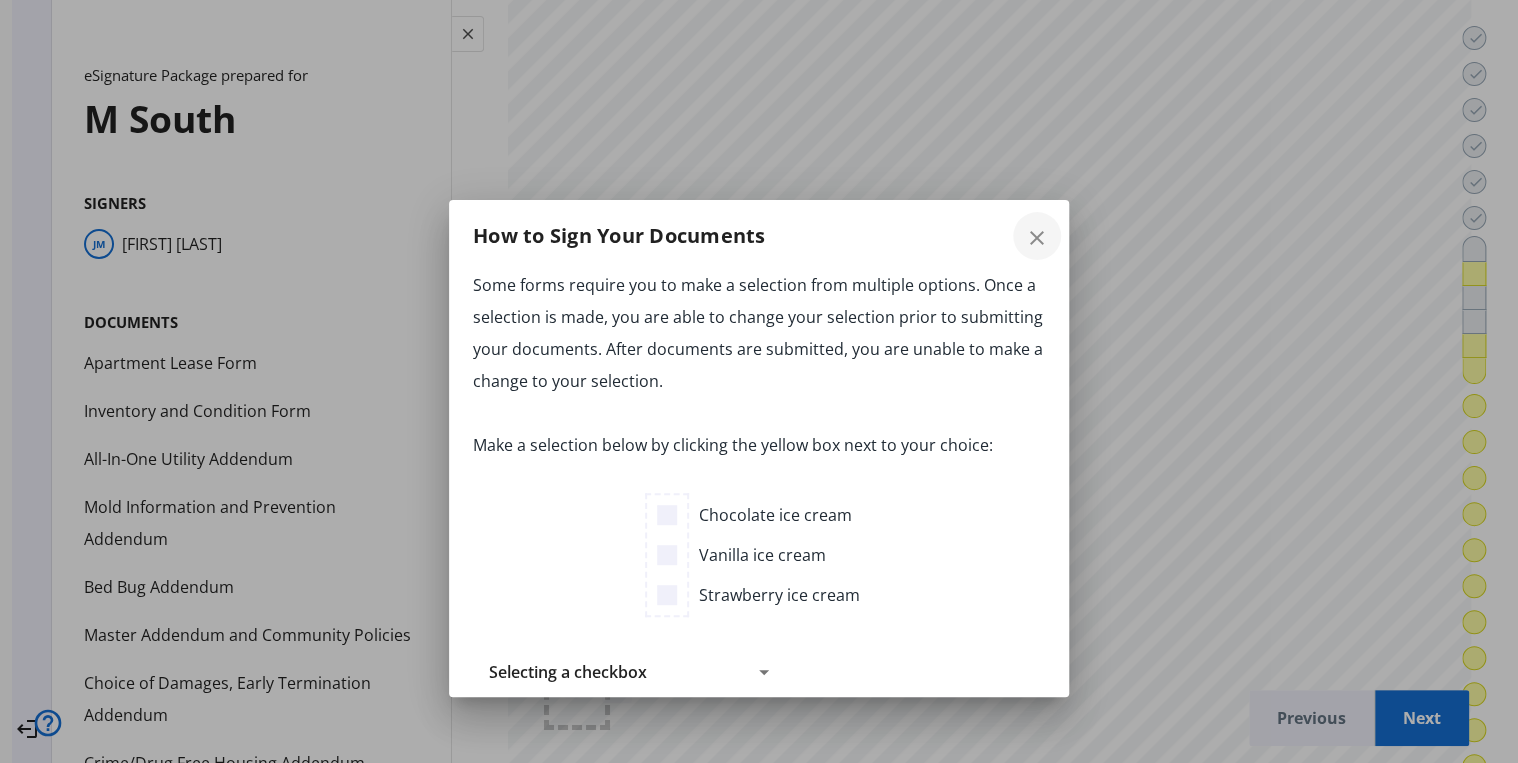 click on "close" at bounding box center (1037, 238) 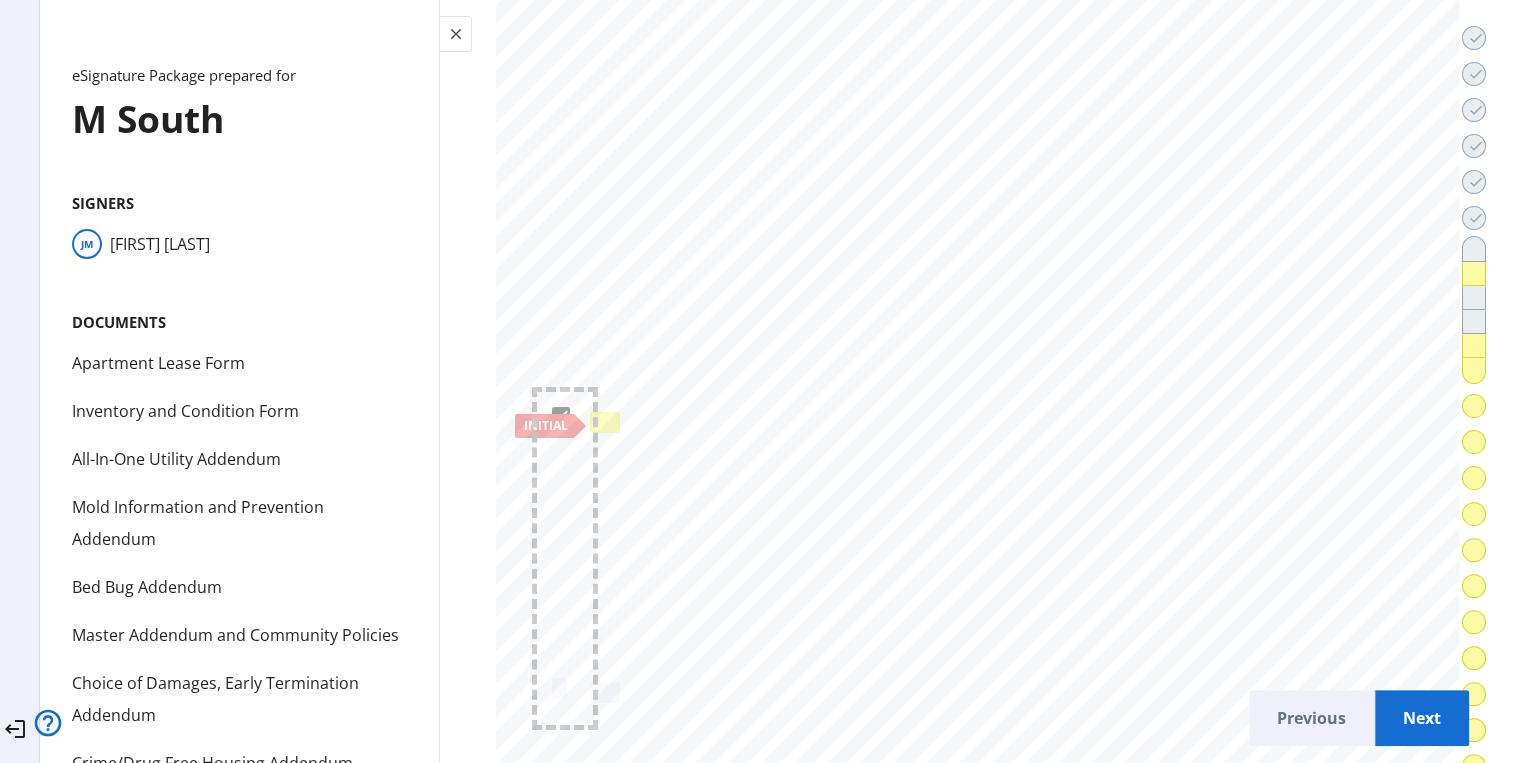 click at bounding box center (605, 422) 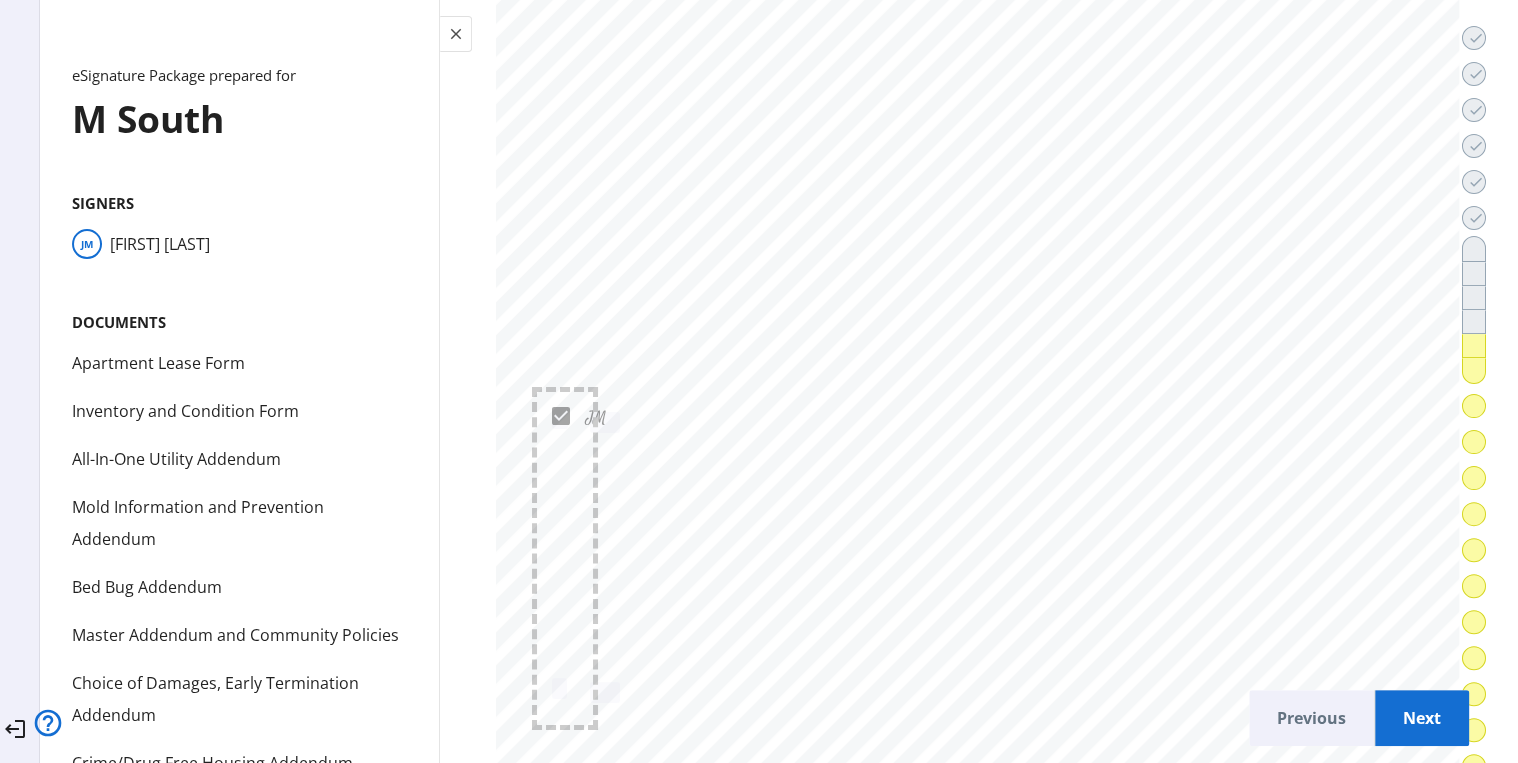 click 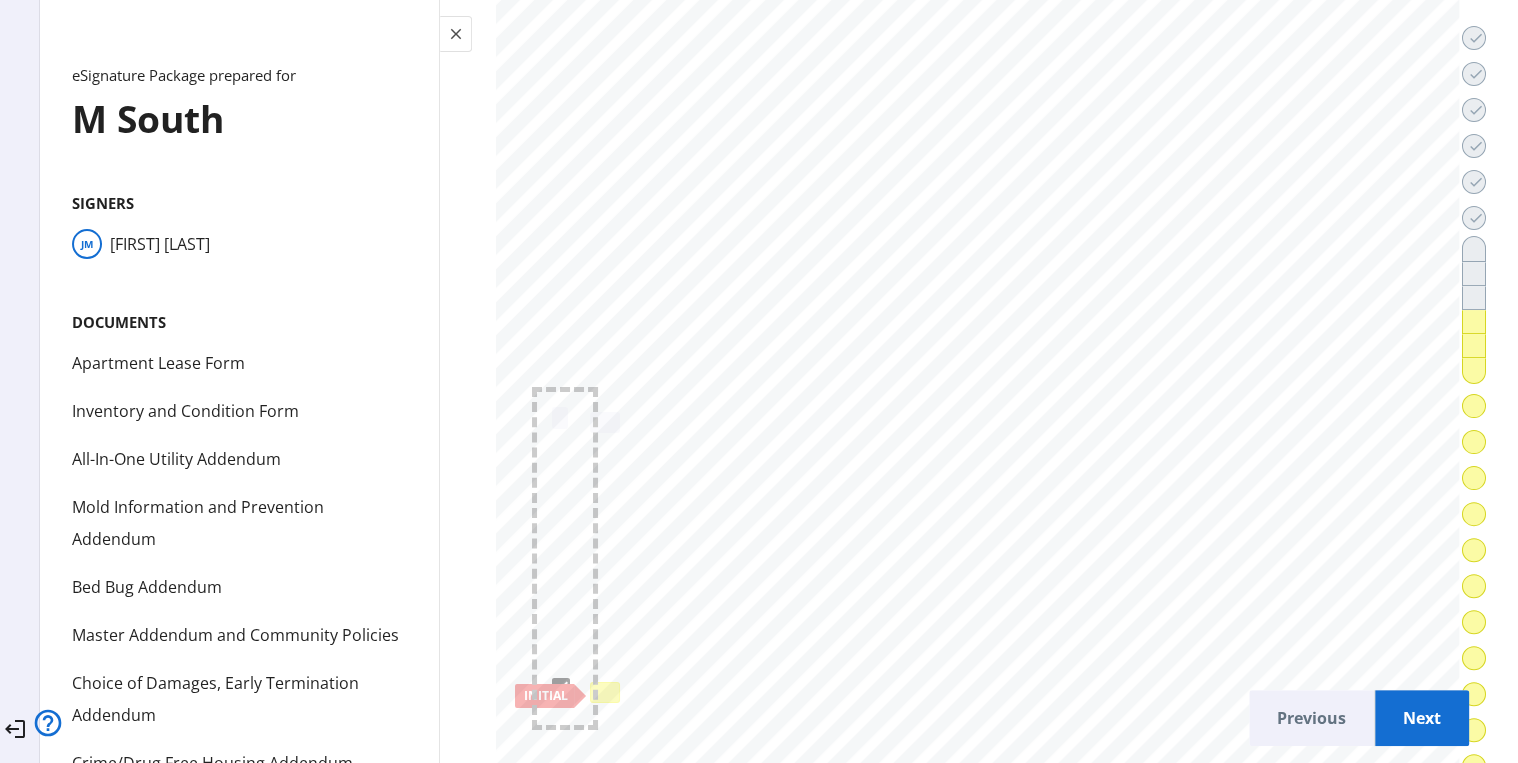 click at bounding box center (605, 692) 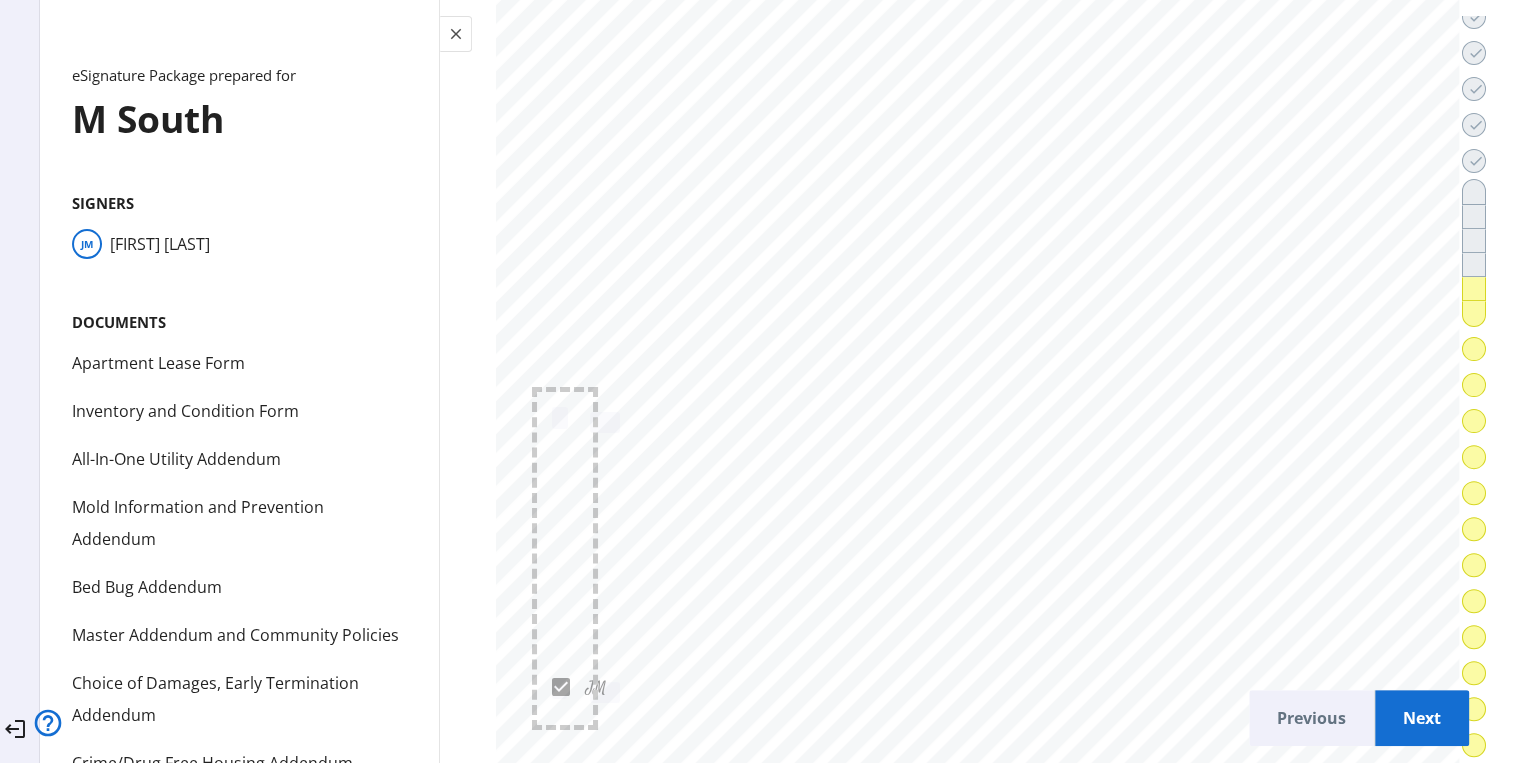scroll, scrollTop: 80, scrollLeft: 0, axis: vertical 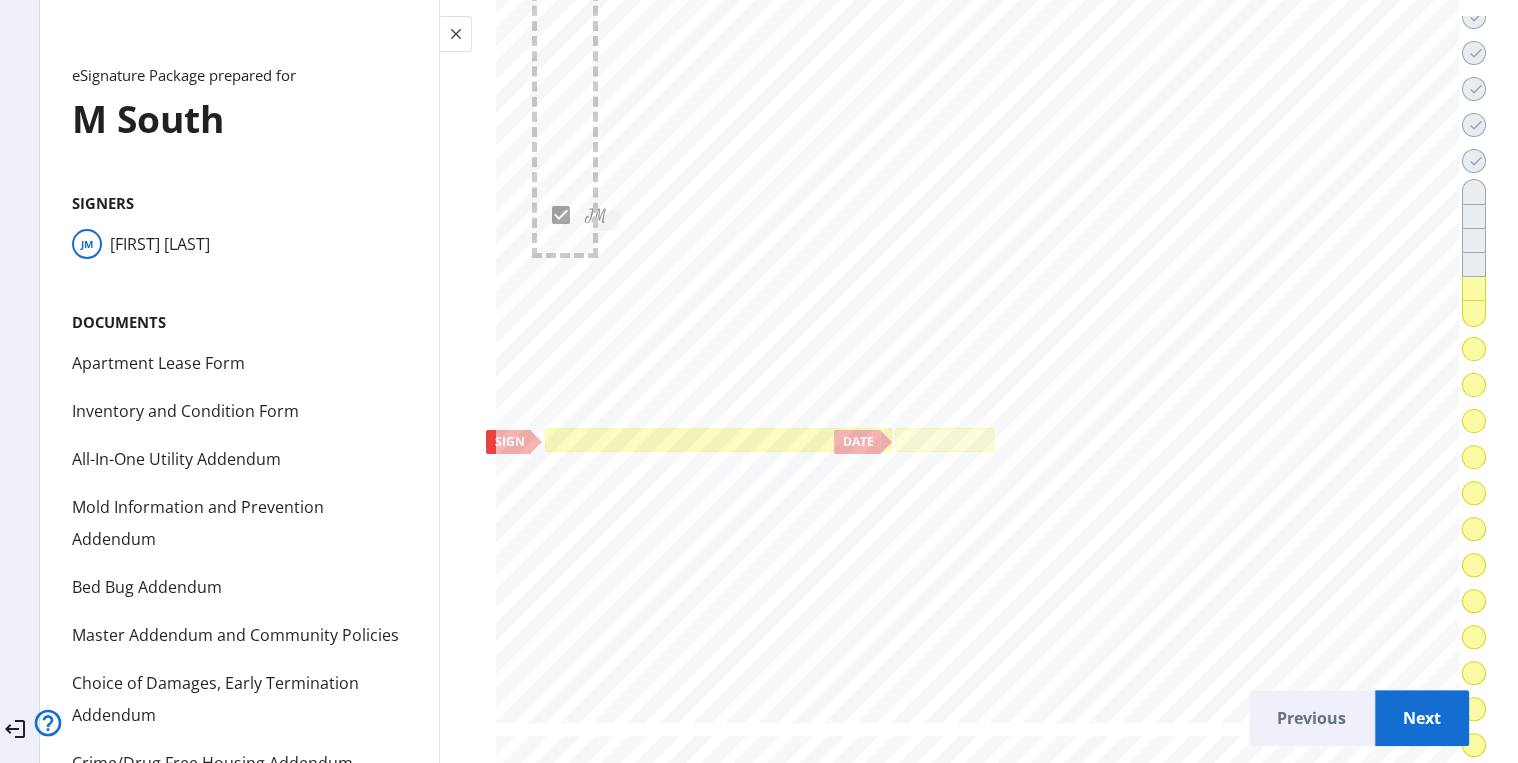 click 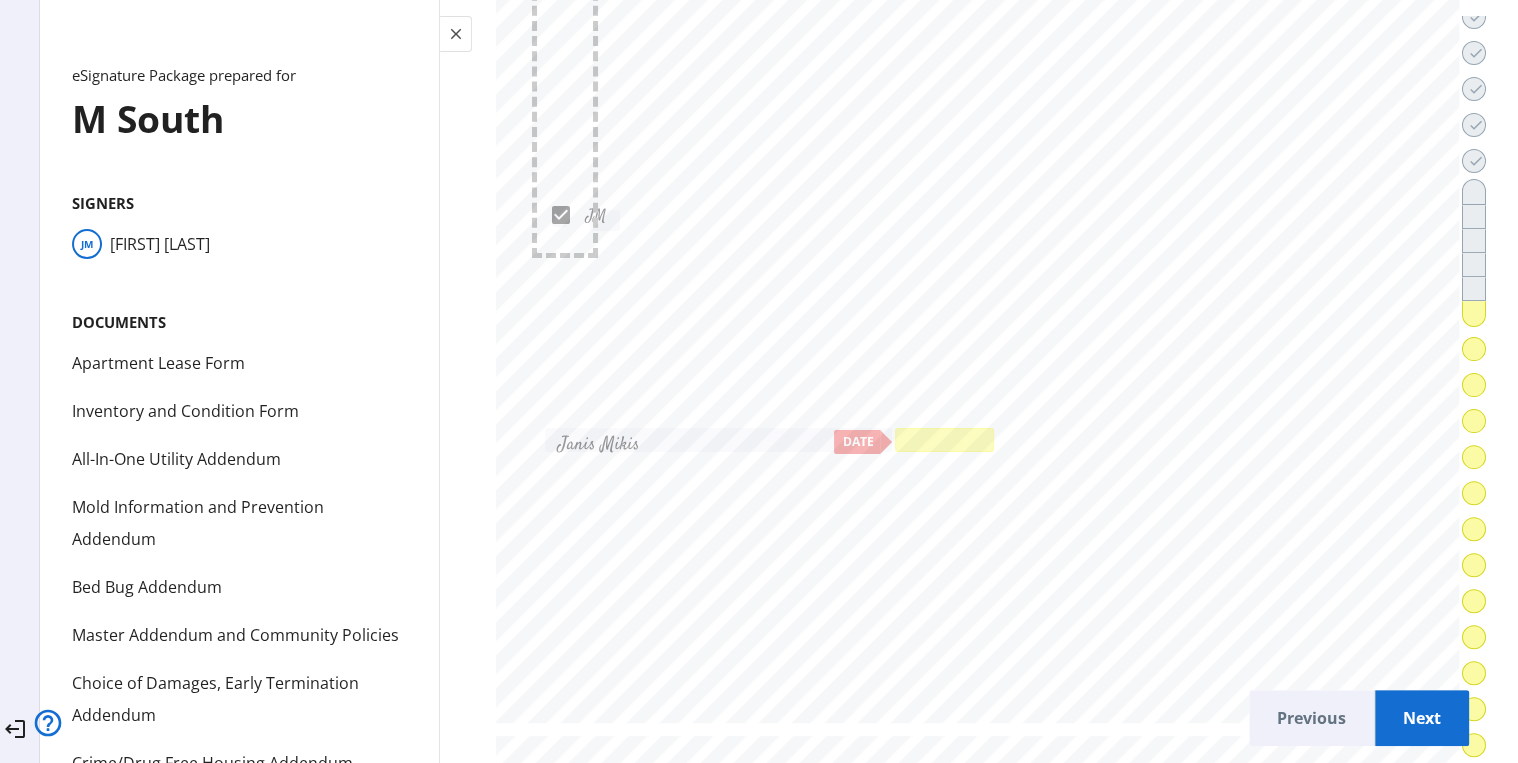 click at bounding box center [944, 439] 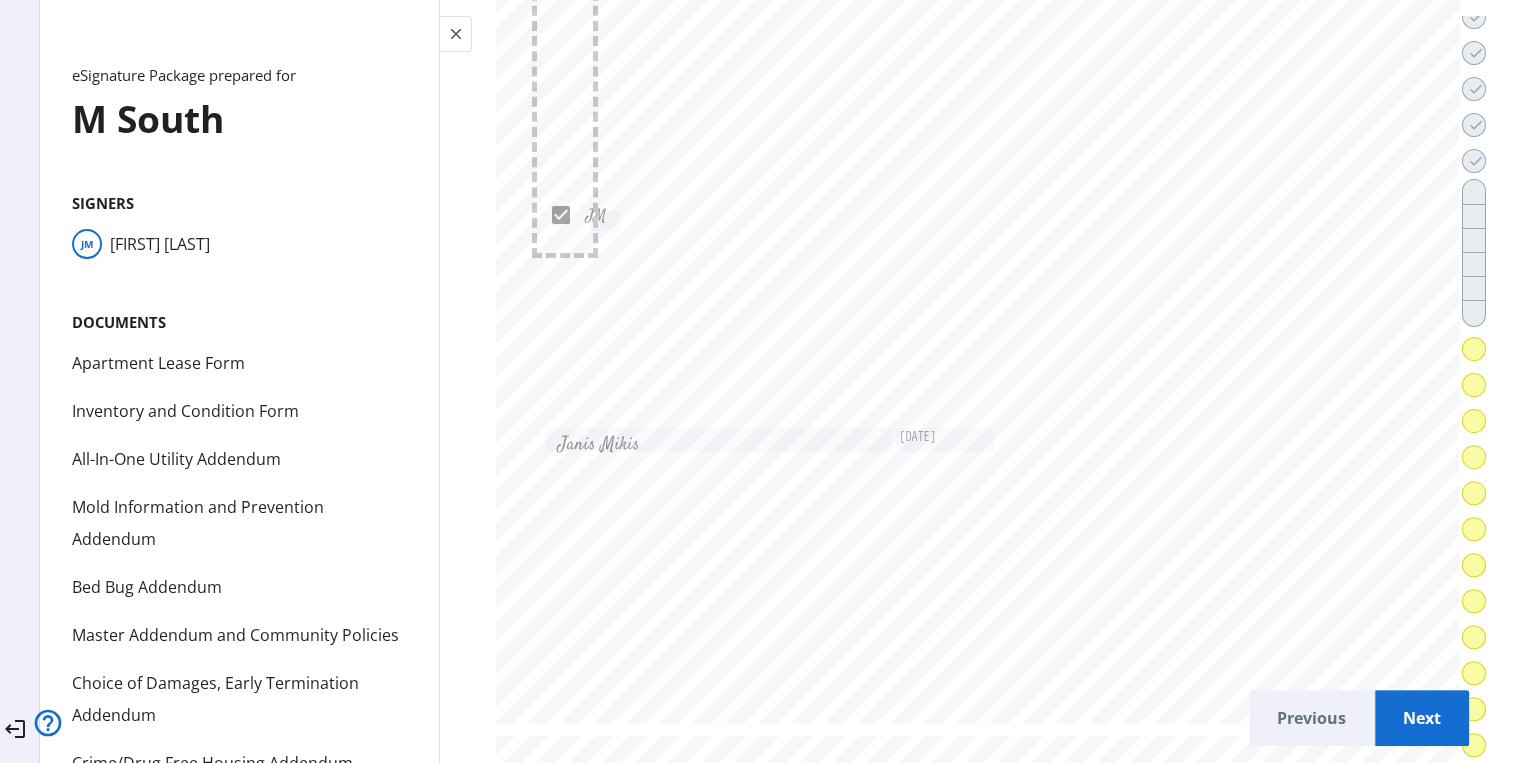 click on "Next" at bounding box center [1422, 718] 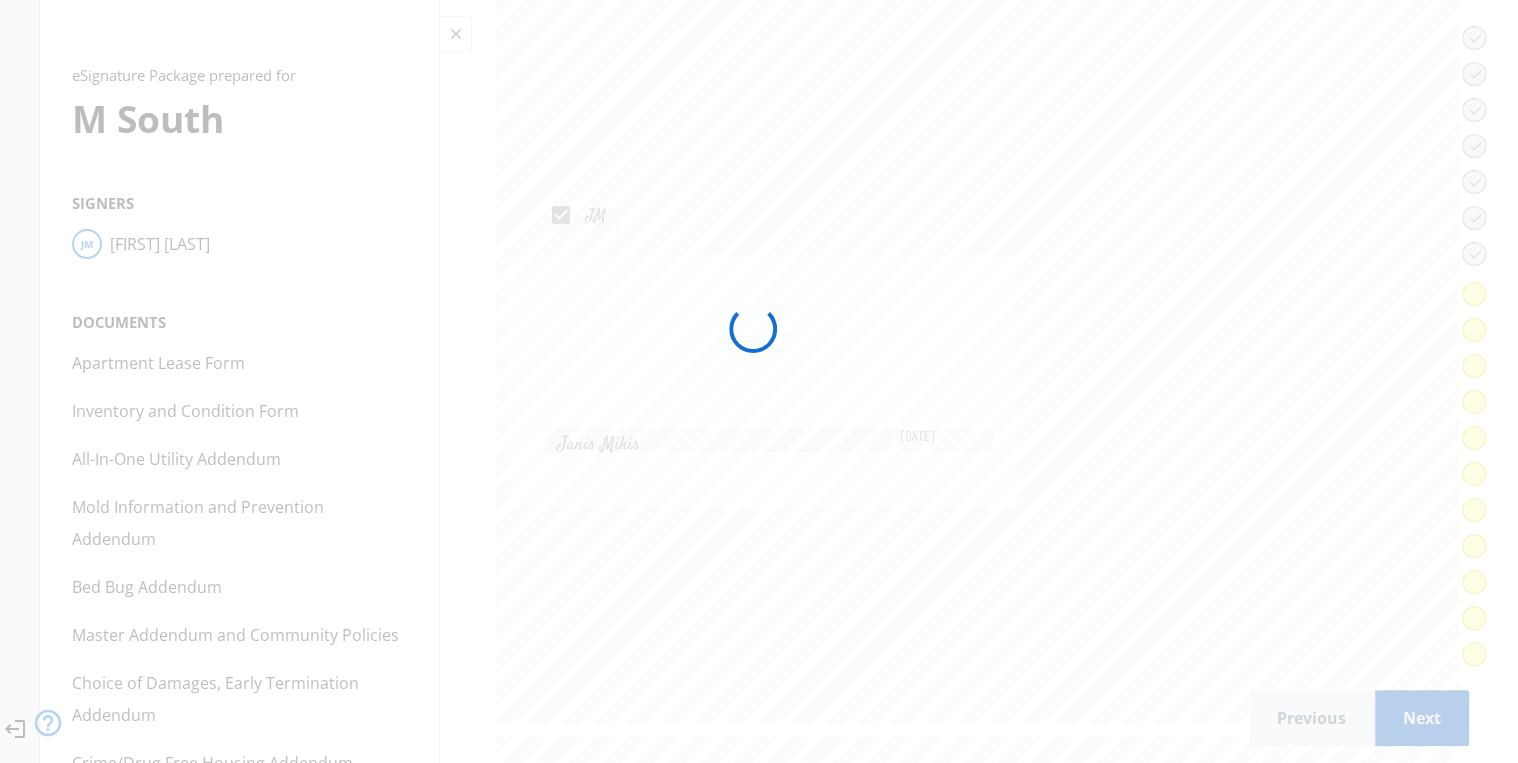 scroll, scrollTop: 0, scrollLeft: 0, axis: both 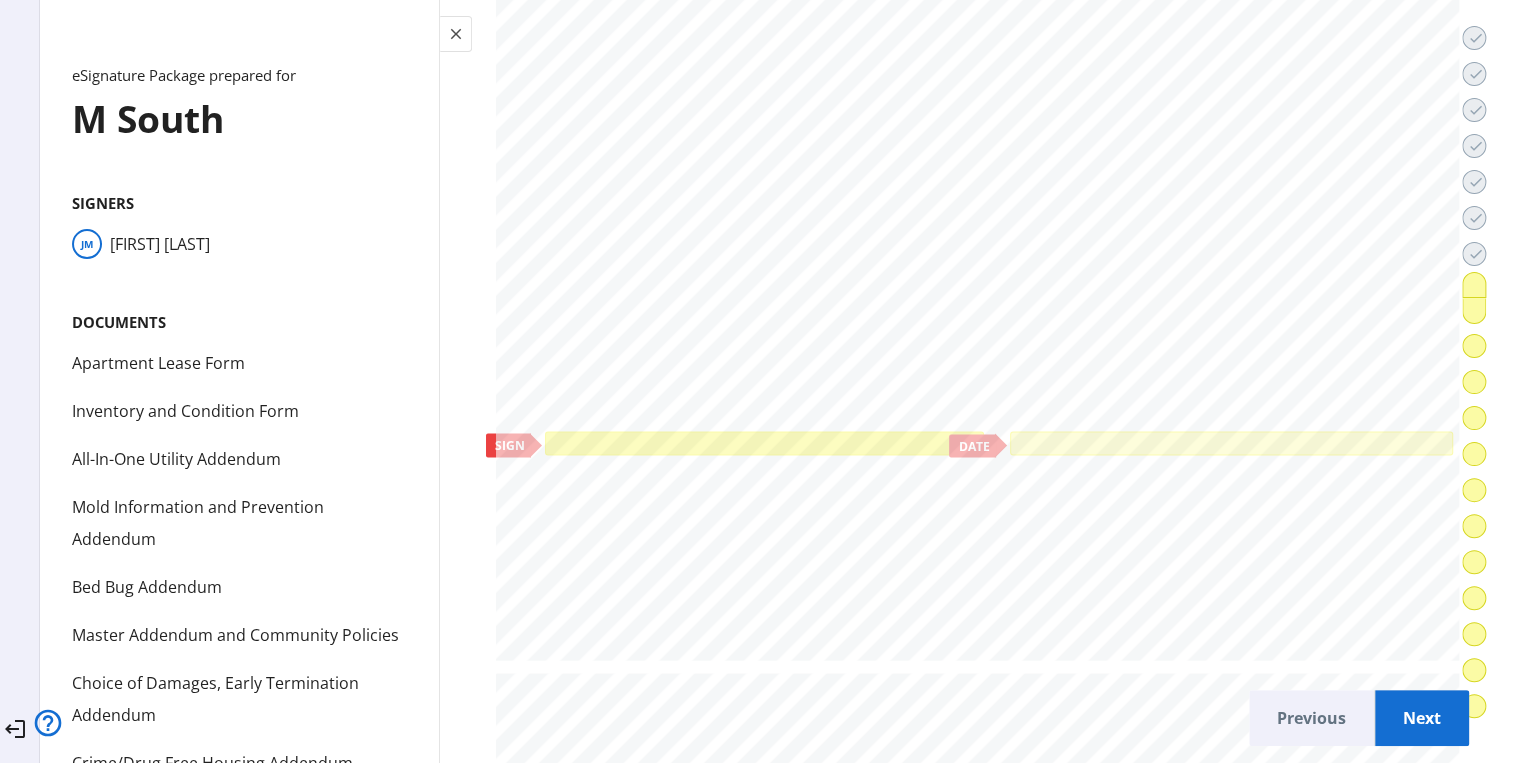 click 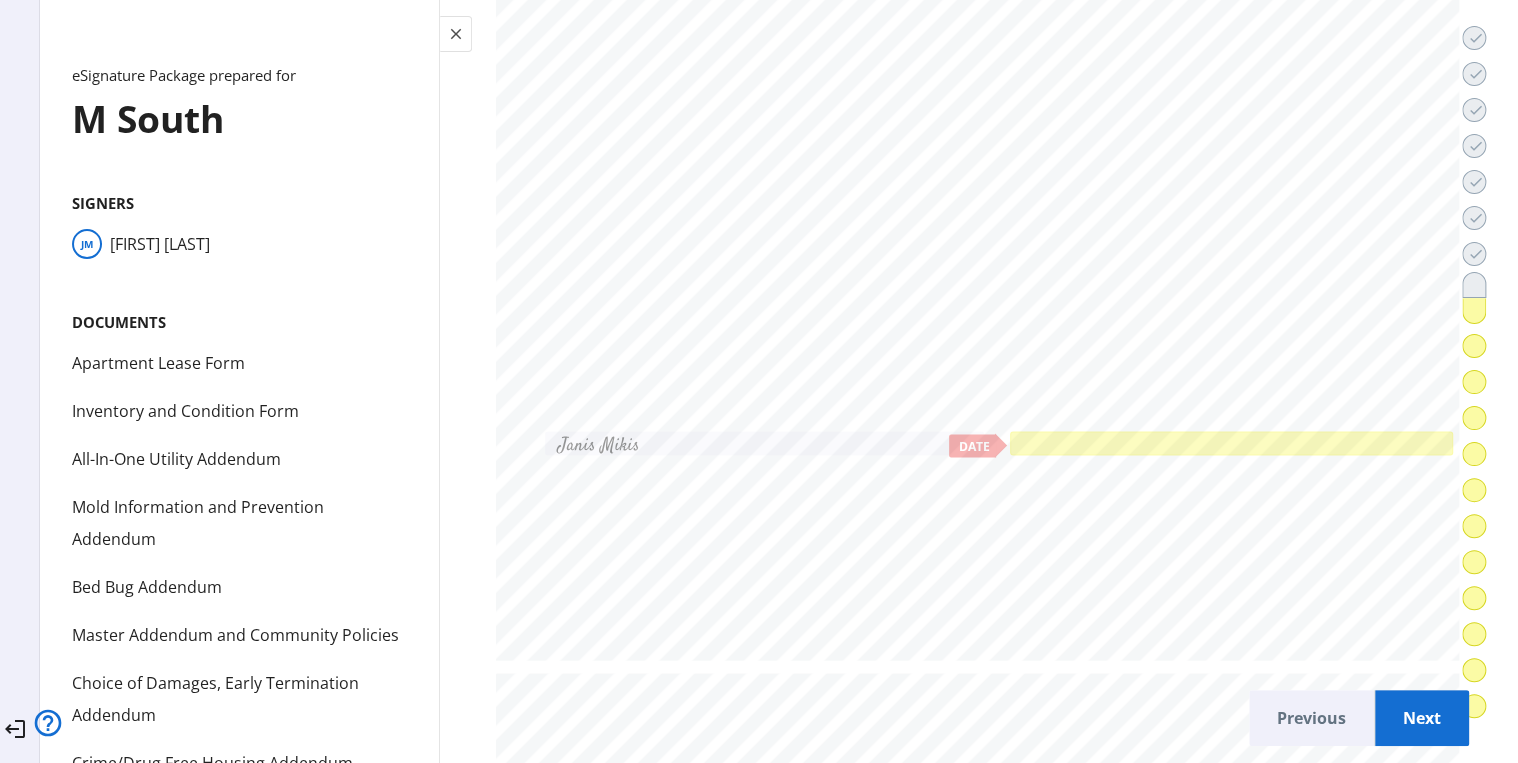 click 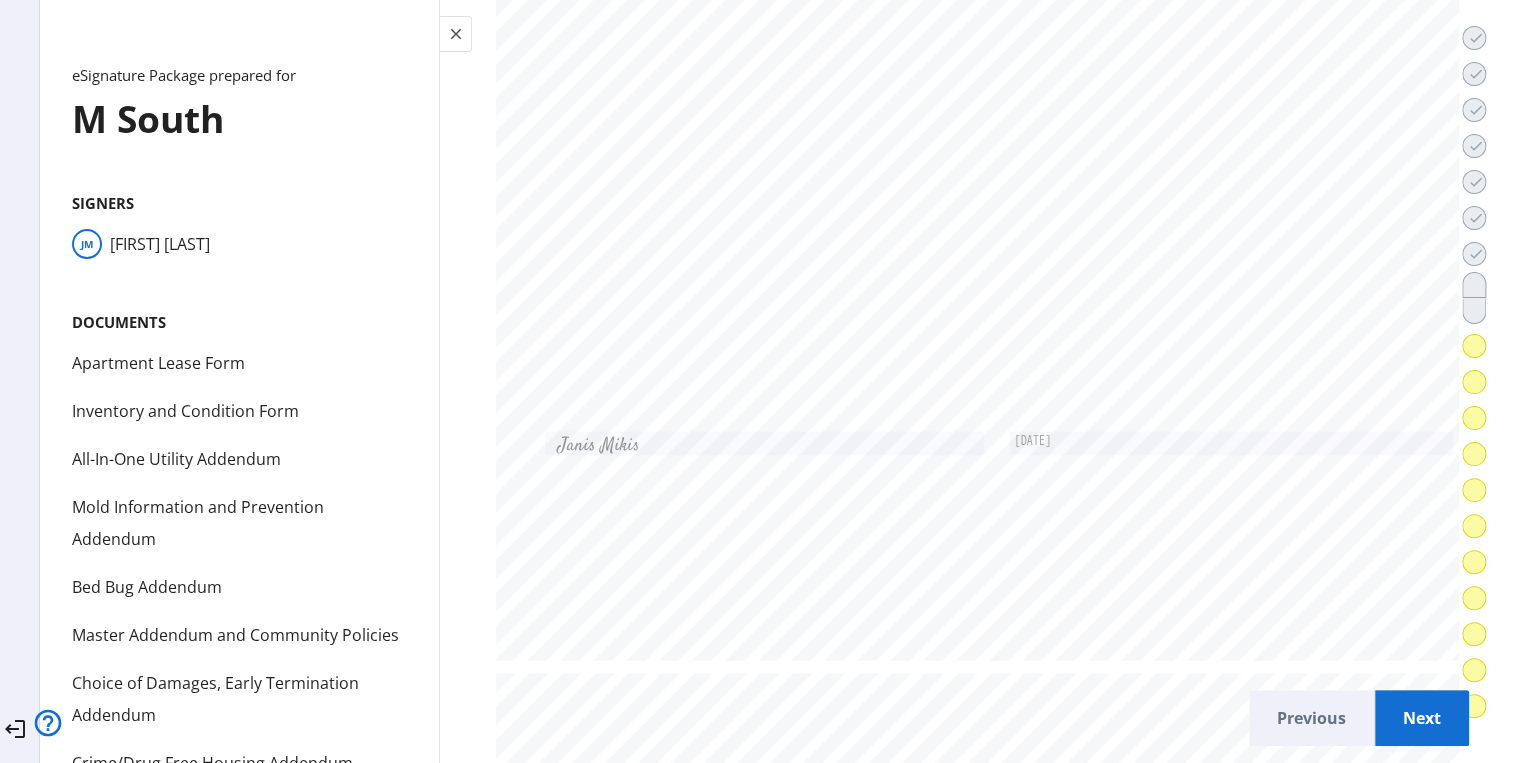click on "Next" at bounding box center (1422, 718) 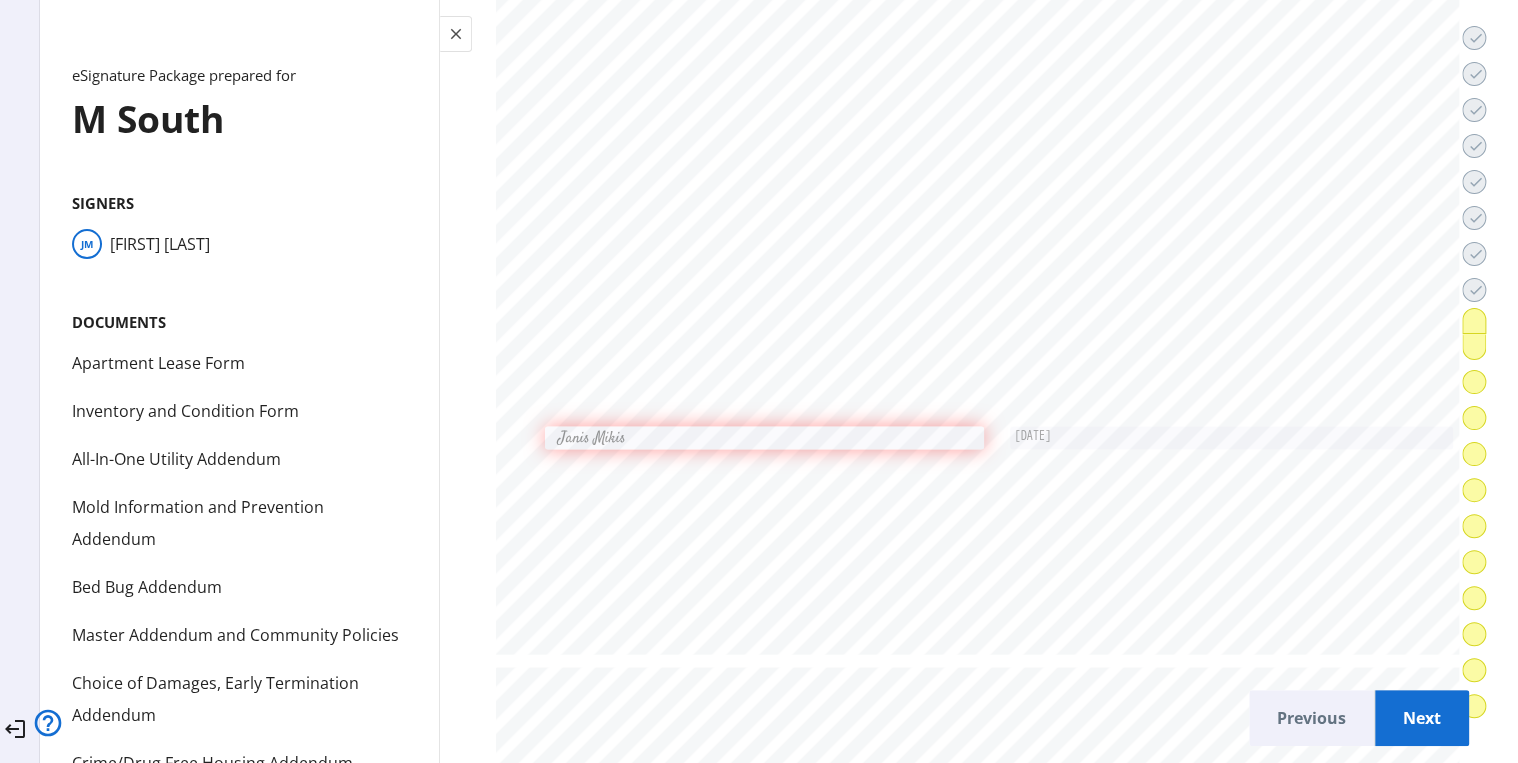 scroll, scrollTop: 48742, scrollLeft: 0, axis: vertical 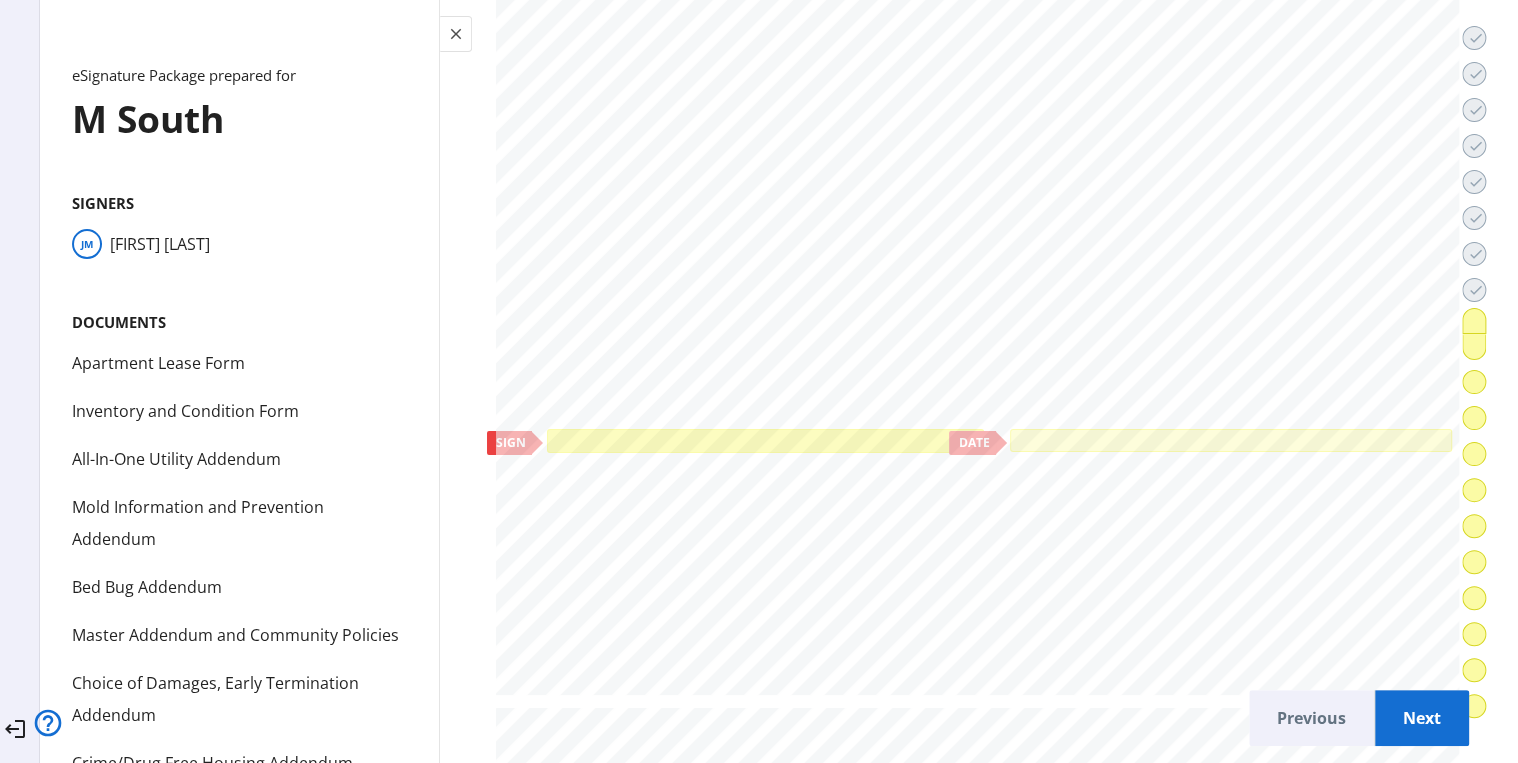 click 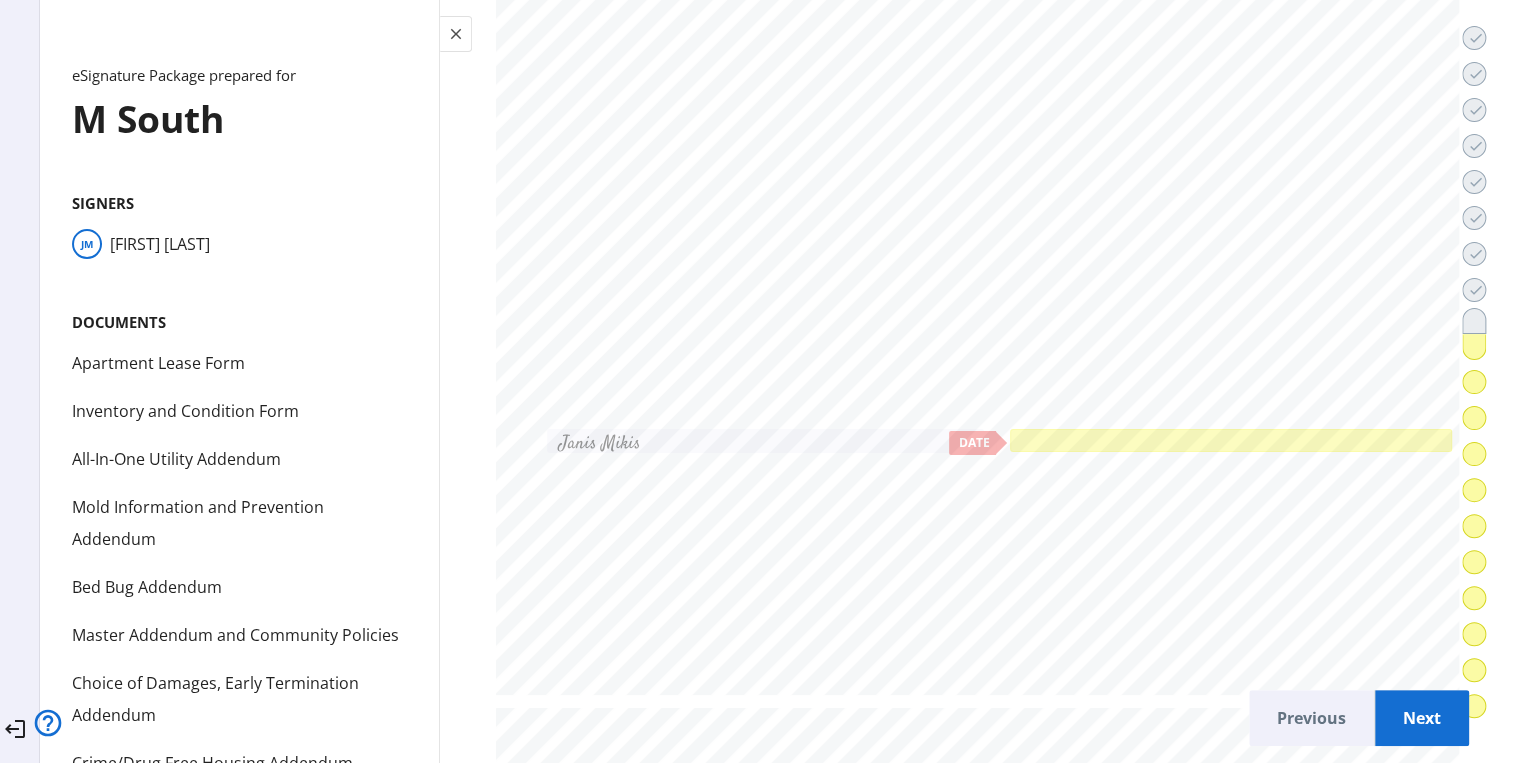 click 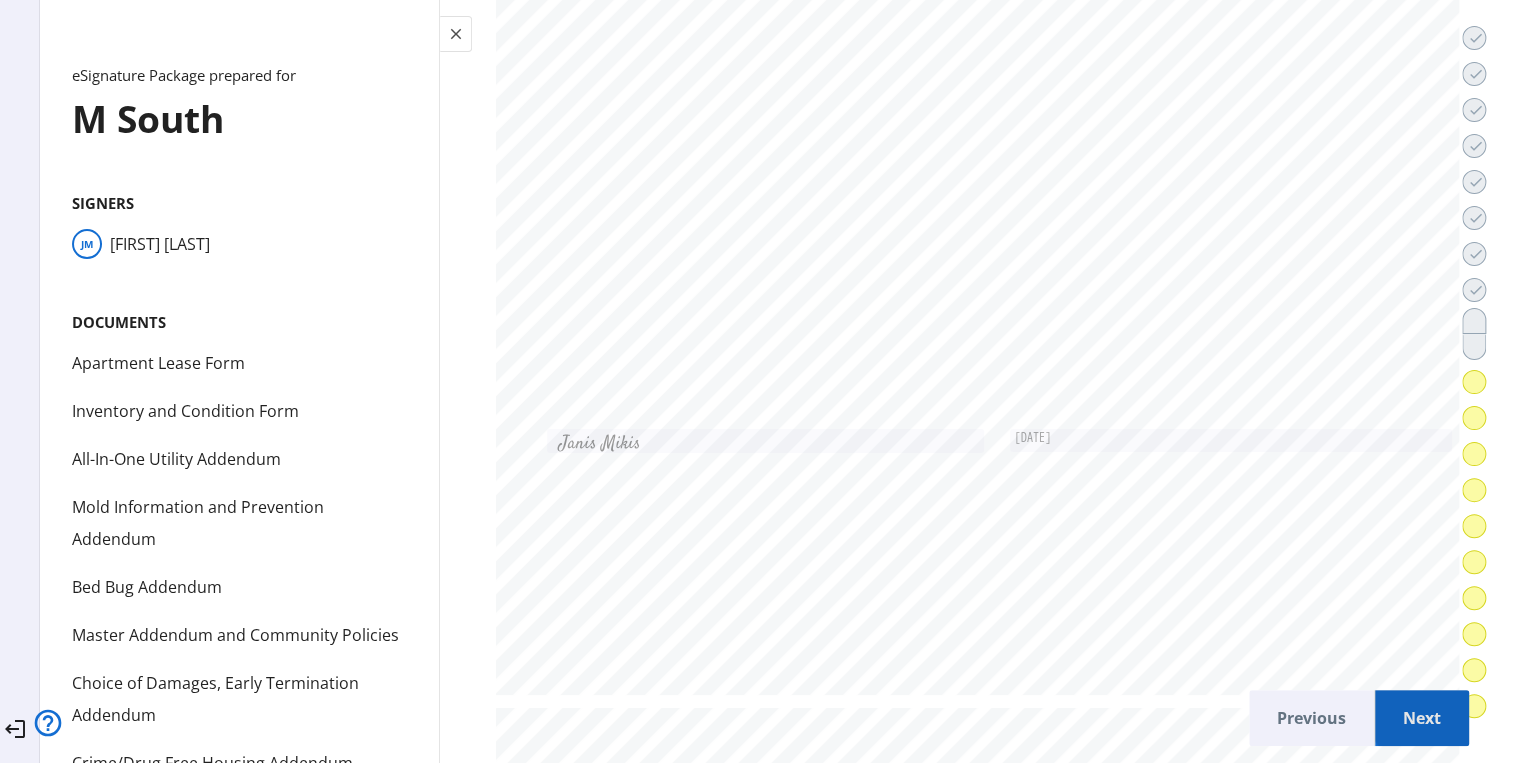 click on "Next" at bounding box center (1422, 718) 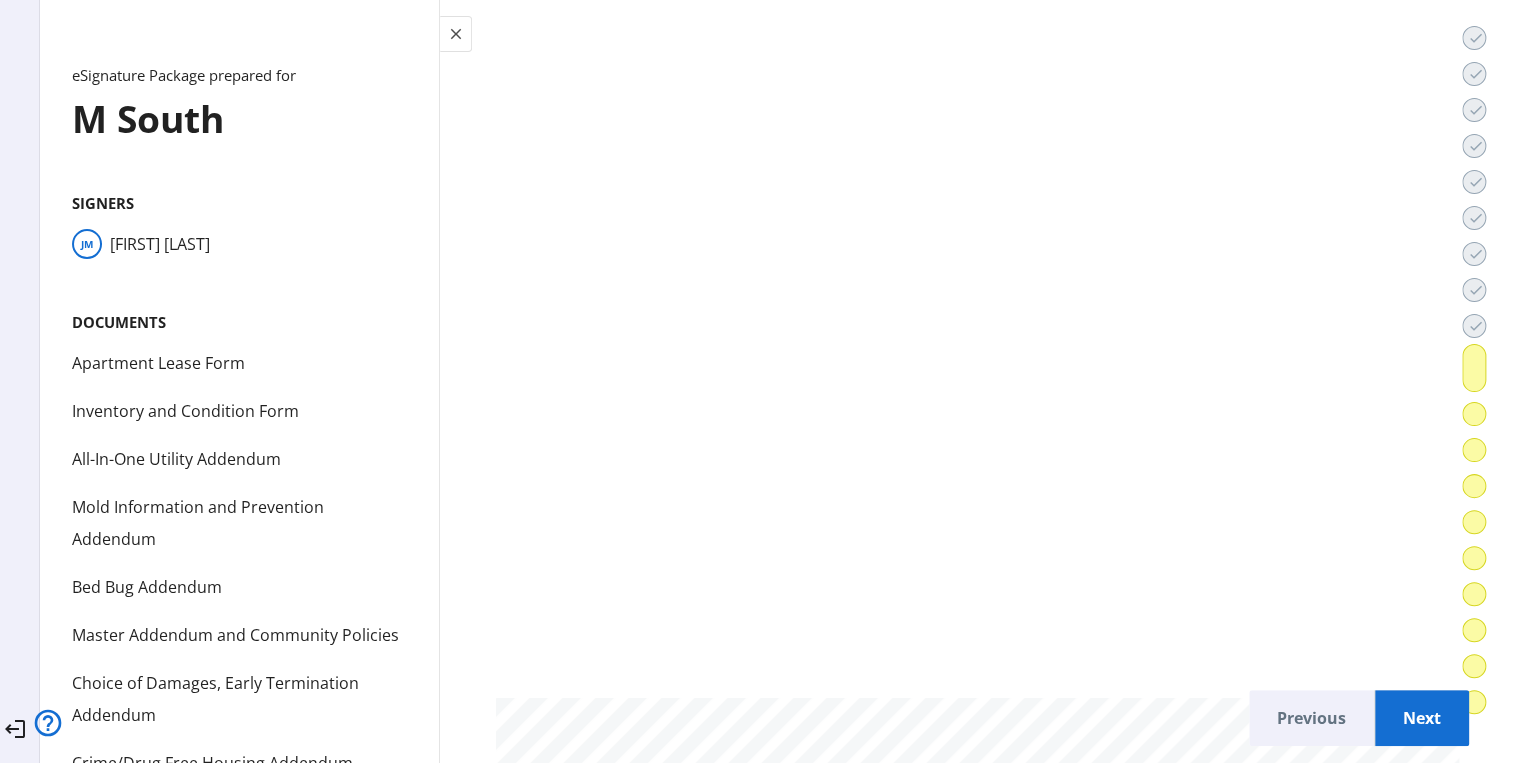scroll, scrollTop: 51236, scrollLeft: 0, axis: vertical 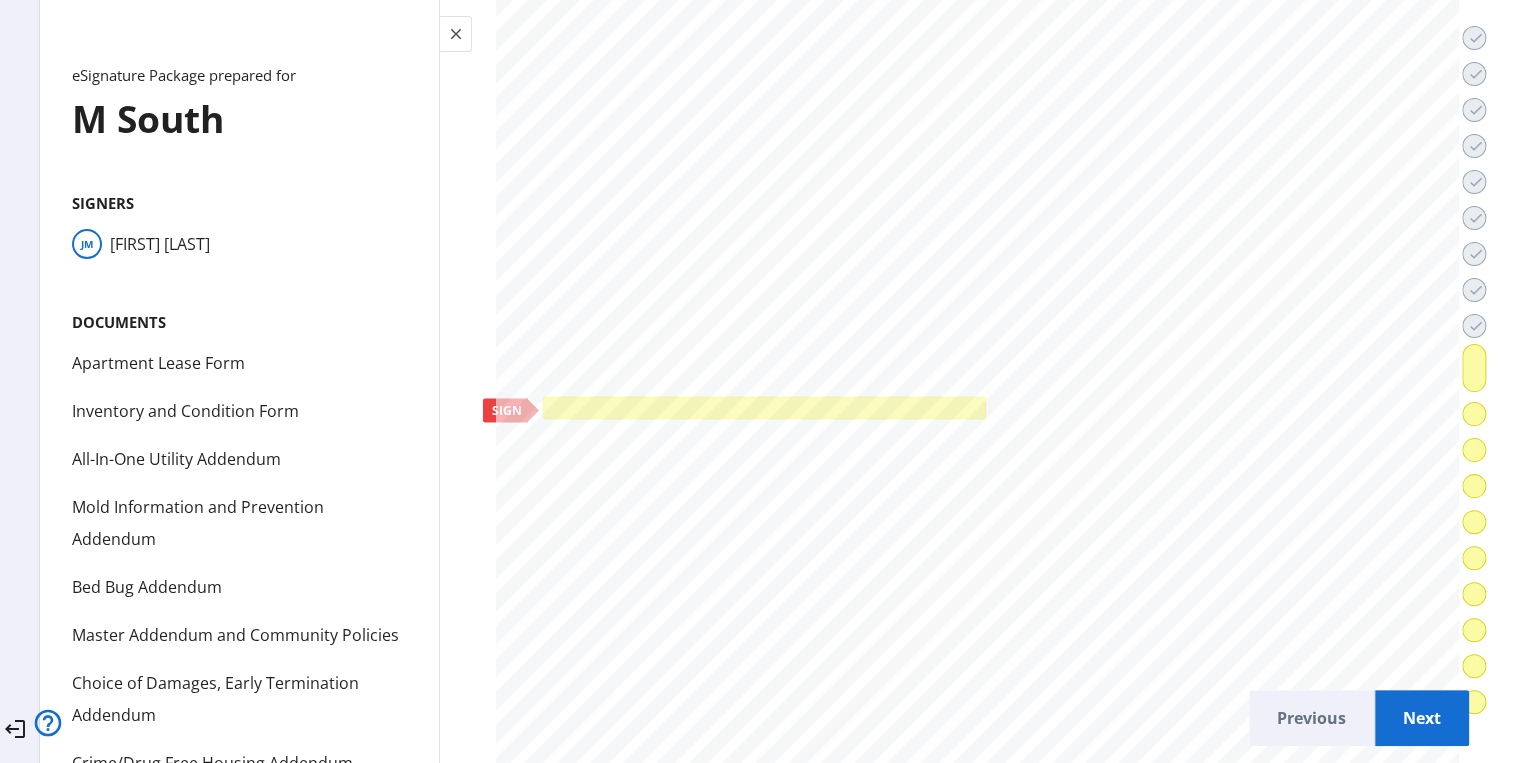 click 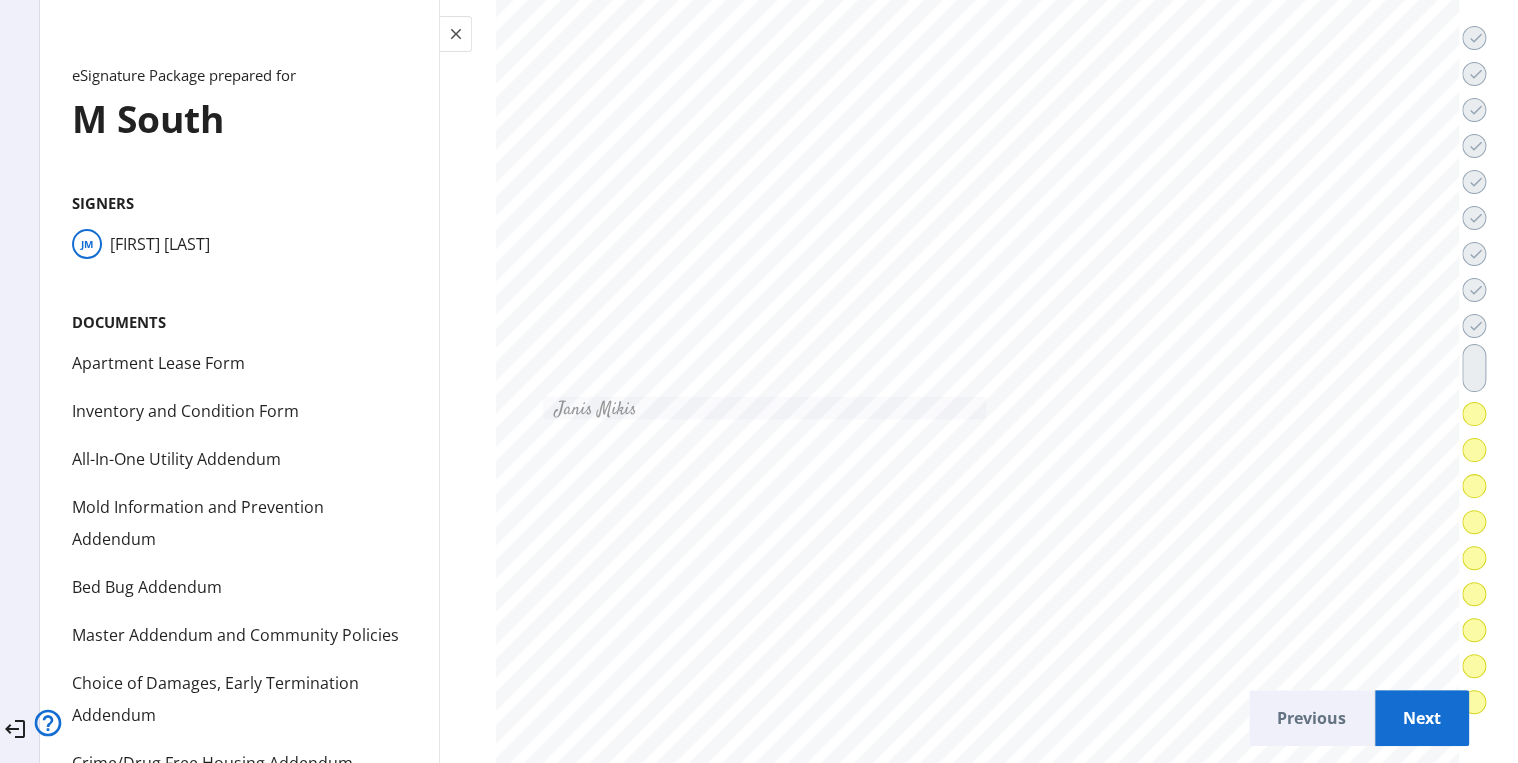click on "Next" at bounding box center [1422, 718] 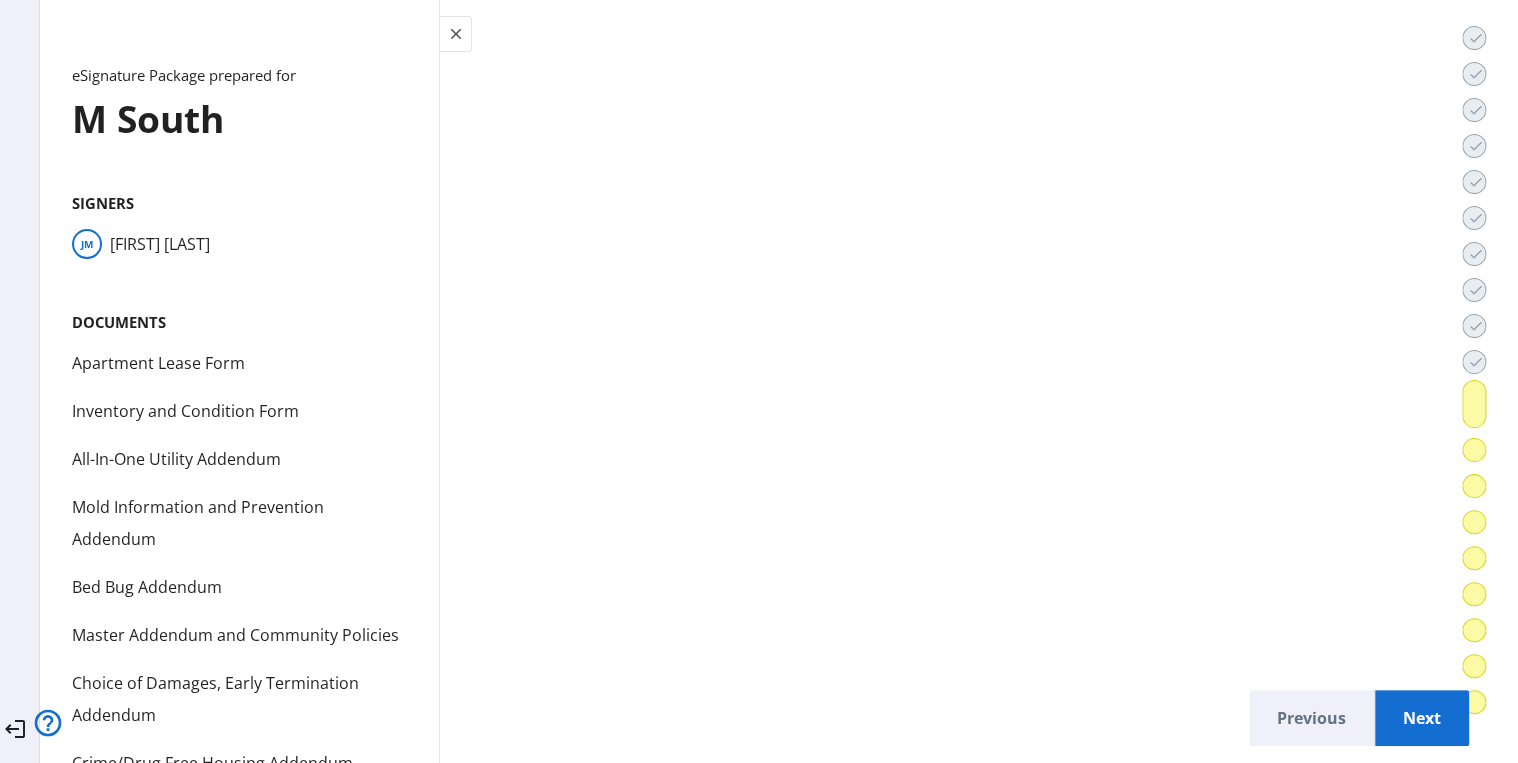 scroll, scrollTop: 55119, scrollLeft: 0, axis: vertical 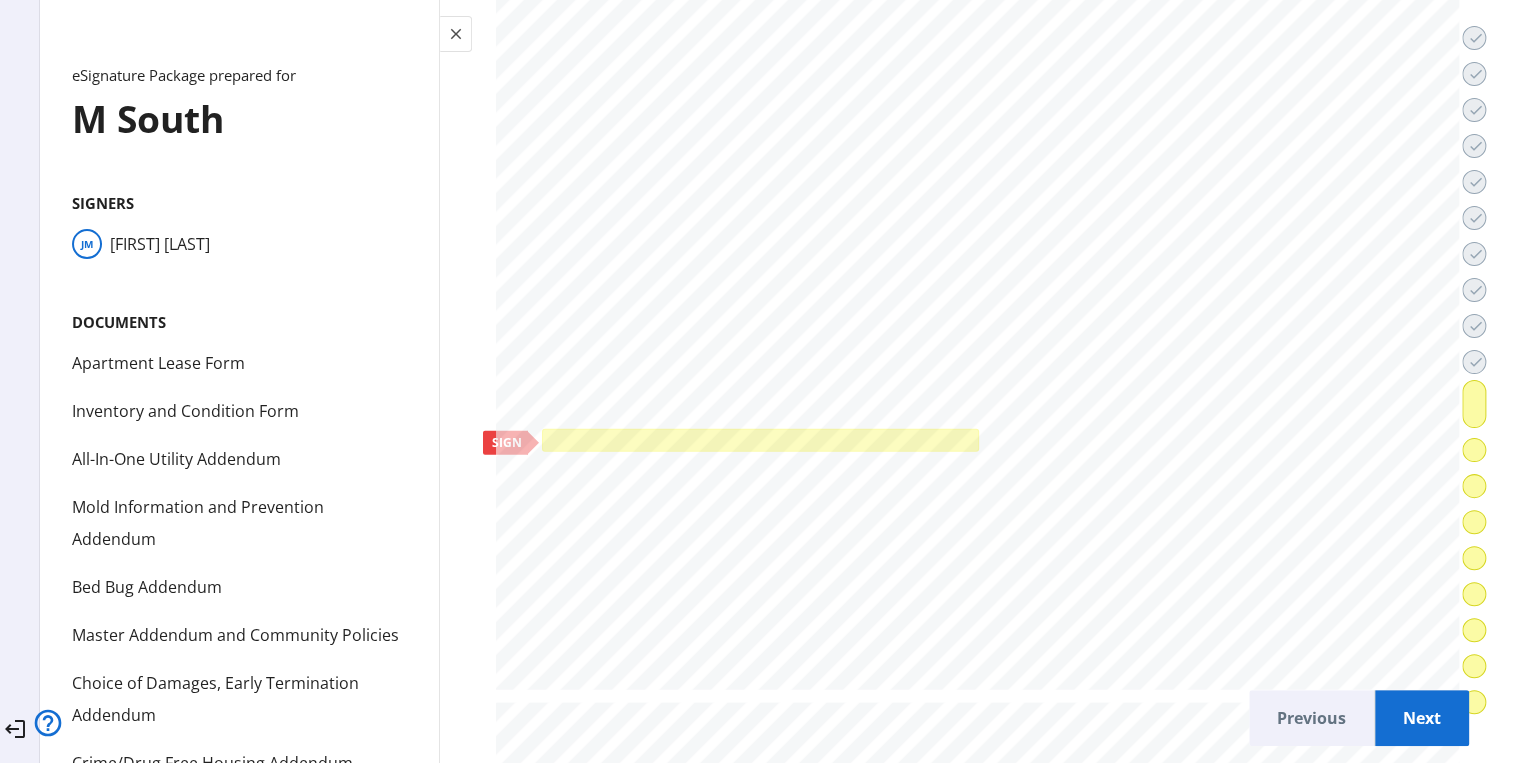 click 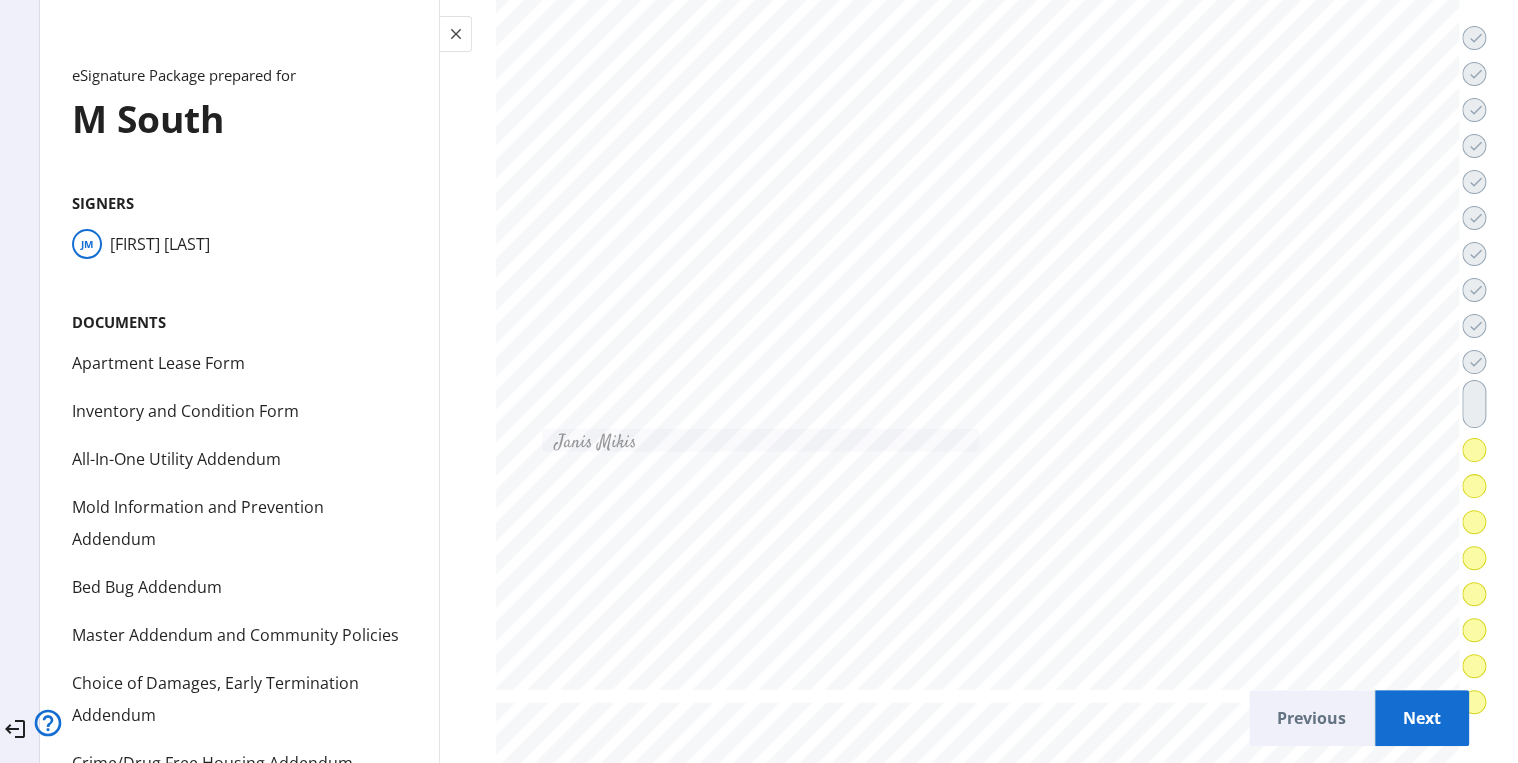click on "Next" at bounding box center (1422, 718) 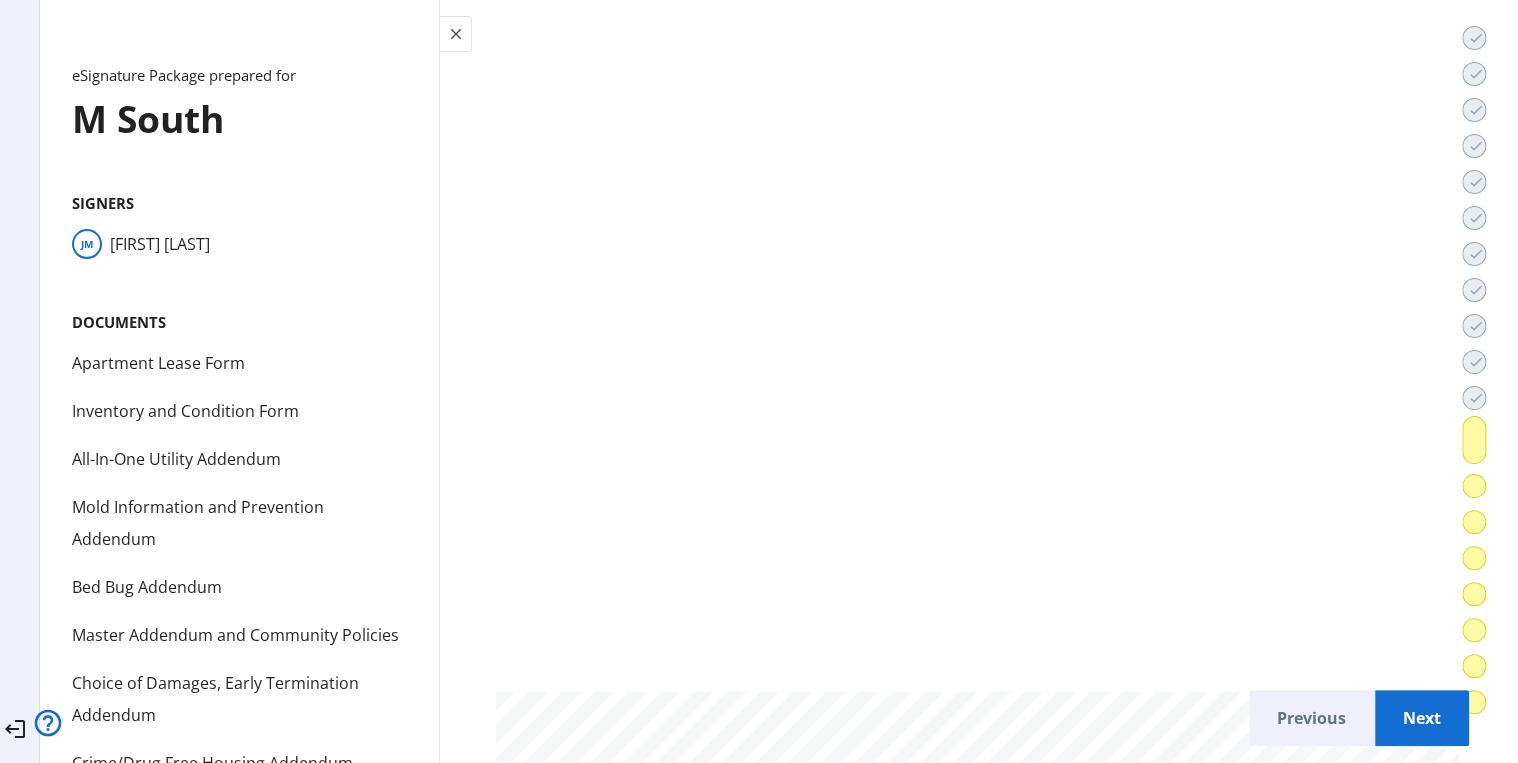 scroll, scrollTop: 57951, scrollLeft: 0, axis: vertical 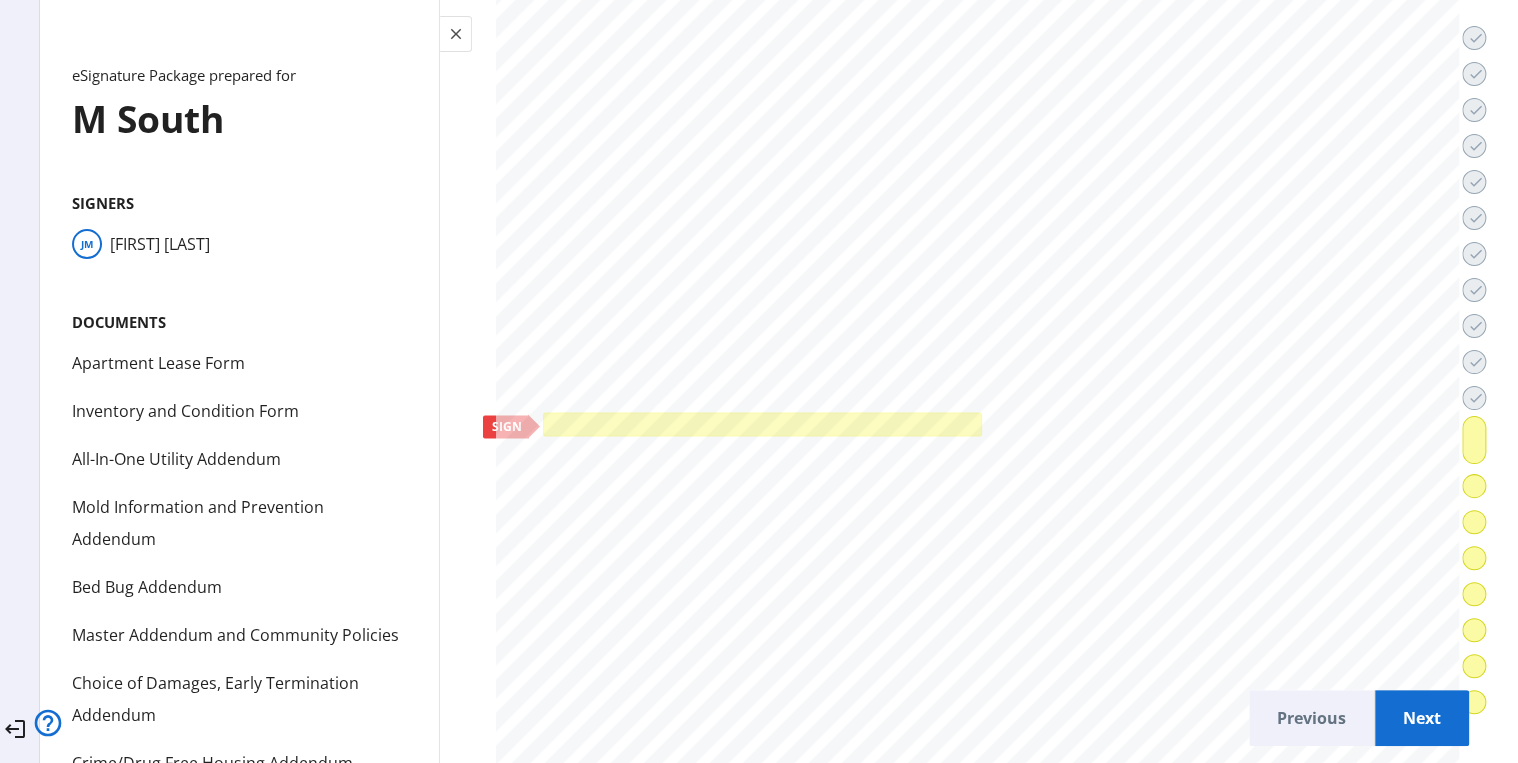 click 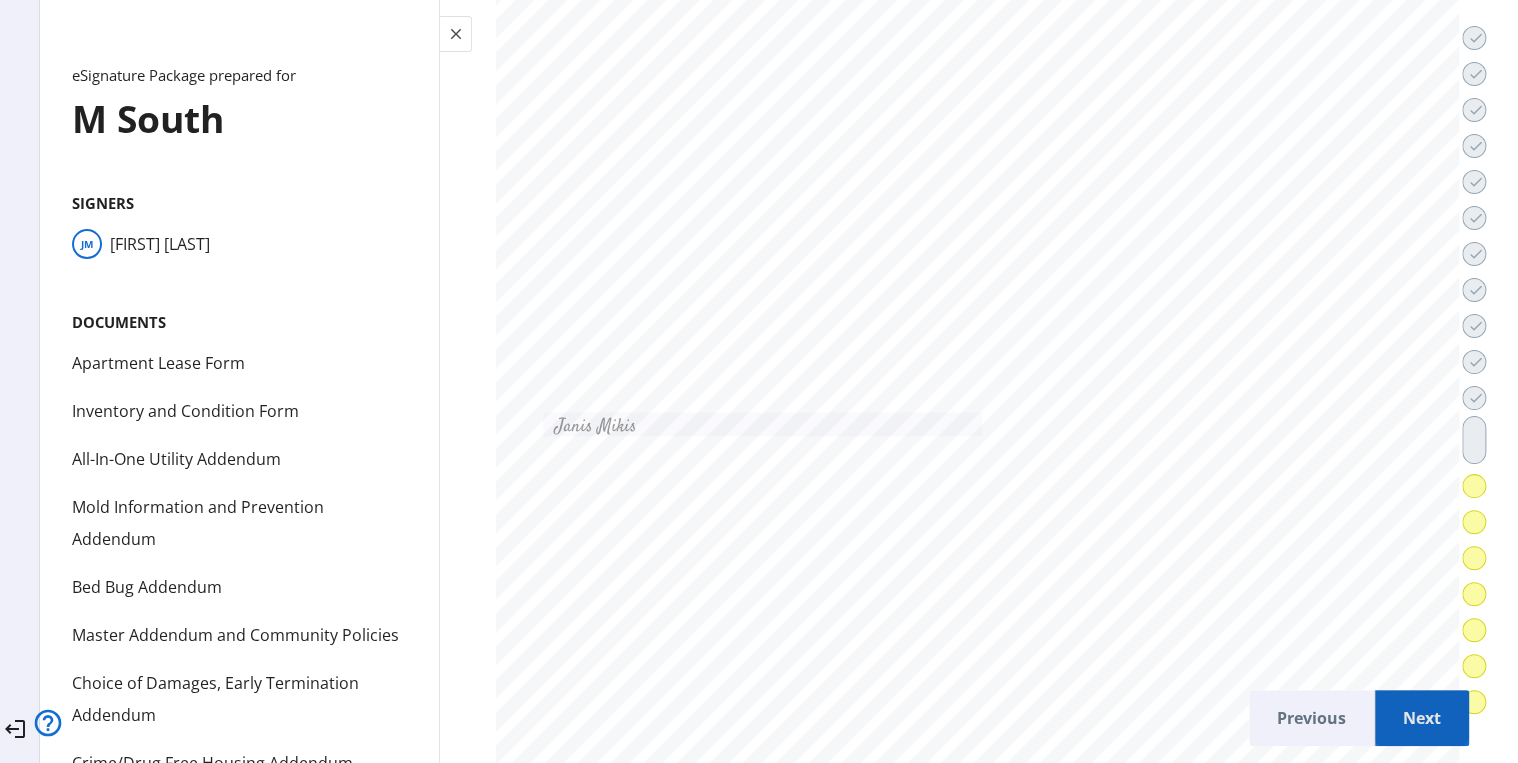 click on "Next" at bounding box center [1422, 718] 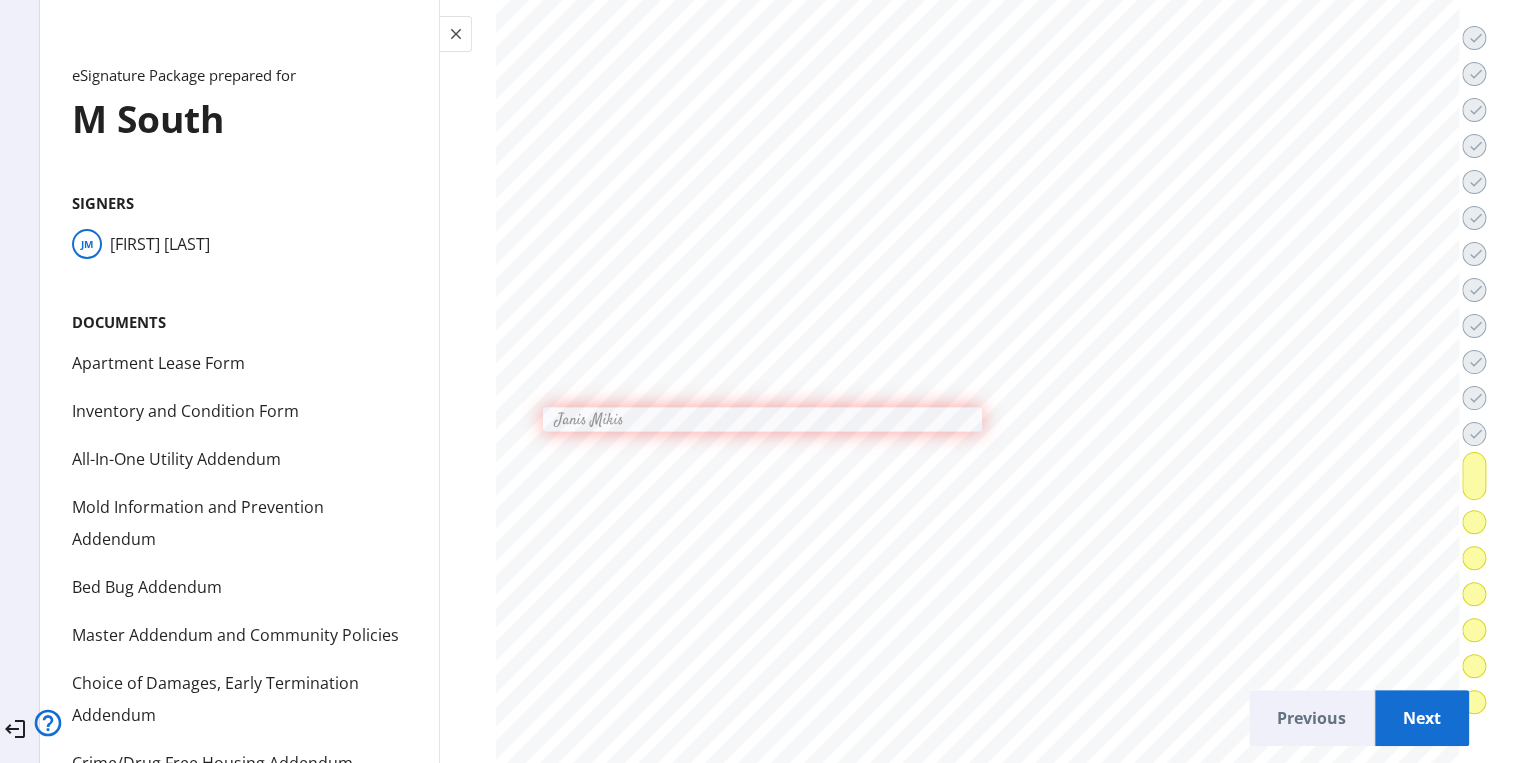 scroll, scrollTop: 59978, scrollLeft: 0, axis: vertical 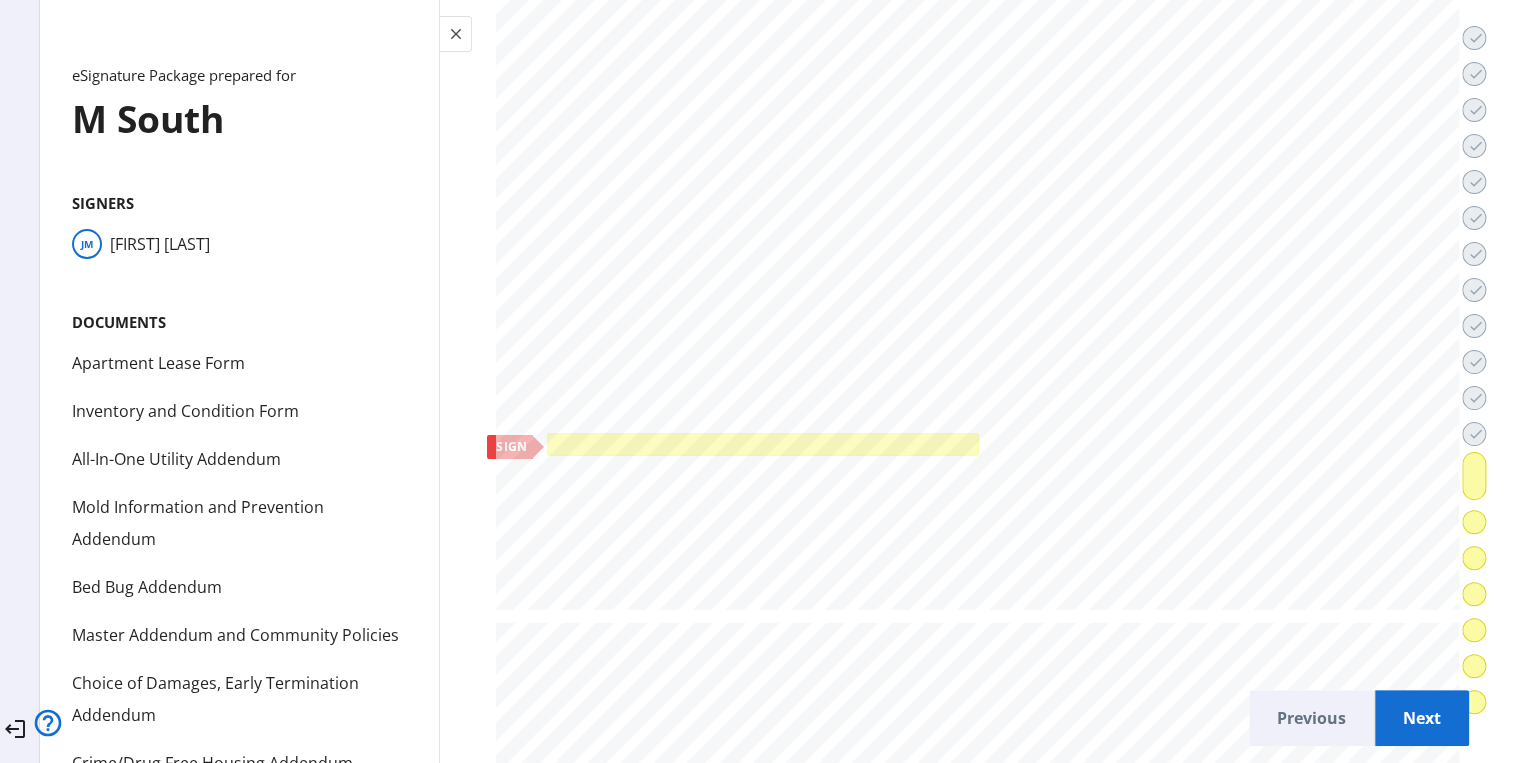 click 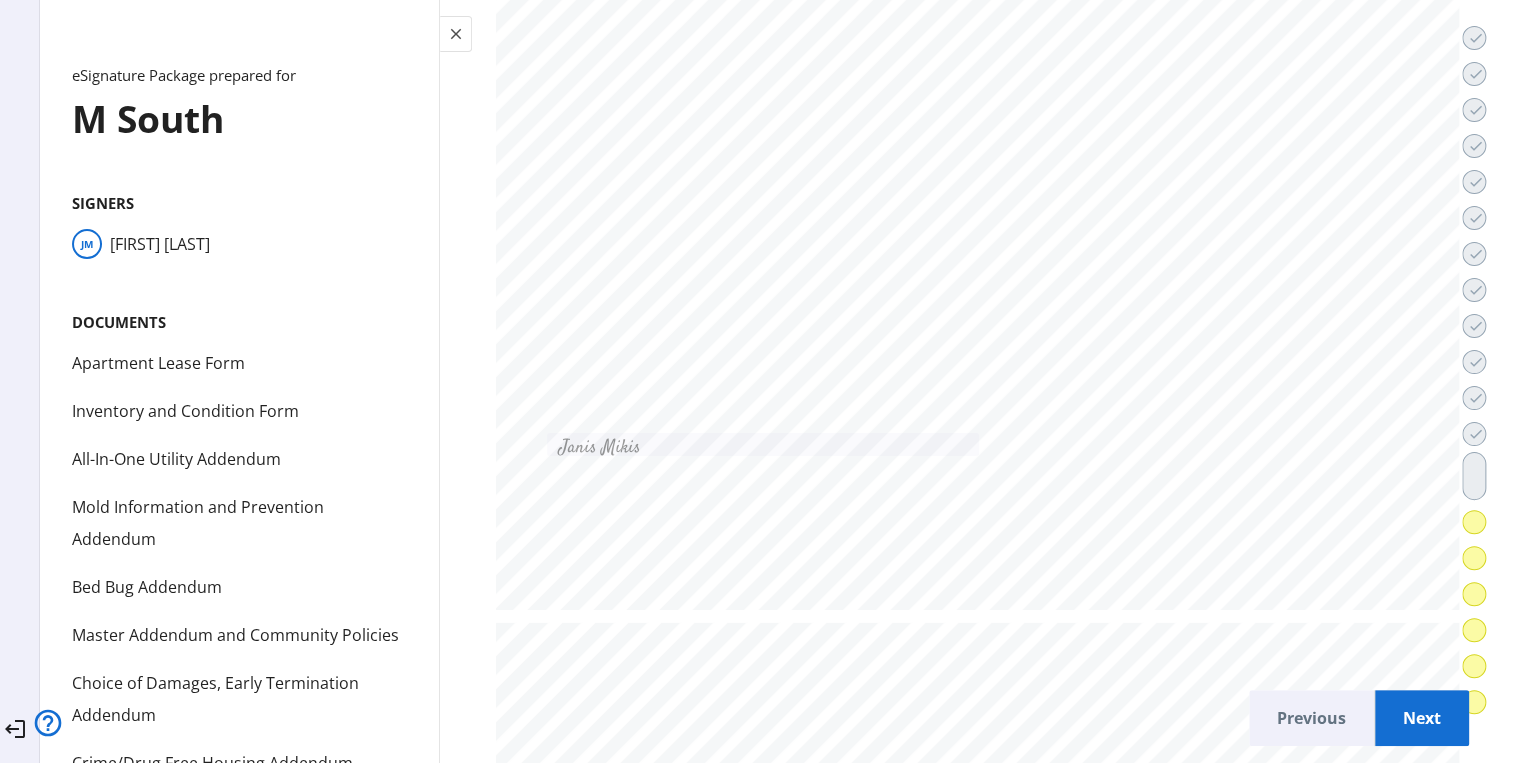 click on "Next" at bounding box center [1422, 718] 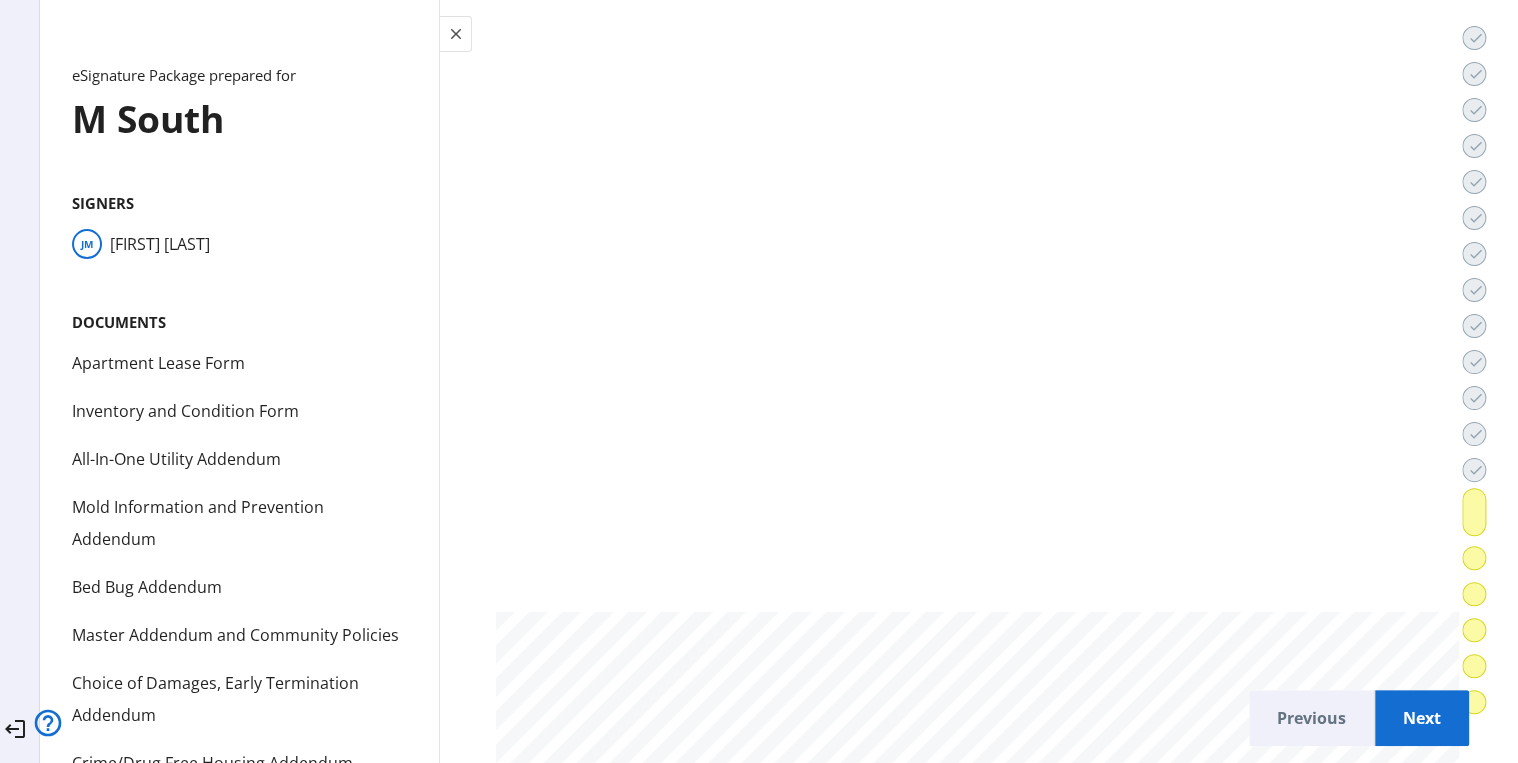 scroll, scrollTop: 62429, scrollLeft: 0, axis: vertical 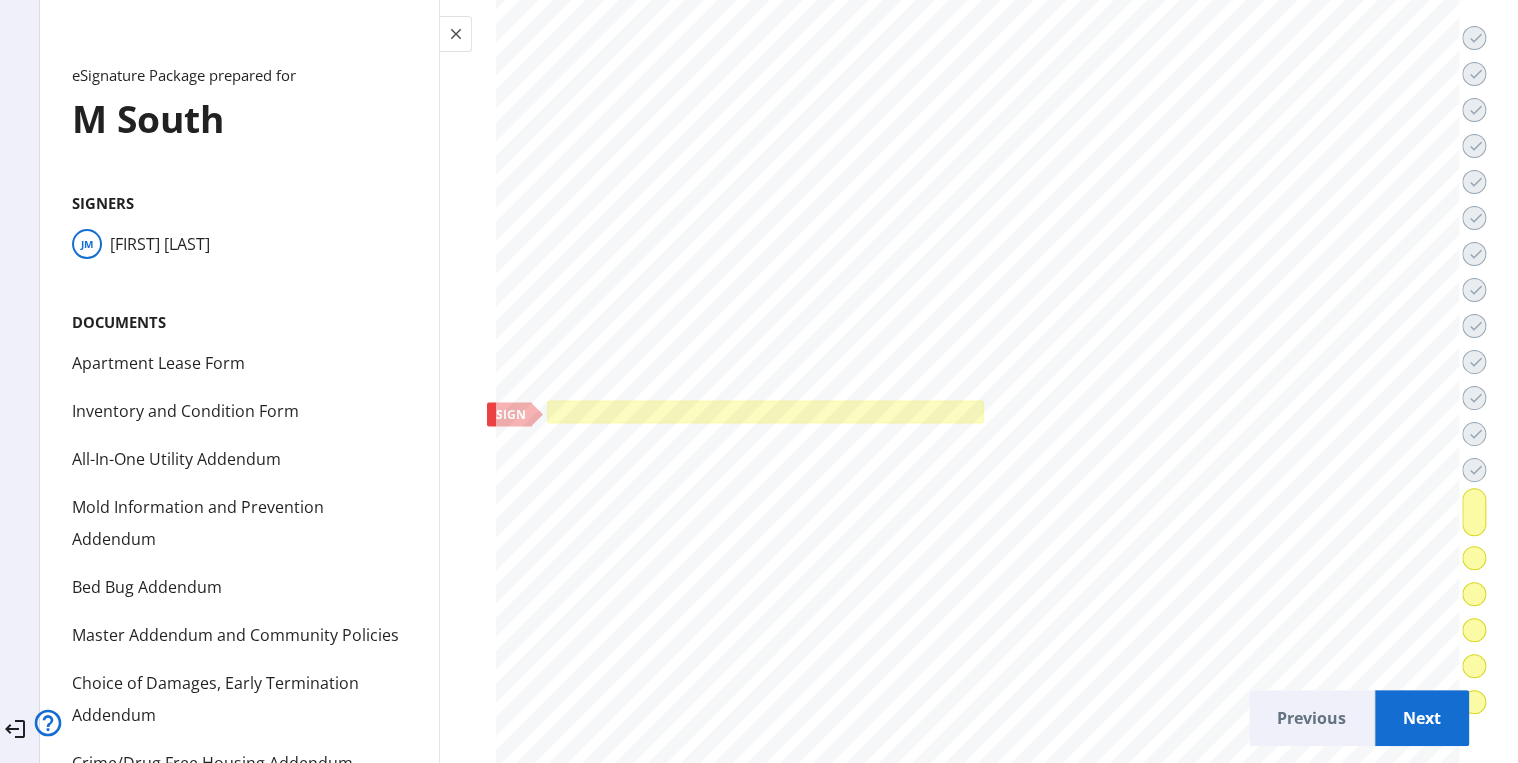 click 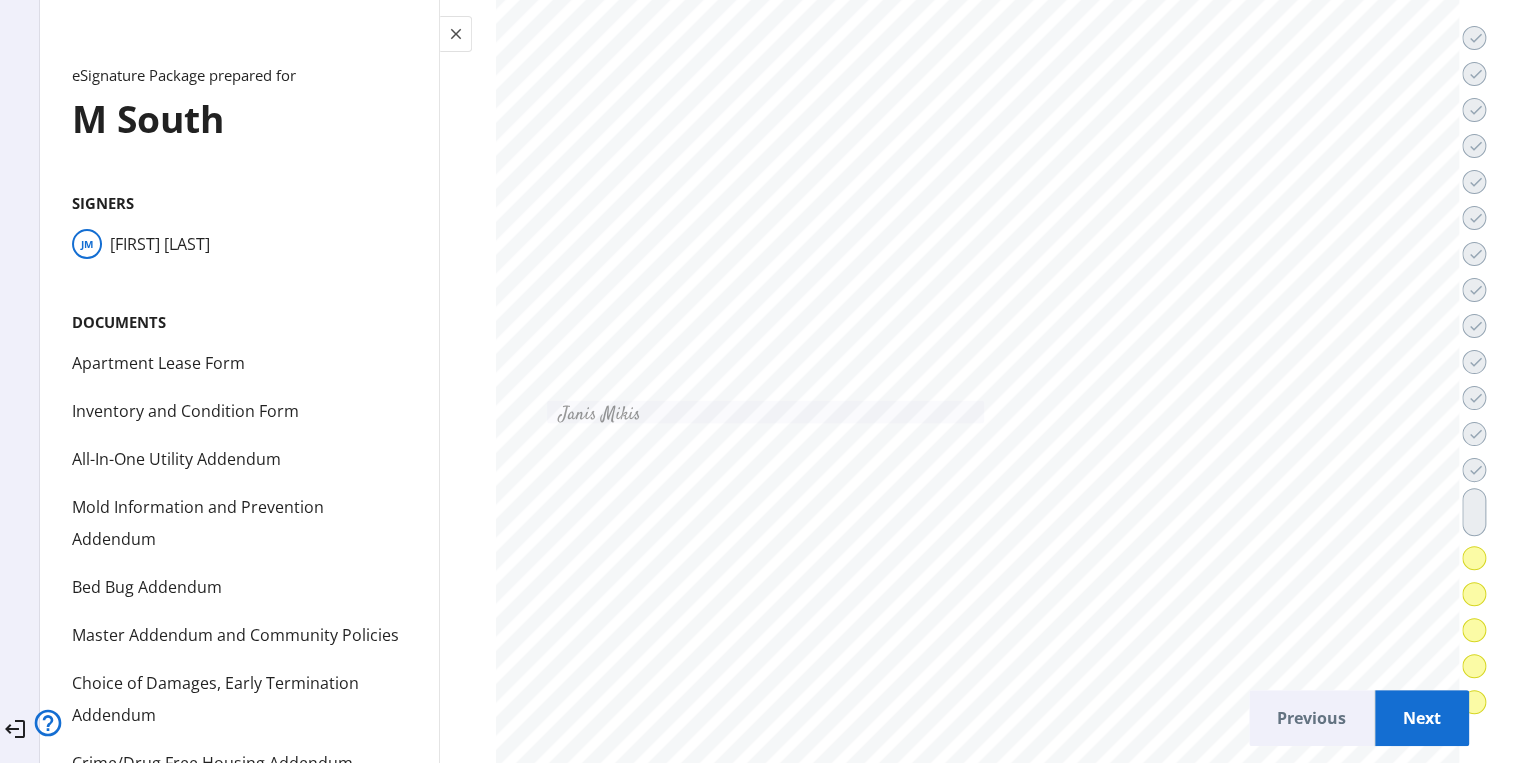 click on "Next" at bounding box center (1422, 718) 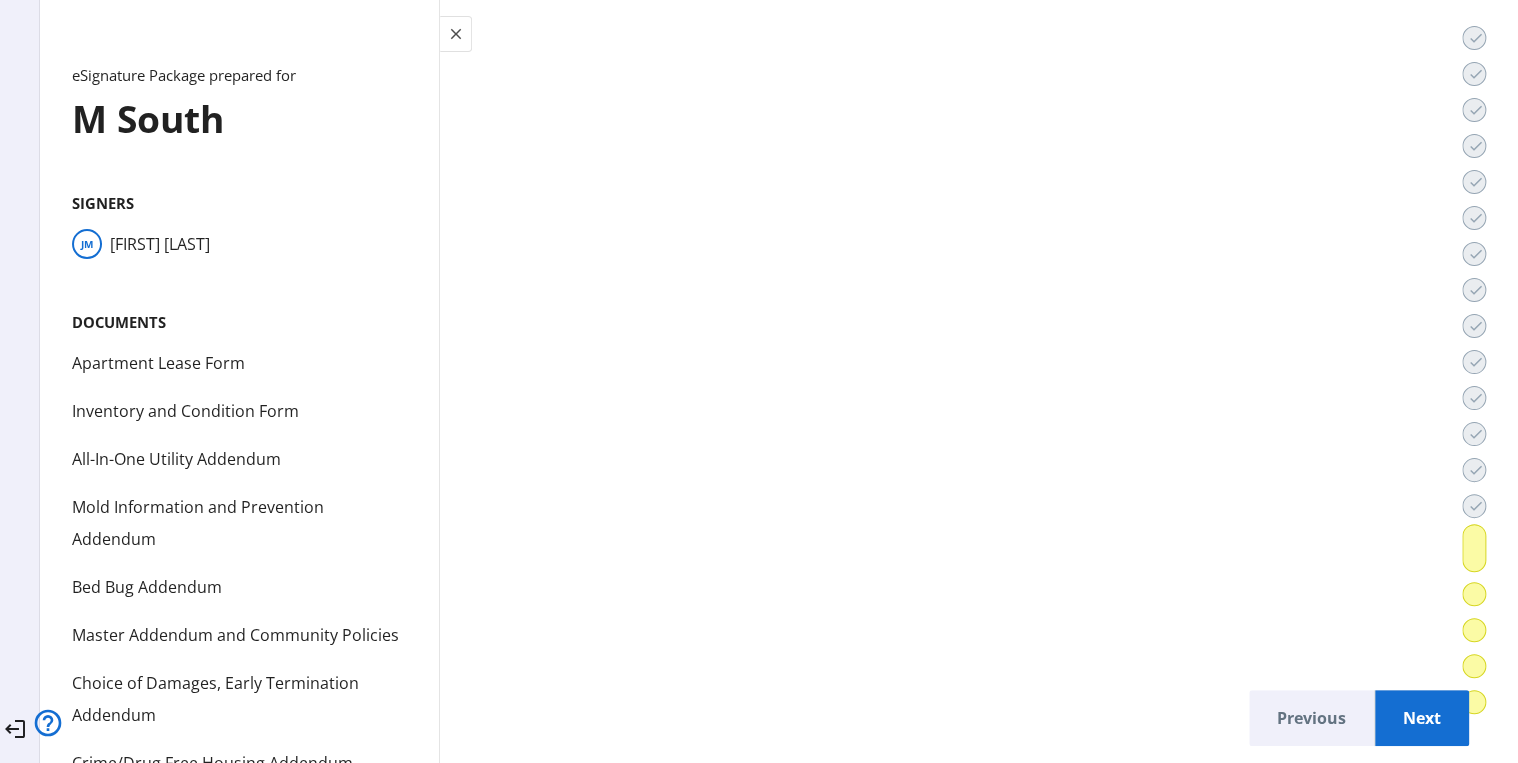 scroll, scrollTop: 65617, scrollLeft: 0, axis: vertical 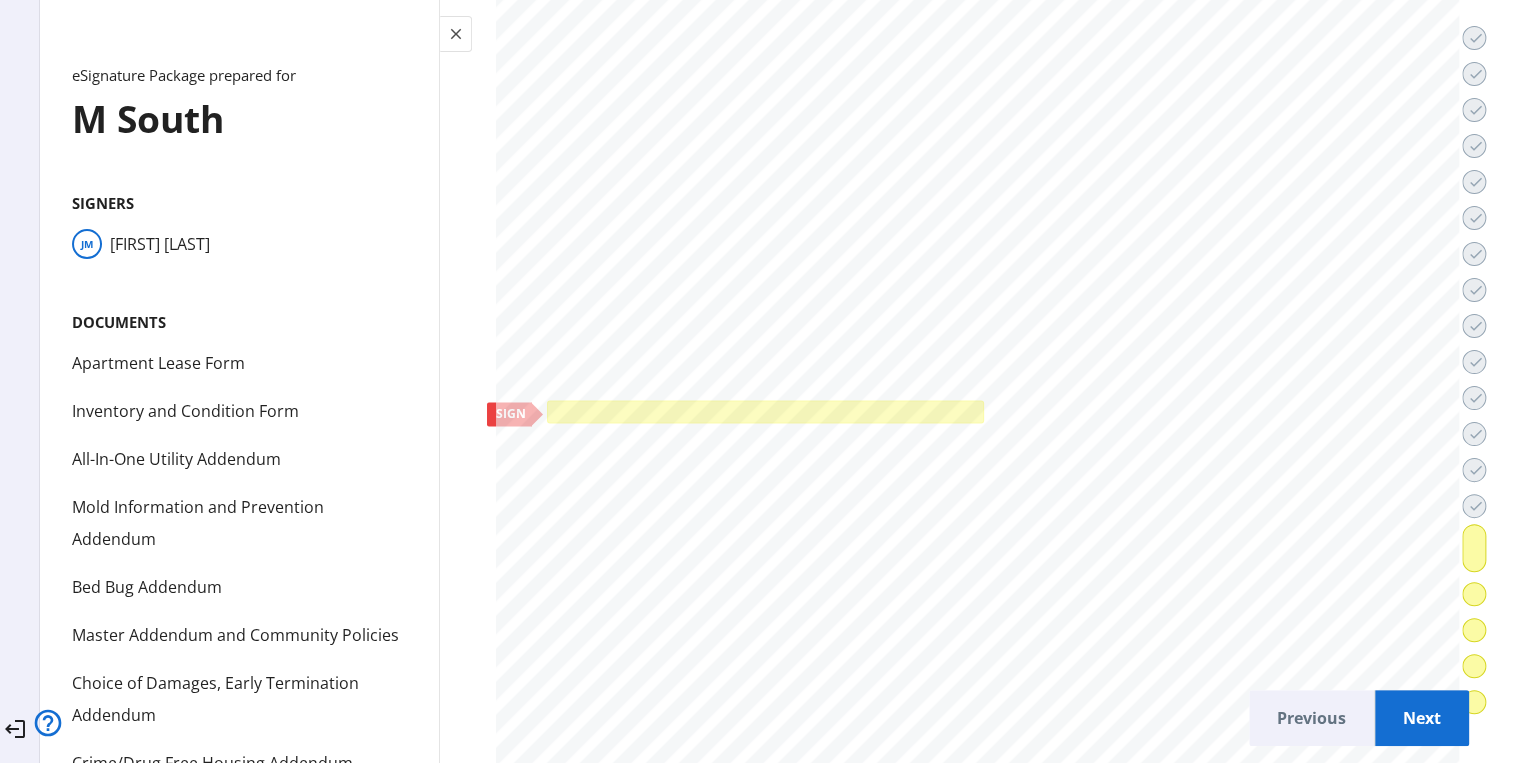 click 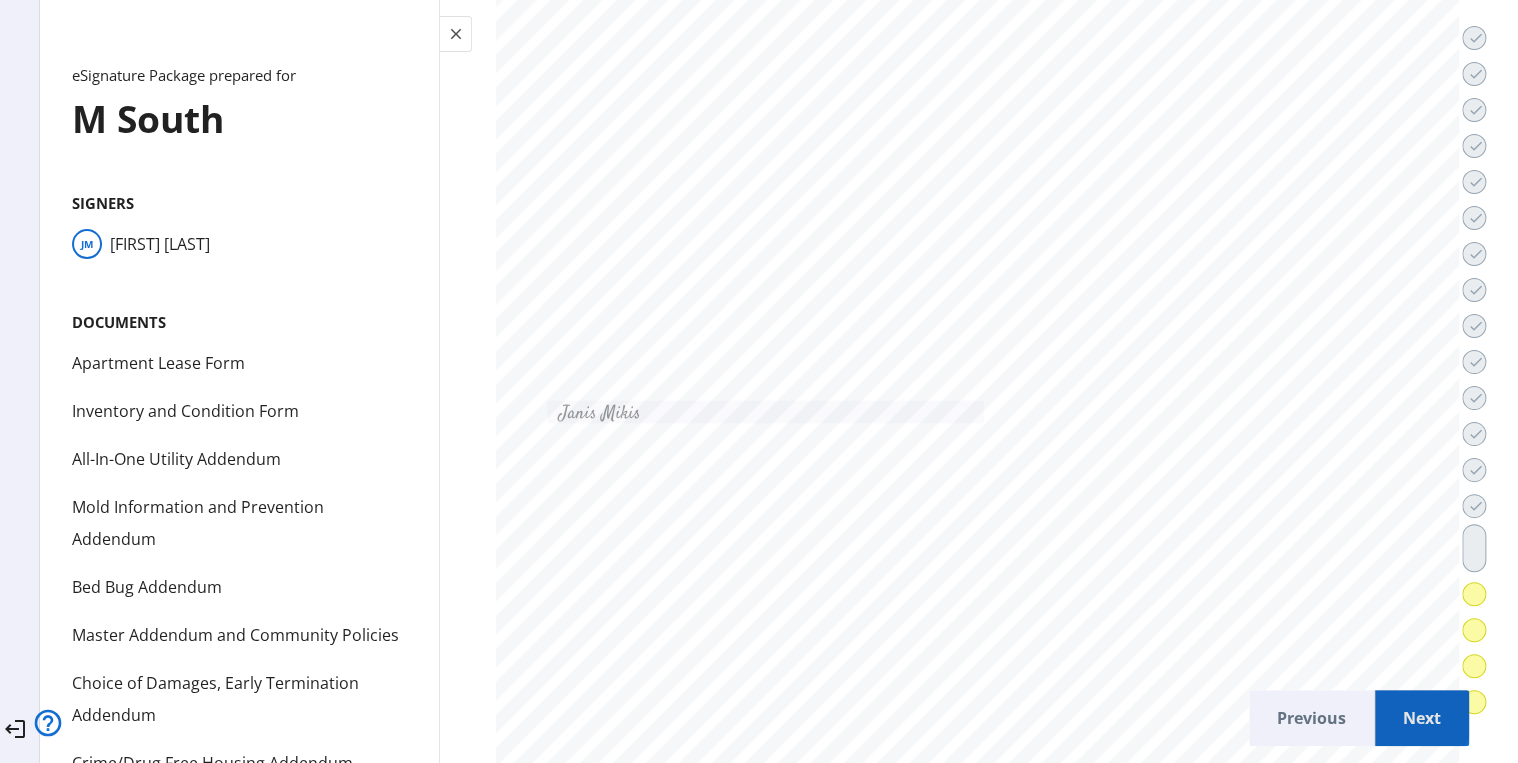 click on "Next" at bounding box center (1422, 718) 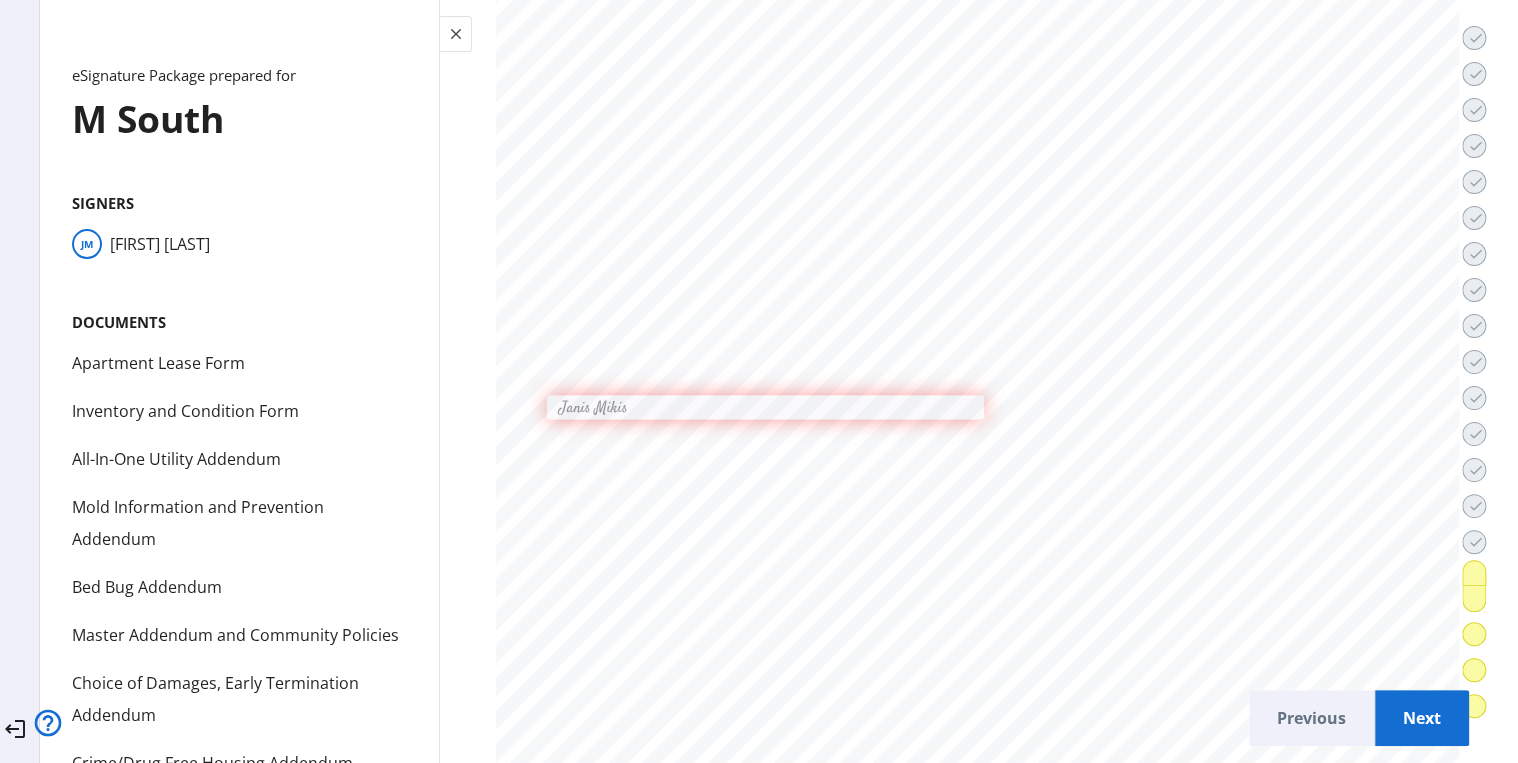 scroll, scrollTop: 67232, scrollLeft: 0, axis: vertical 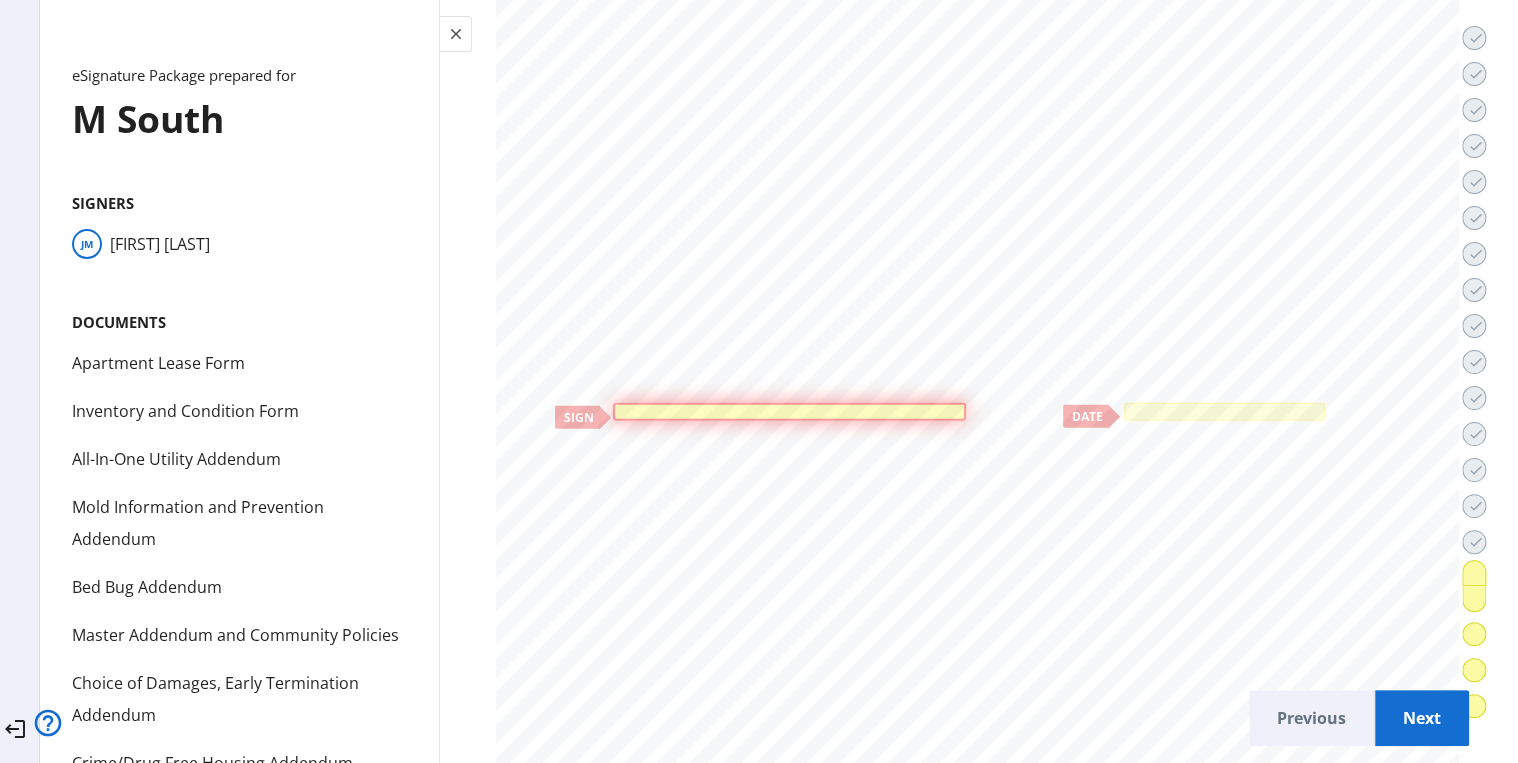 click 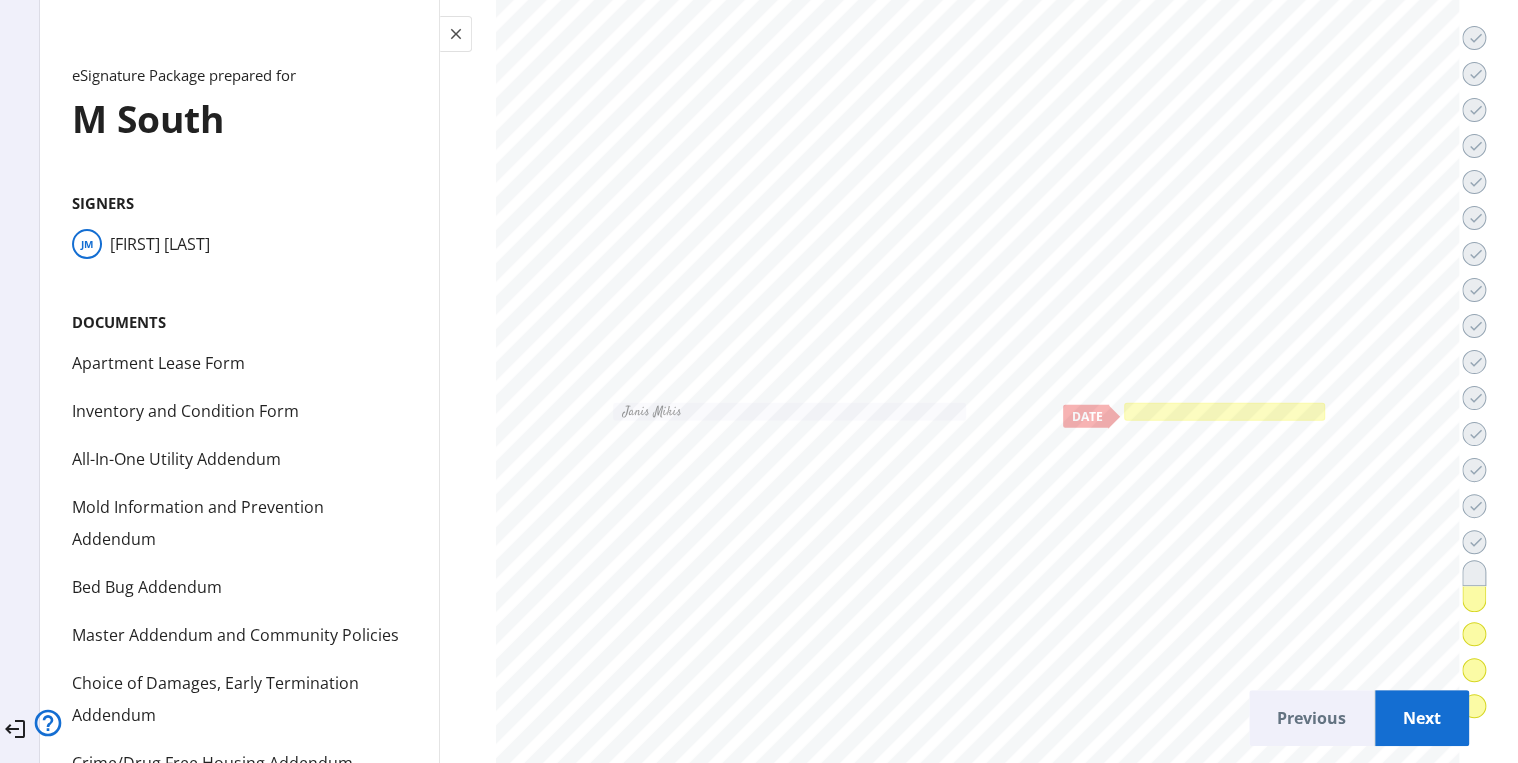 click 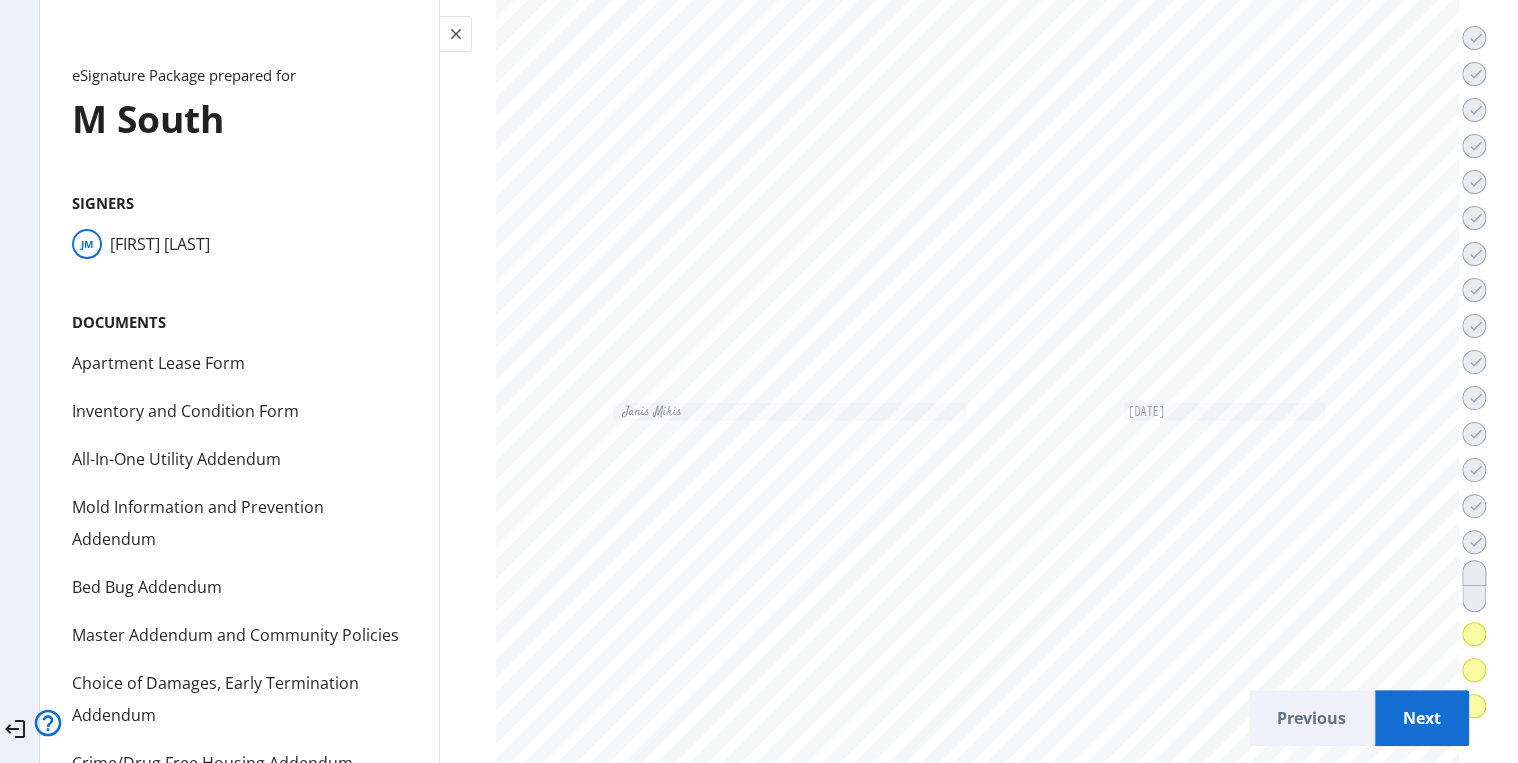 click on "Next" at bounding box center (1422, 718) 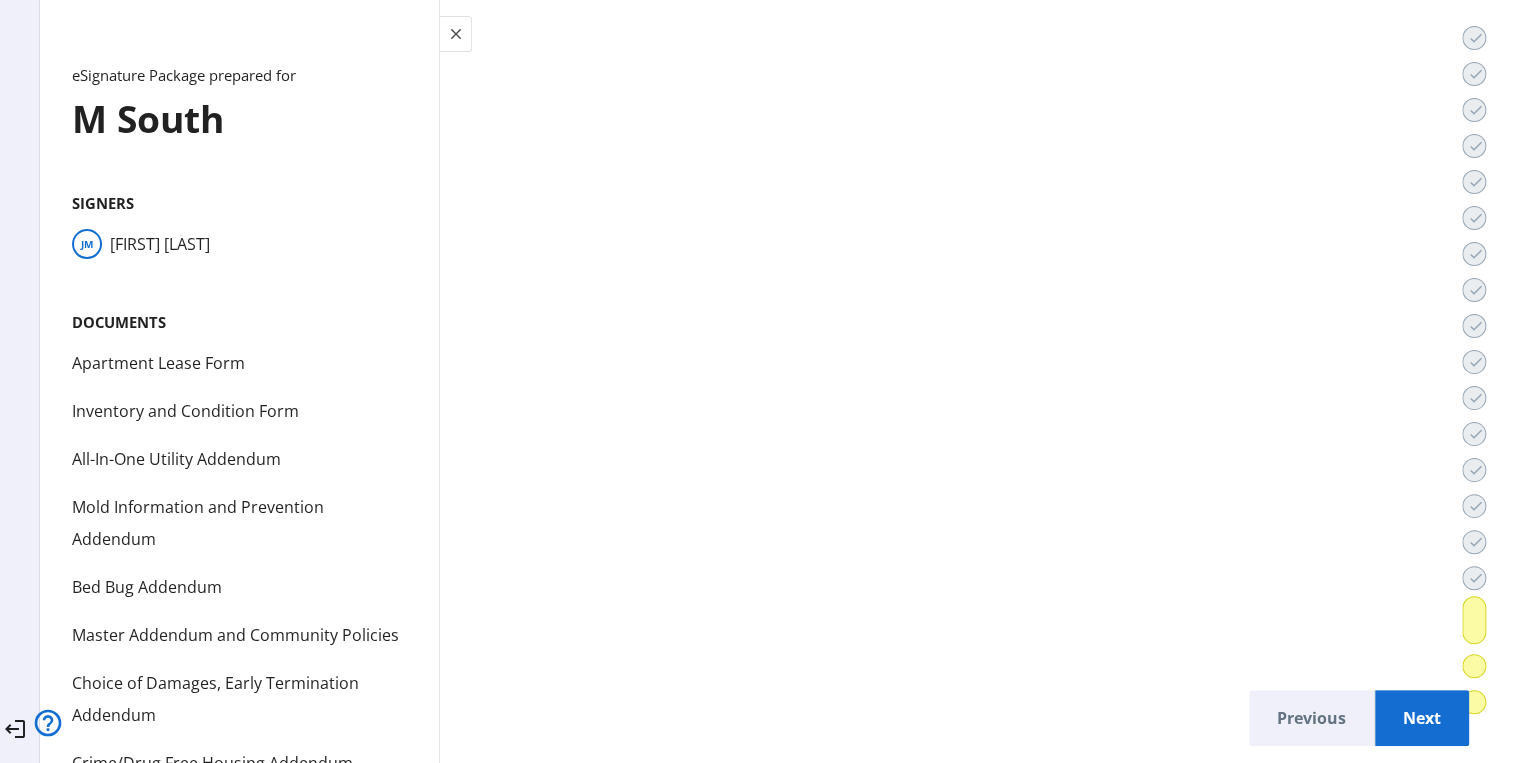scroll, scrollTop: 70476, scrollLeft: 0, axis: vertical 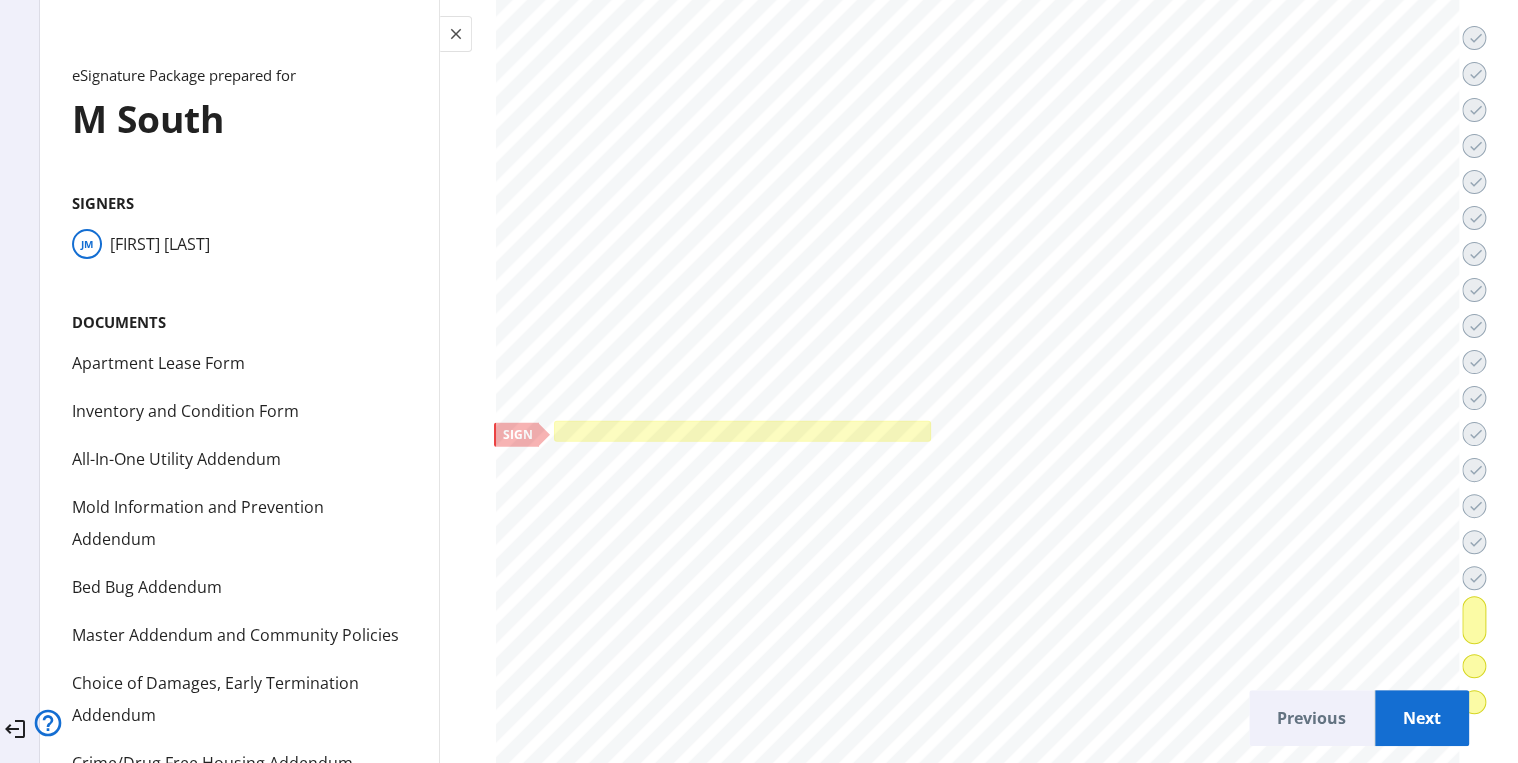 click 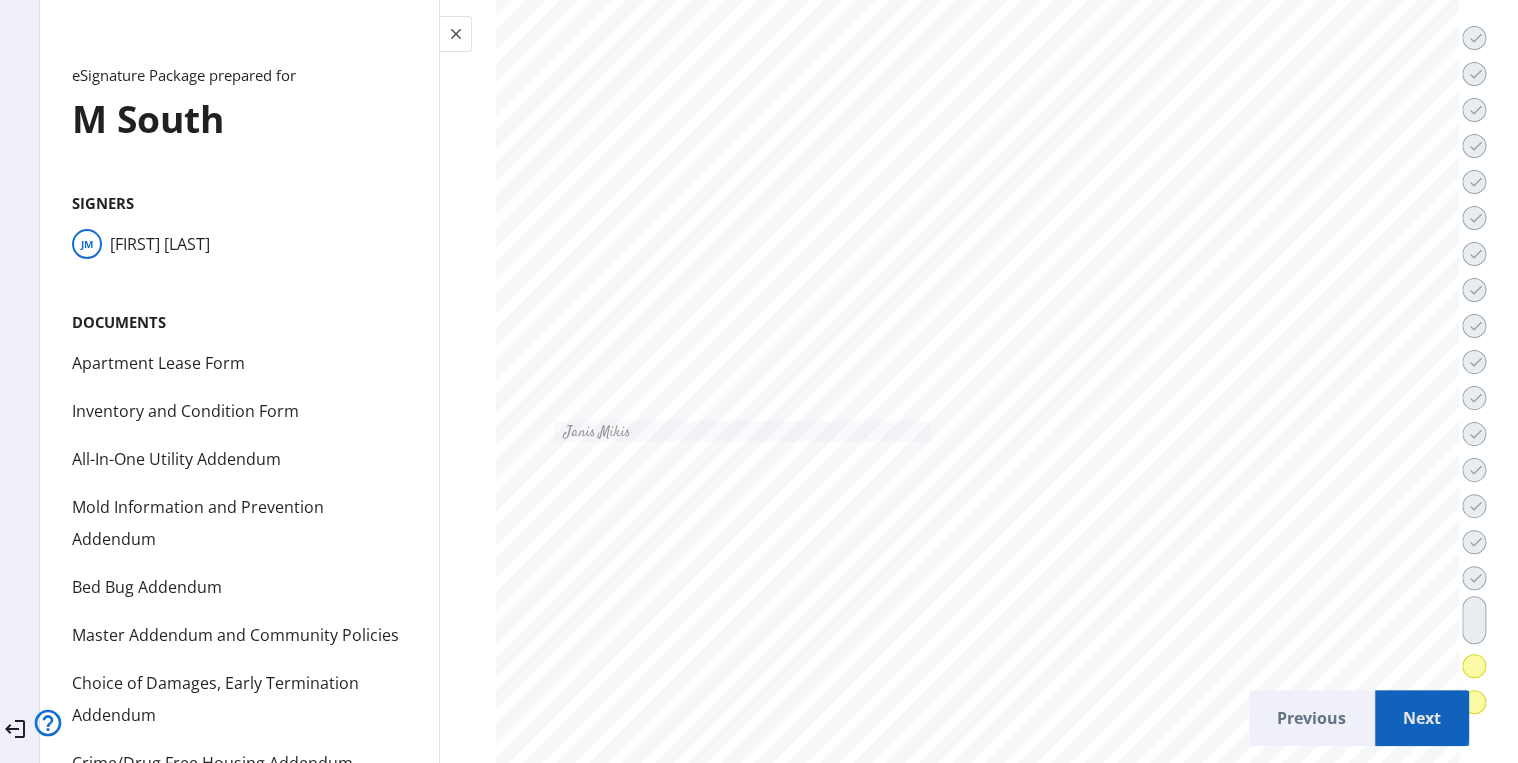 click on "Next" at bounding box center (1422, 718) 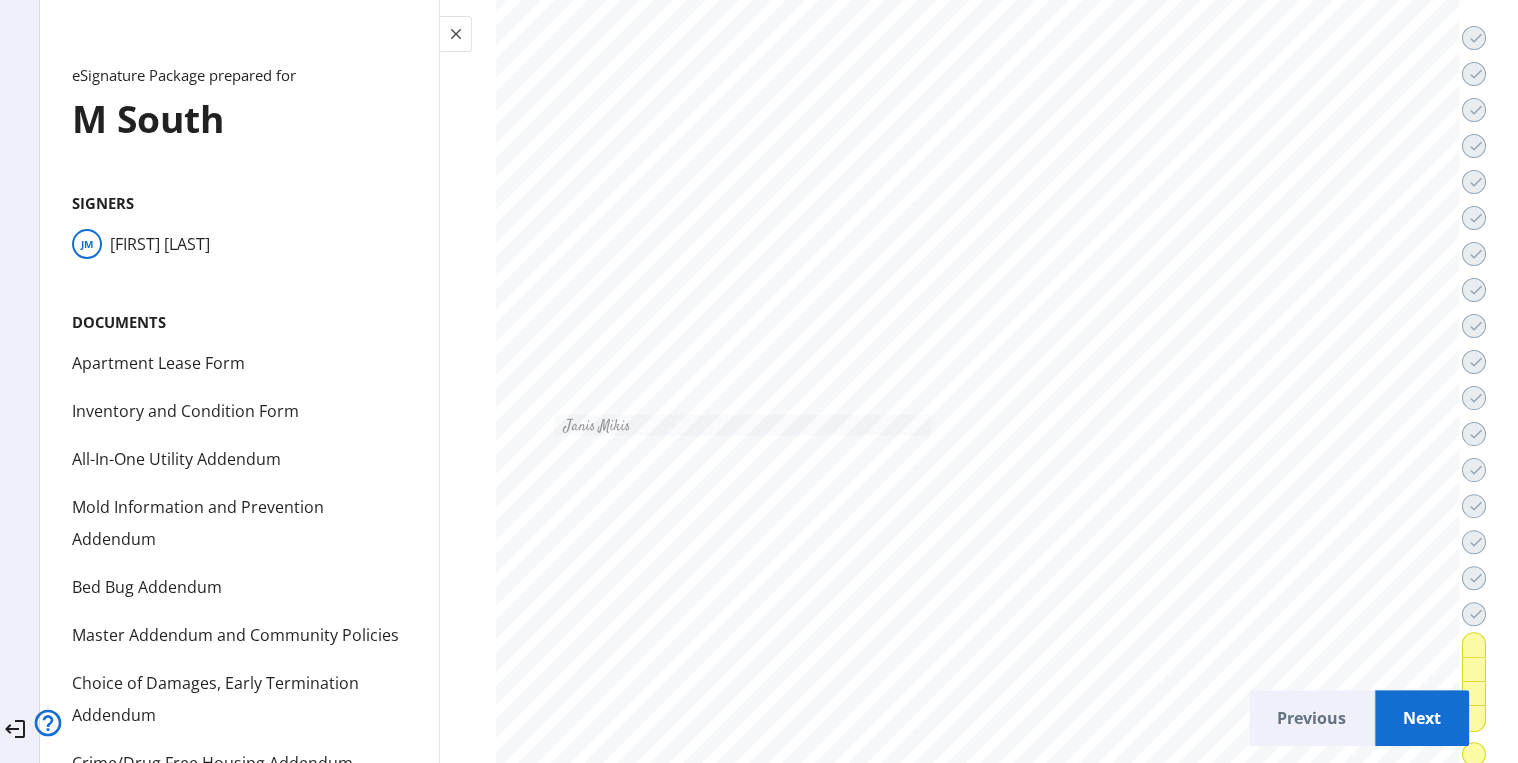 scroll, scrollTop: 71961, scrollLeft: 0, axis: vertical 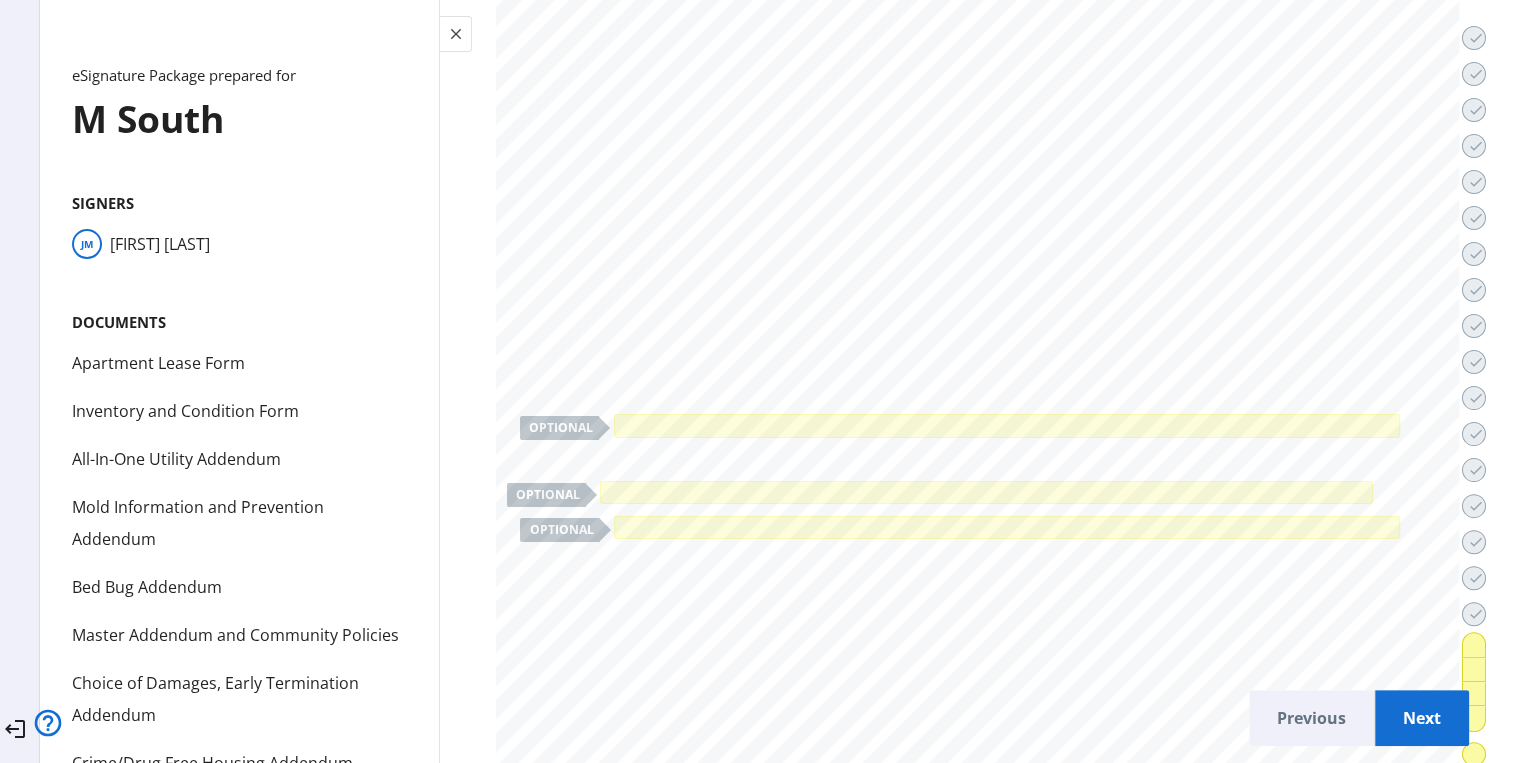 click on "Next" at bounding box center (1422, 718) 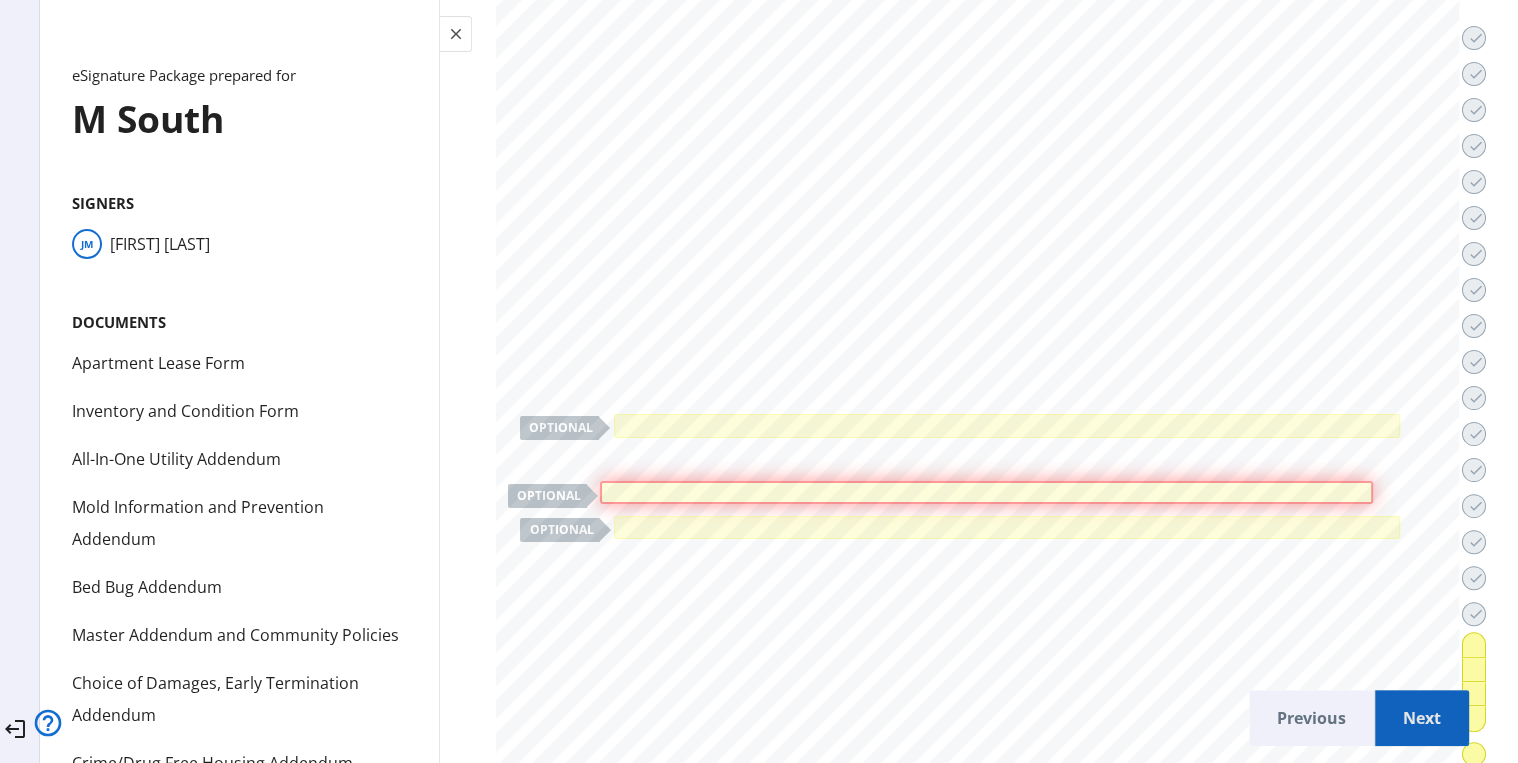 scroll, scrollTop: 72025, scrollLeft: 0, axis: vertical 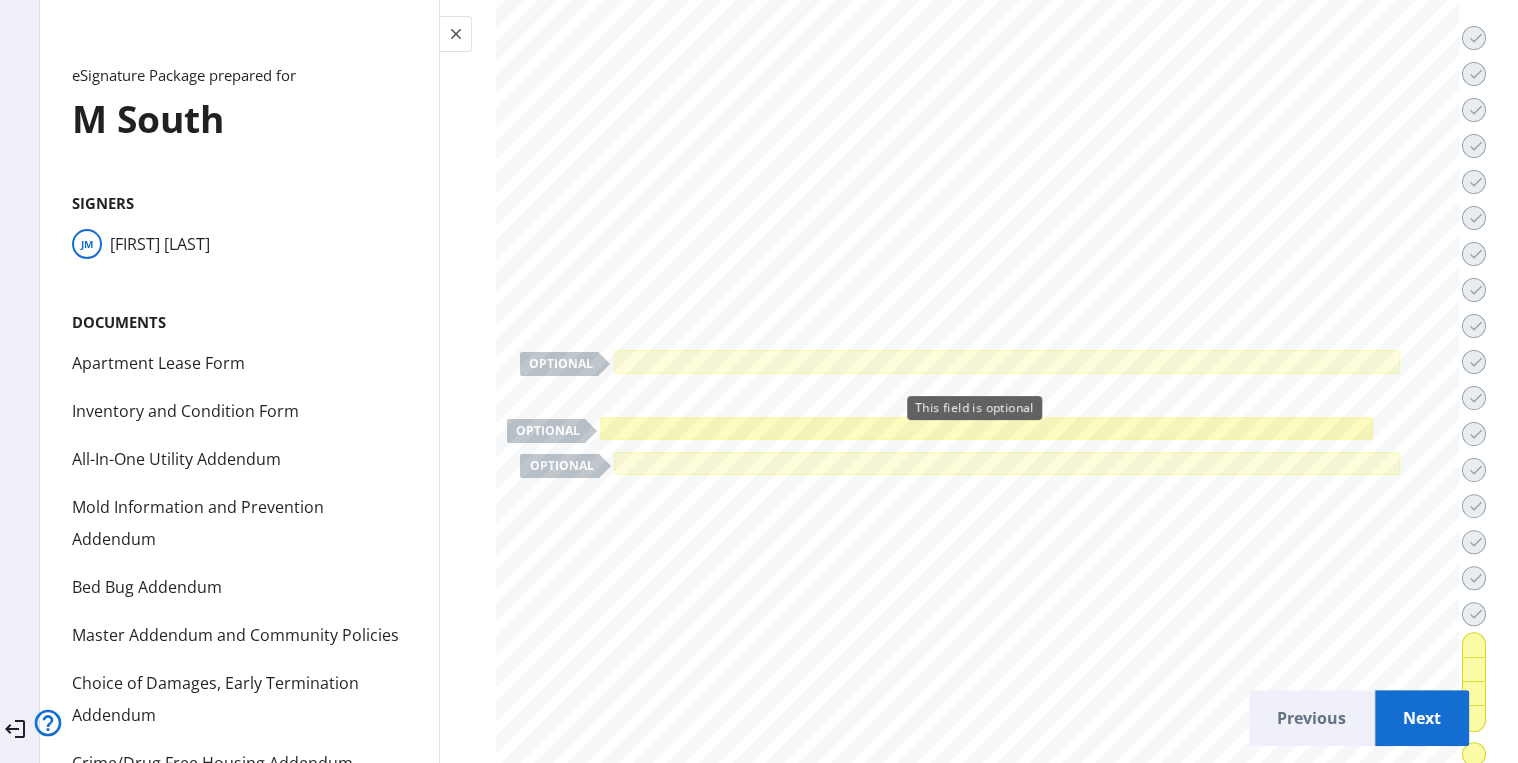 click at bounding box center (987, 428) 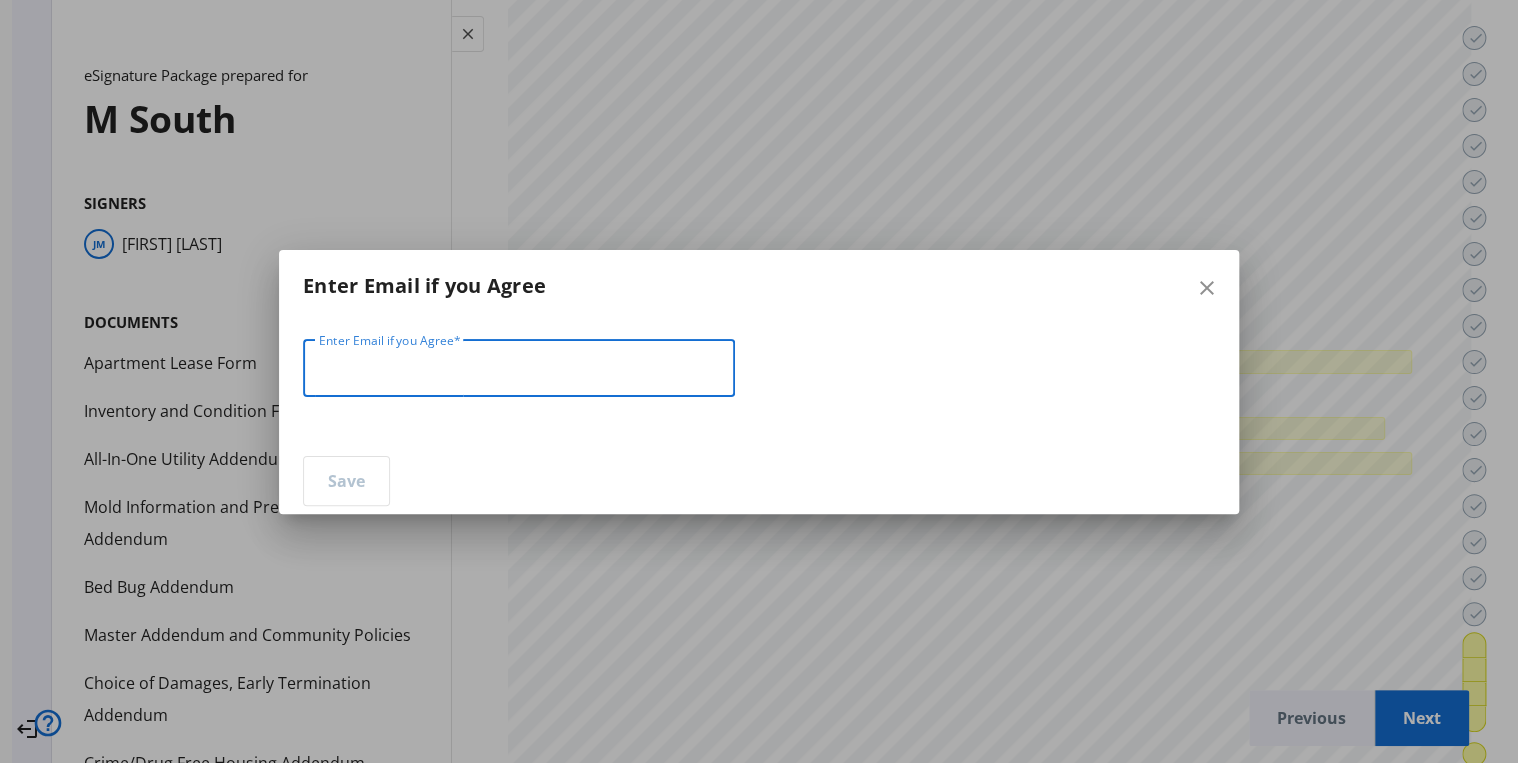click on "Enter Email if you Agree" at bounding box center (519, 369) 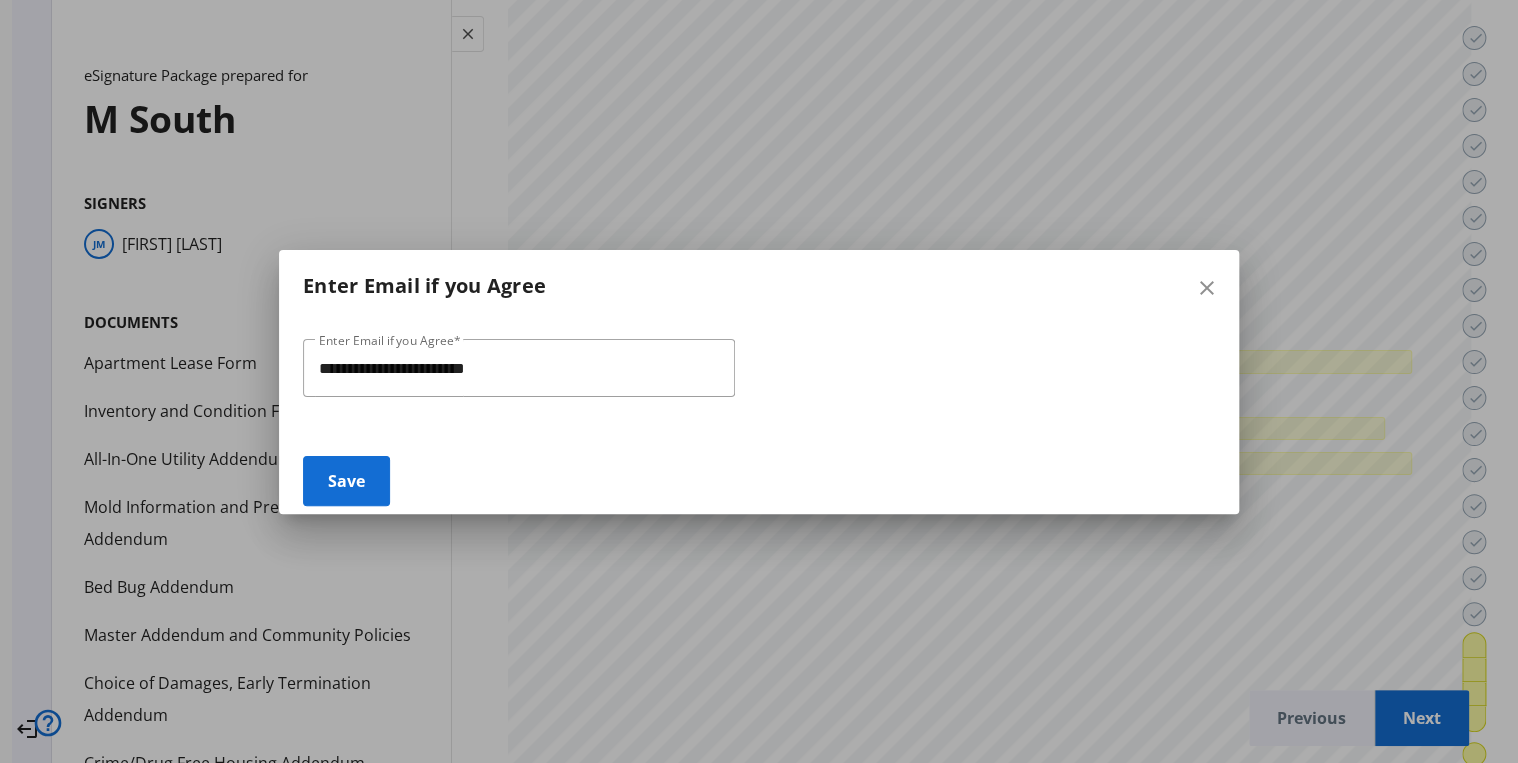 click at bounding box center [346, 481] 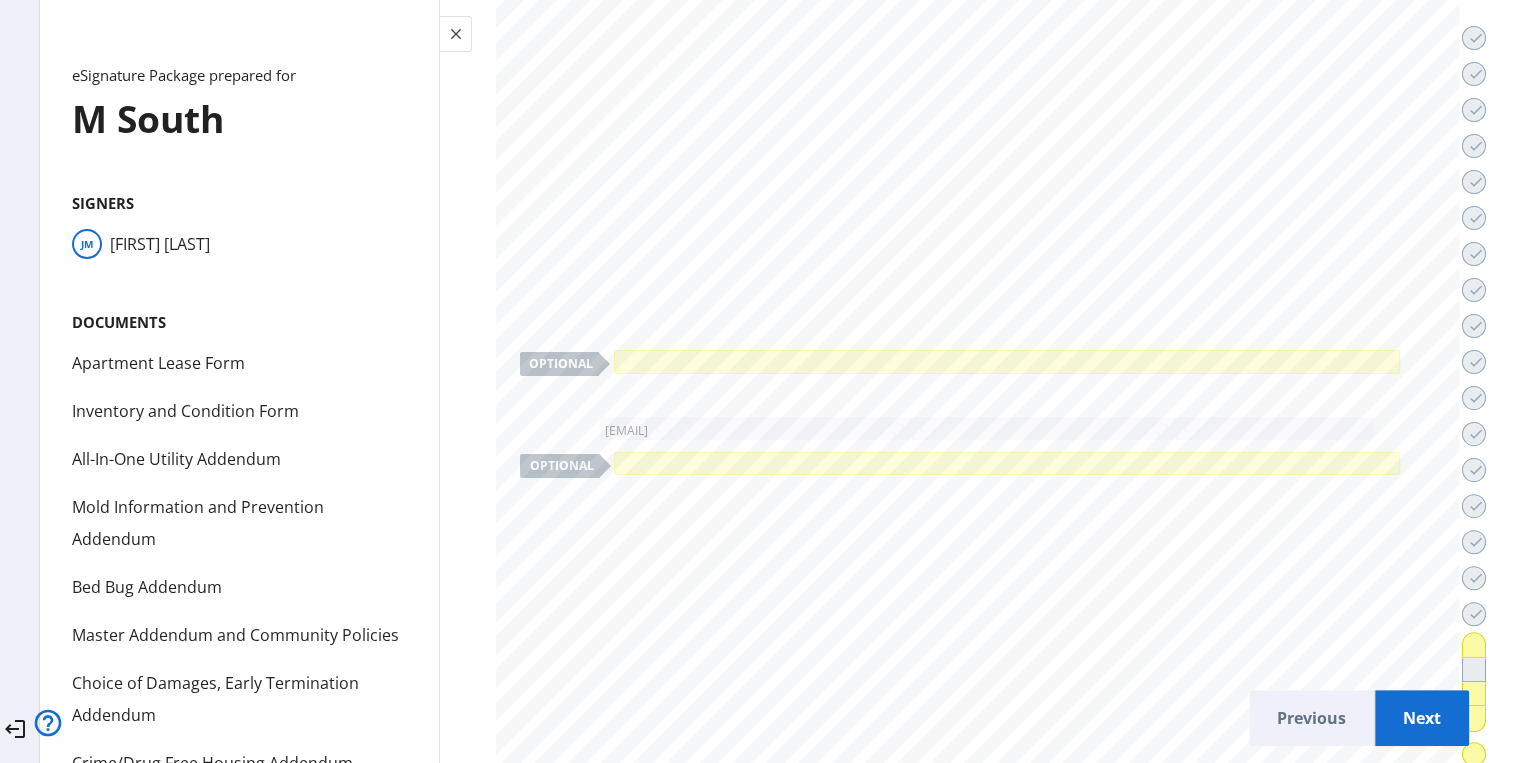 click on "Next" at bounding box center [1422, 718] 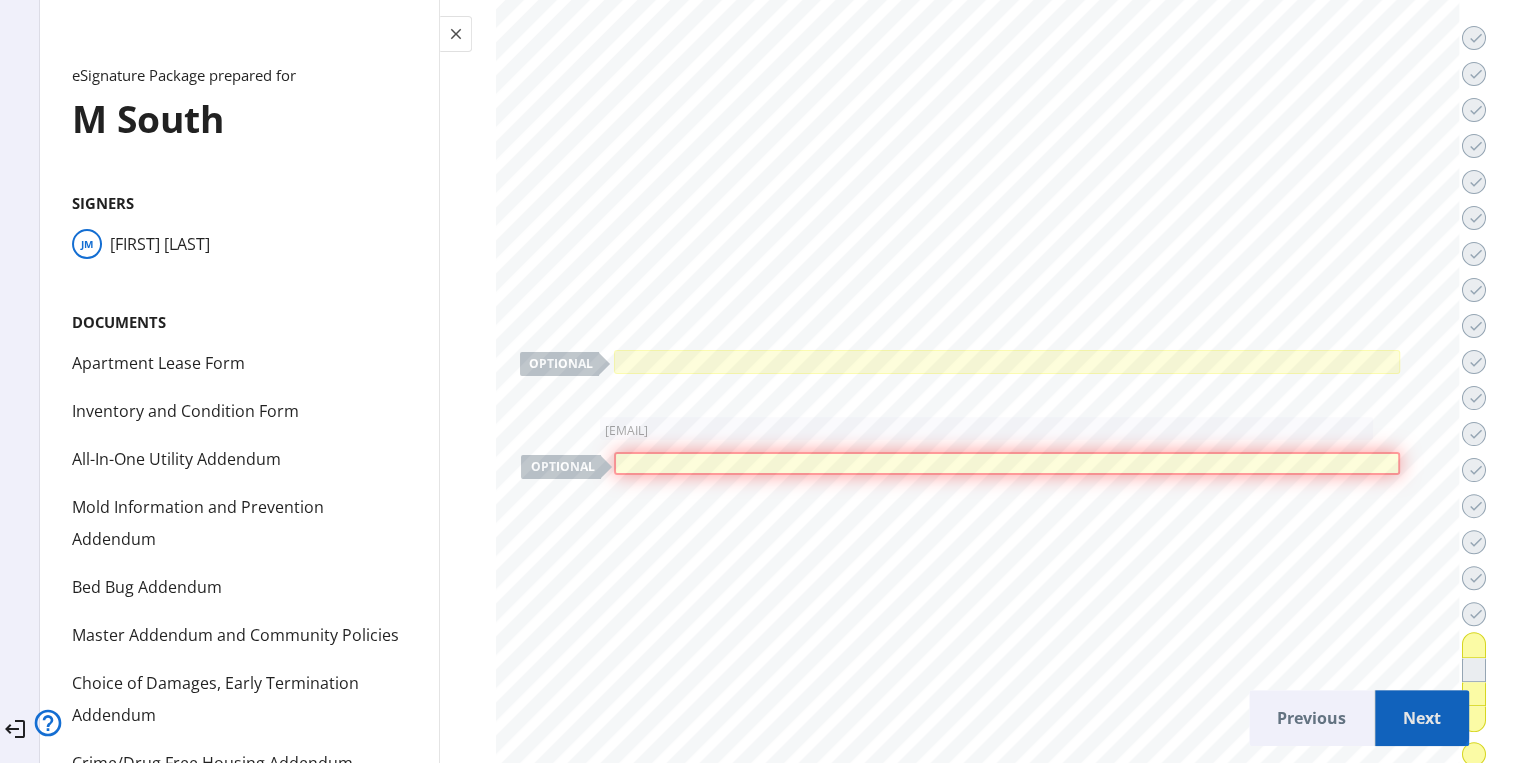 scroll, scrollTop: 72059, scrollLeft: 0, axis: vertical 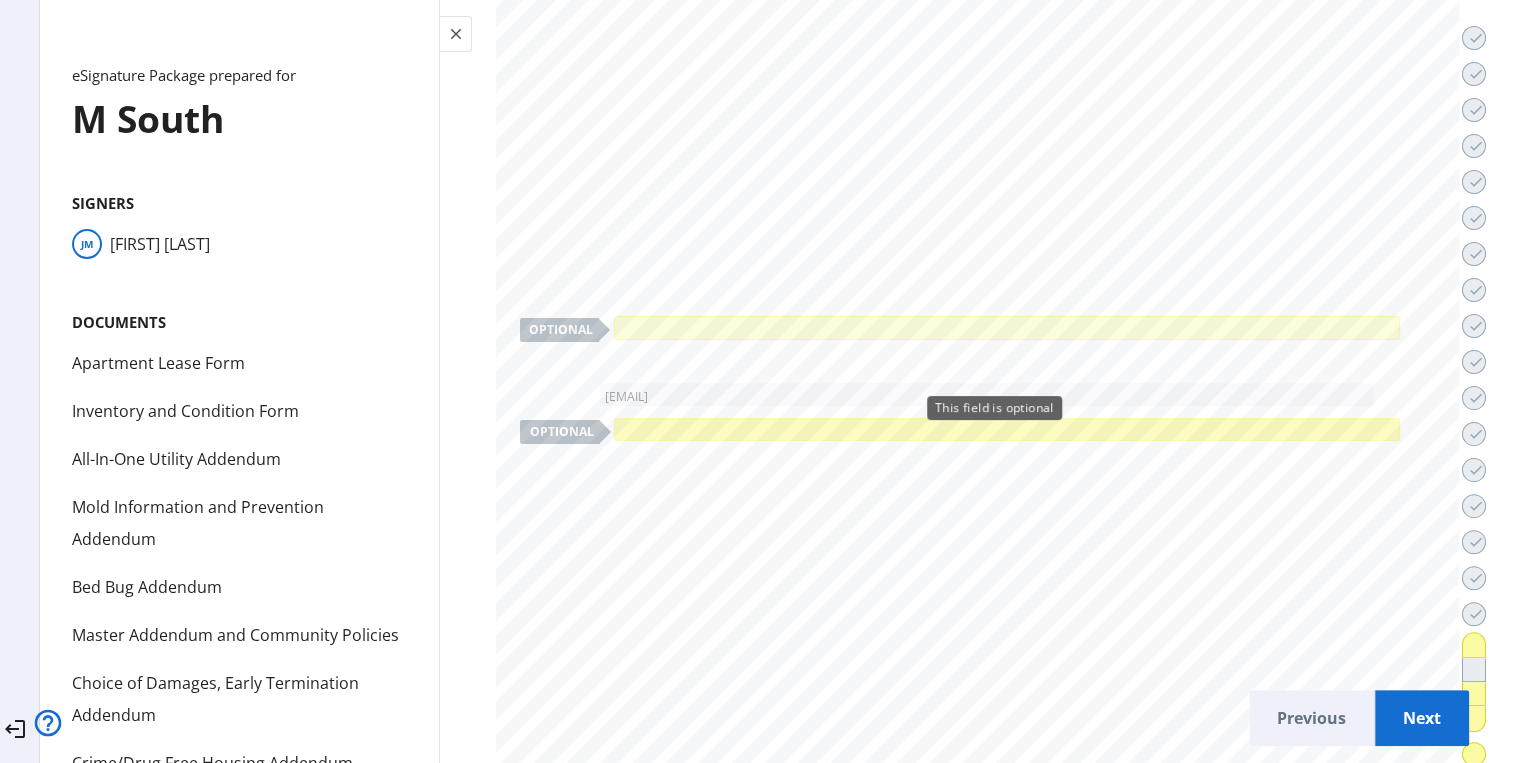 click at bounding box center [1006, 429] 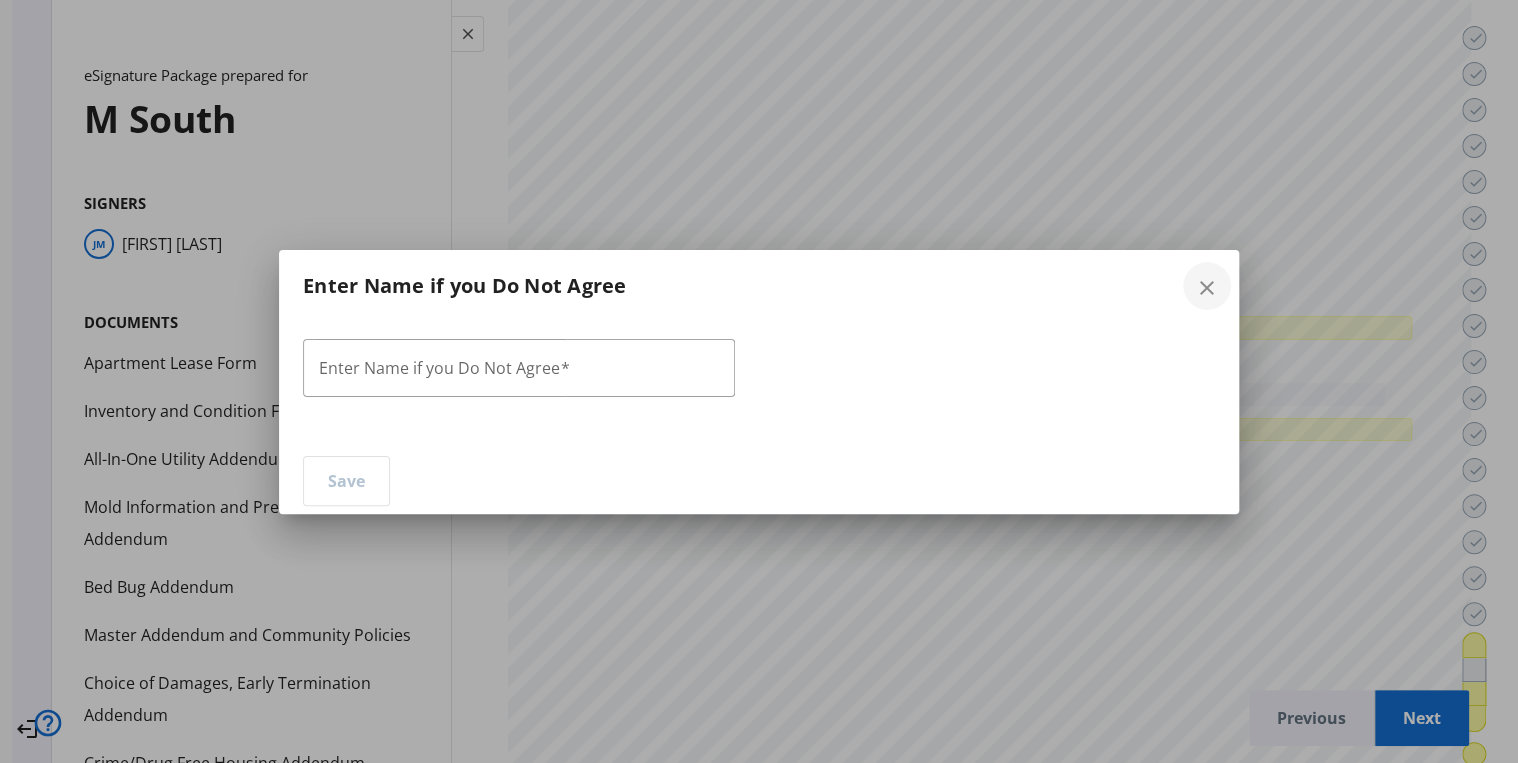 click on "close" at bounding box center [1207, 288] 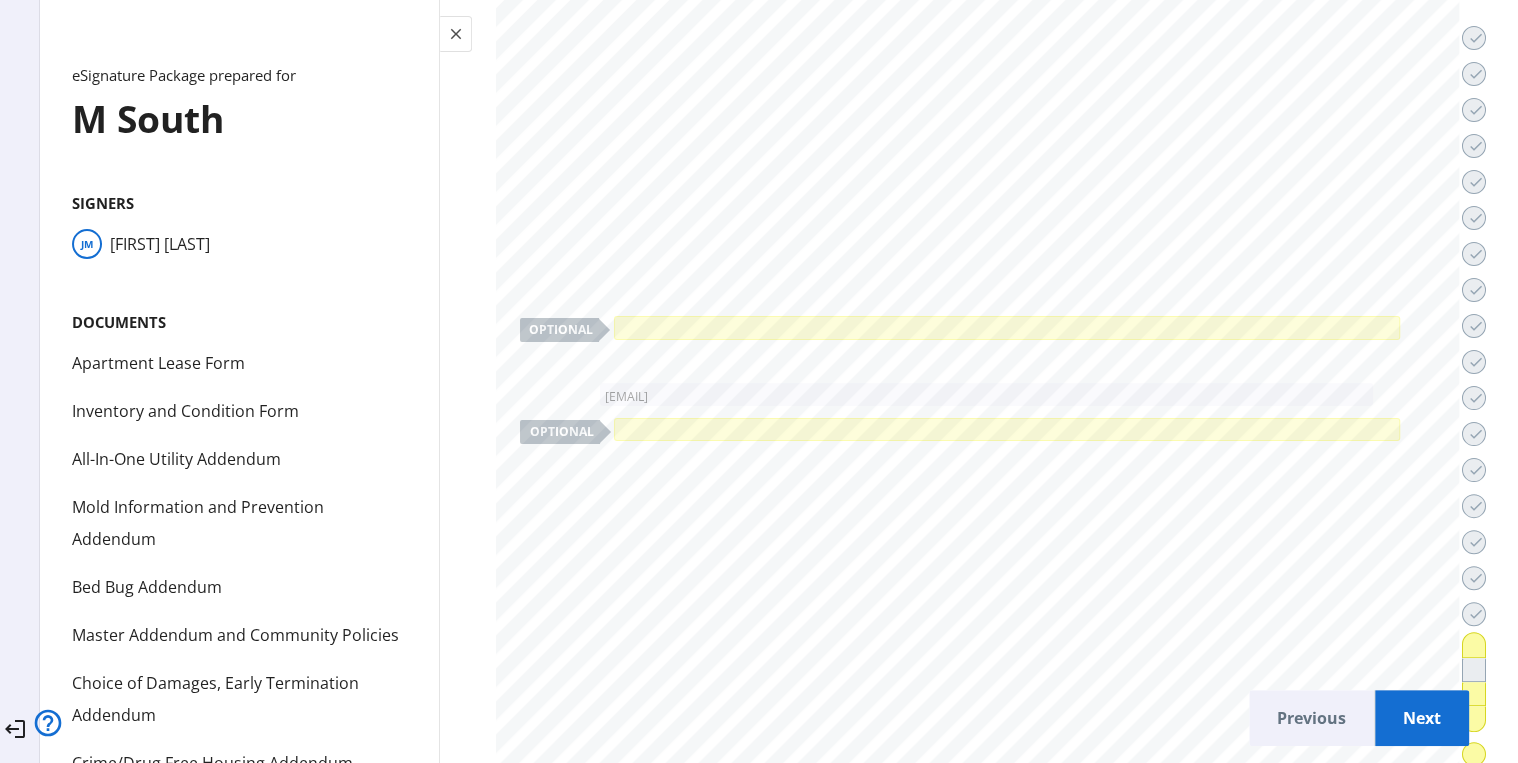 click on "Next" at bounding box center [1422, 718] 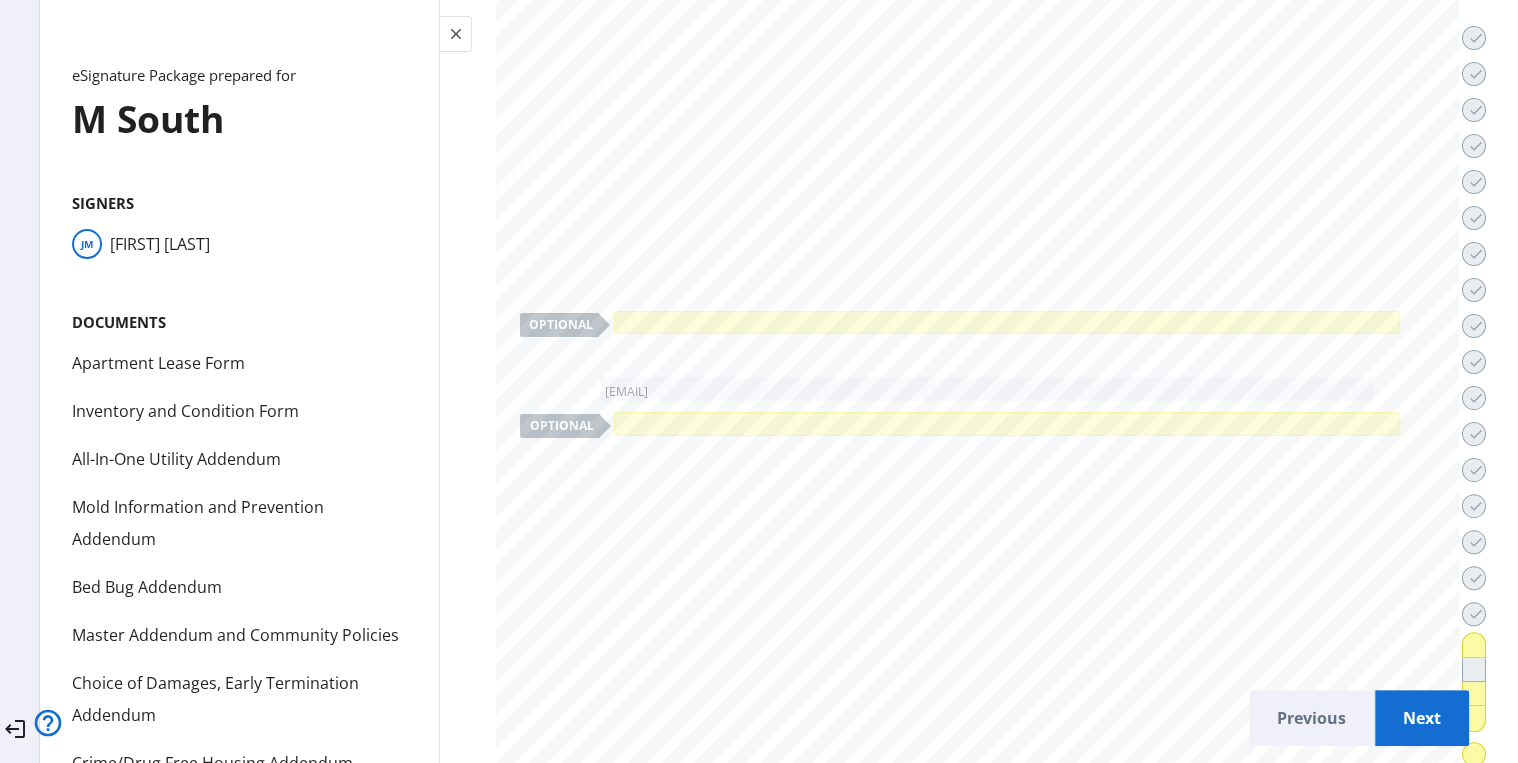 scroll, scrollTop: 73496, scrollLeft: 0, axis: vertical 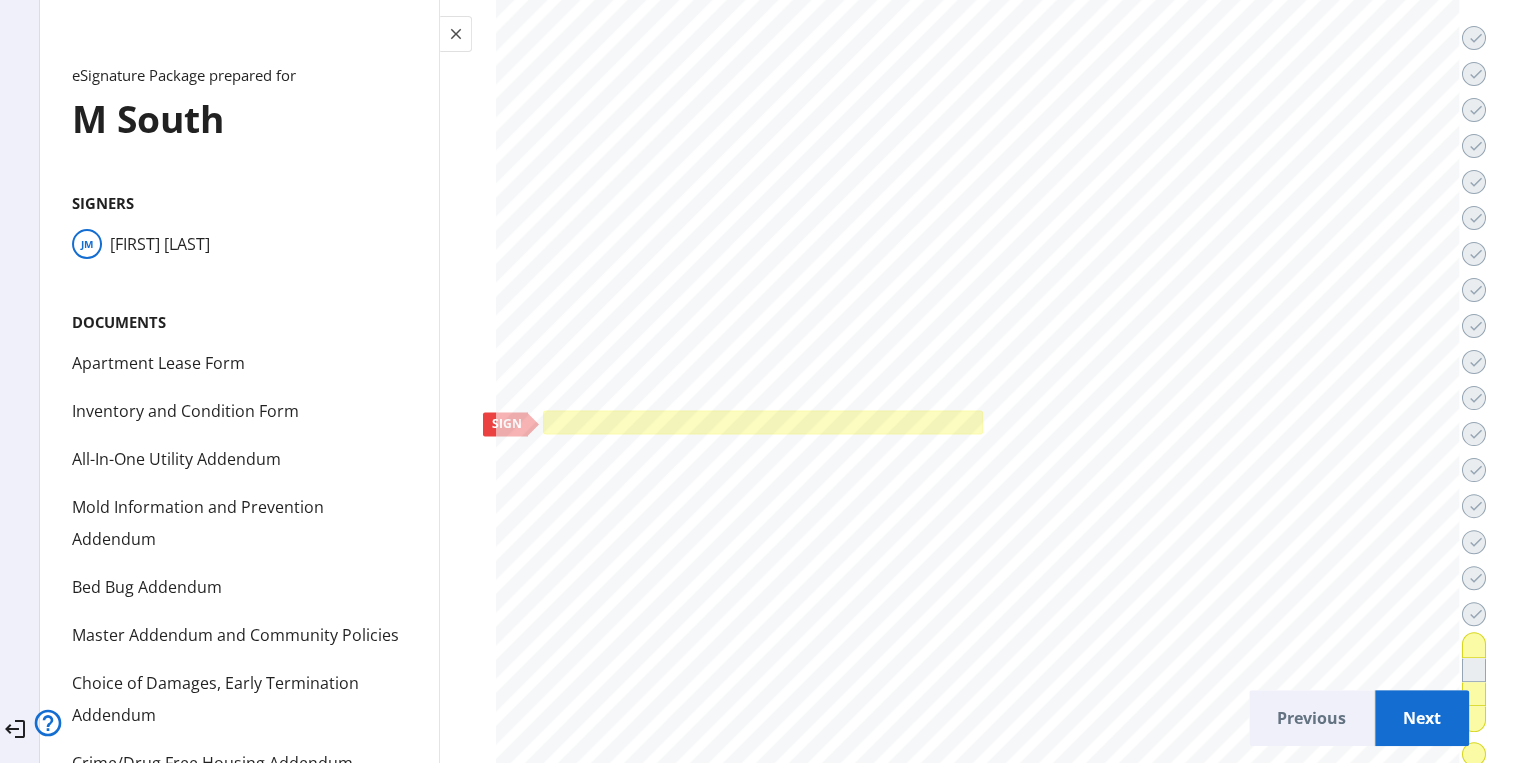 click at bounding box center [763, 421] 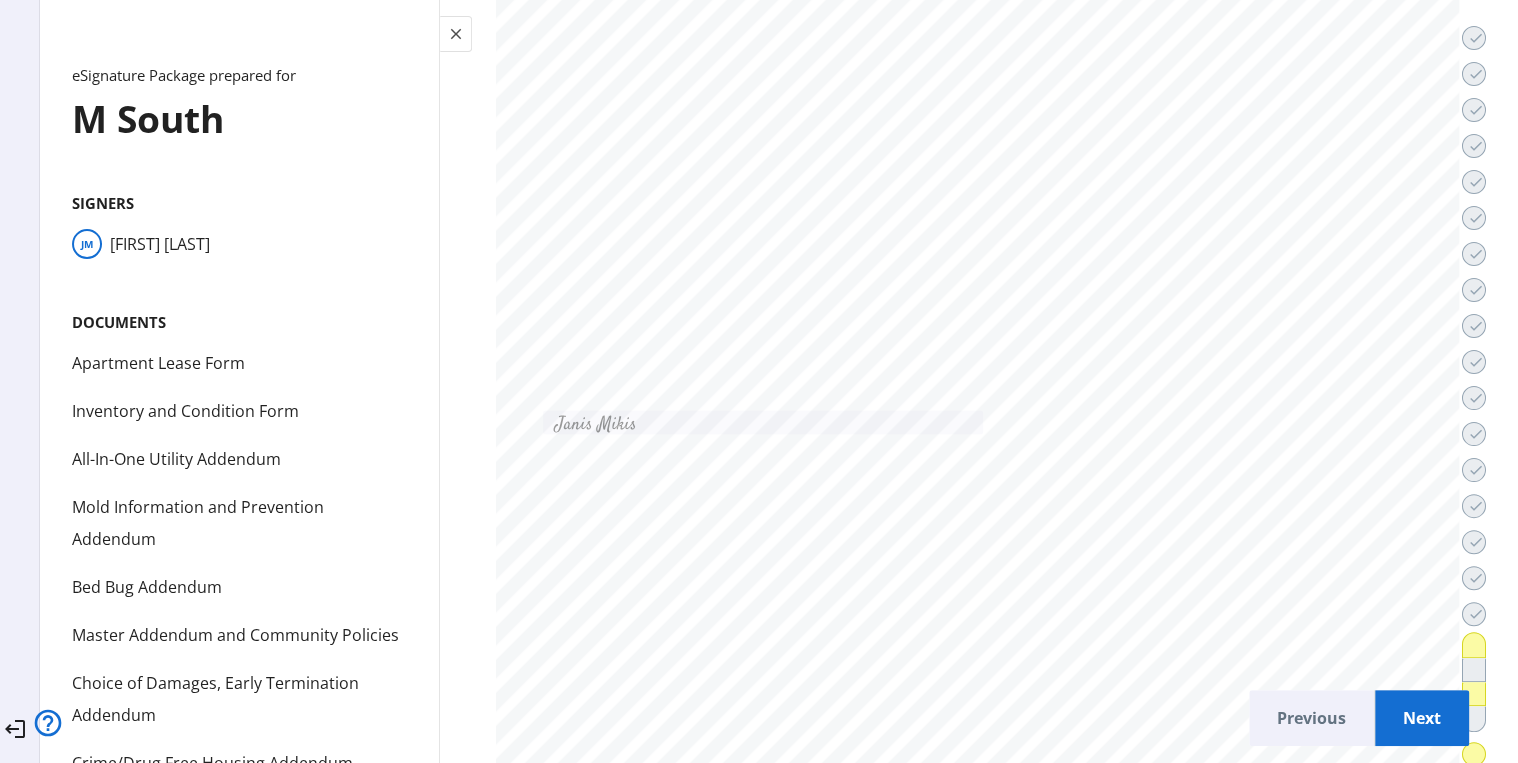 click on "Next" at bounding box center (1422, 718) 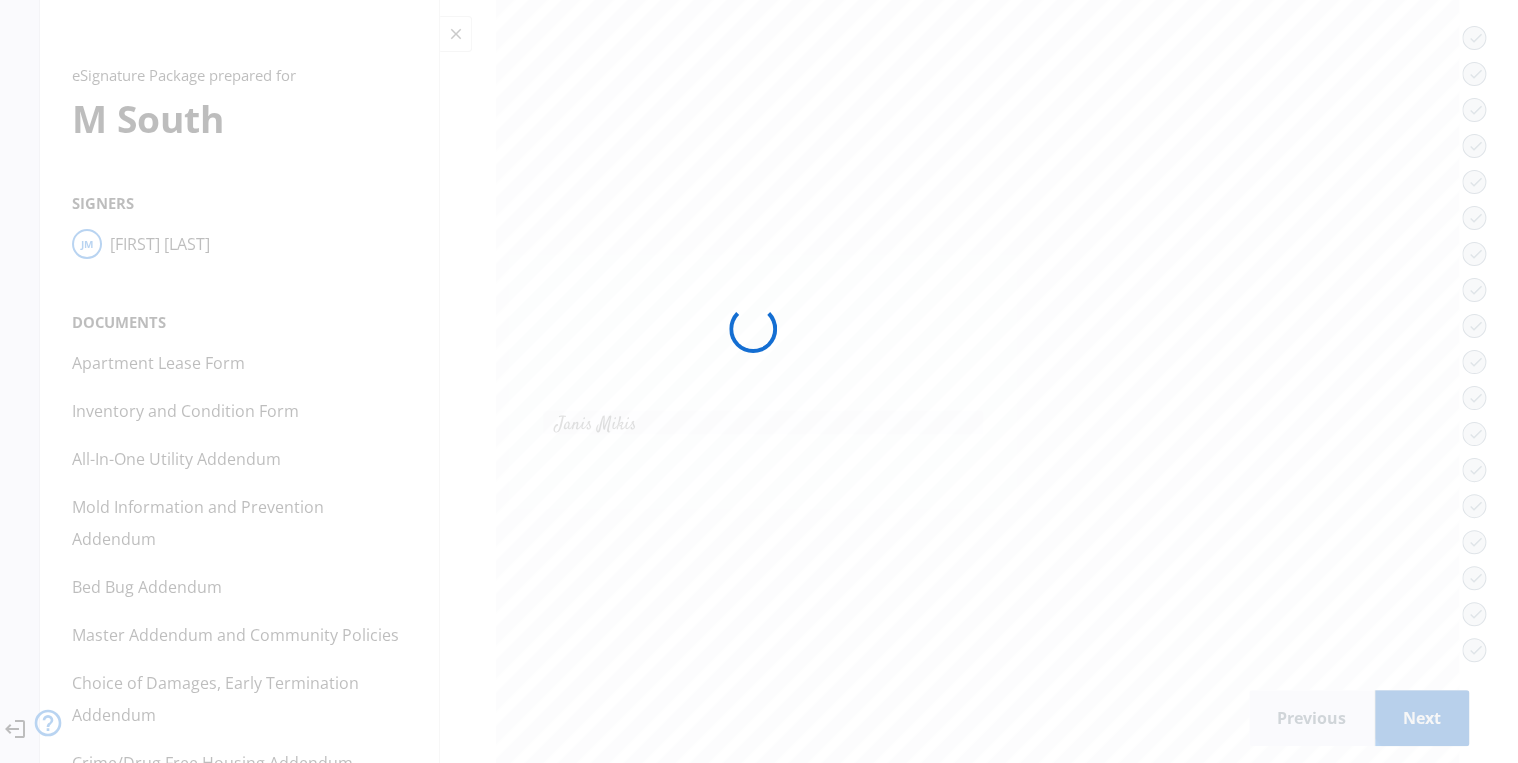 scroll, scrollTop: 0, scrollLeft: 0, axis: both 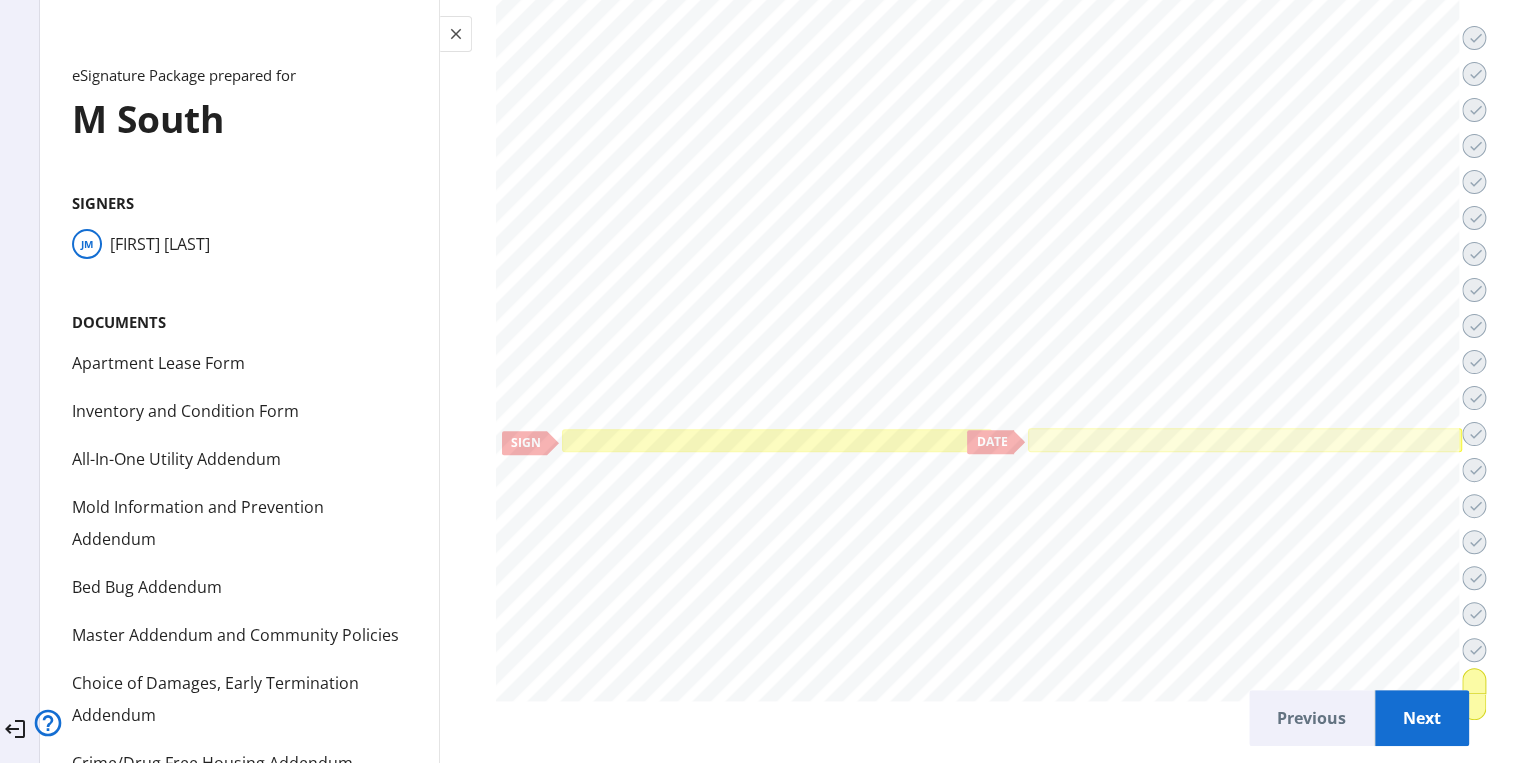 click 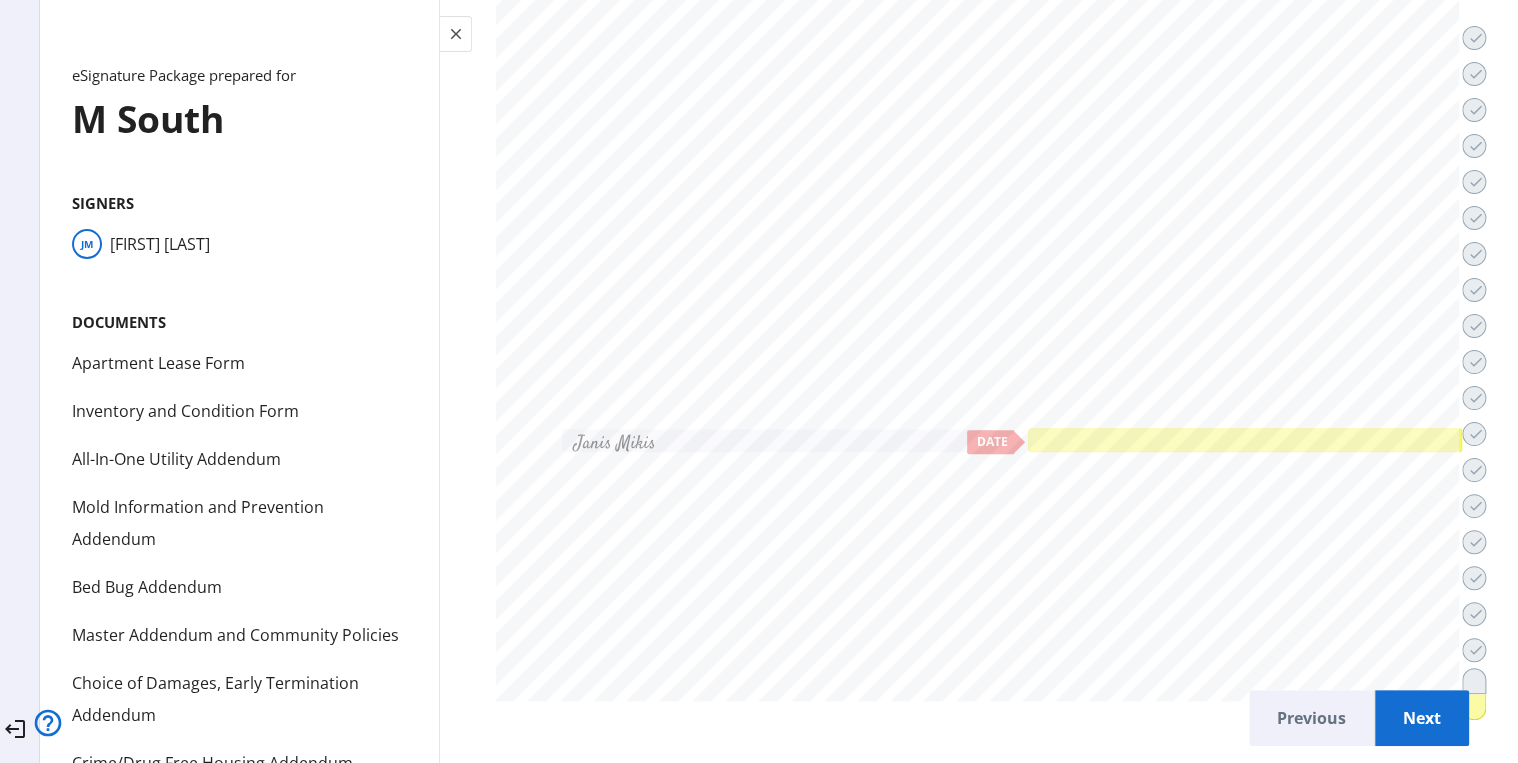 click 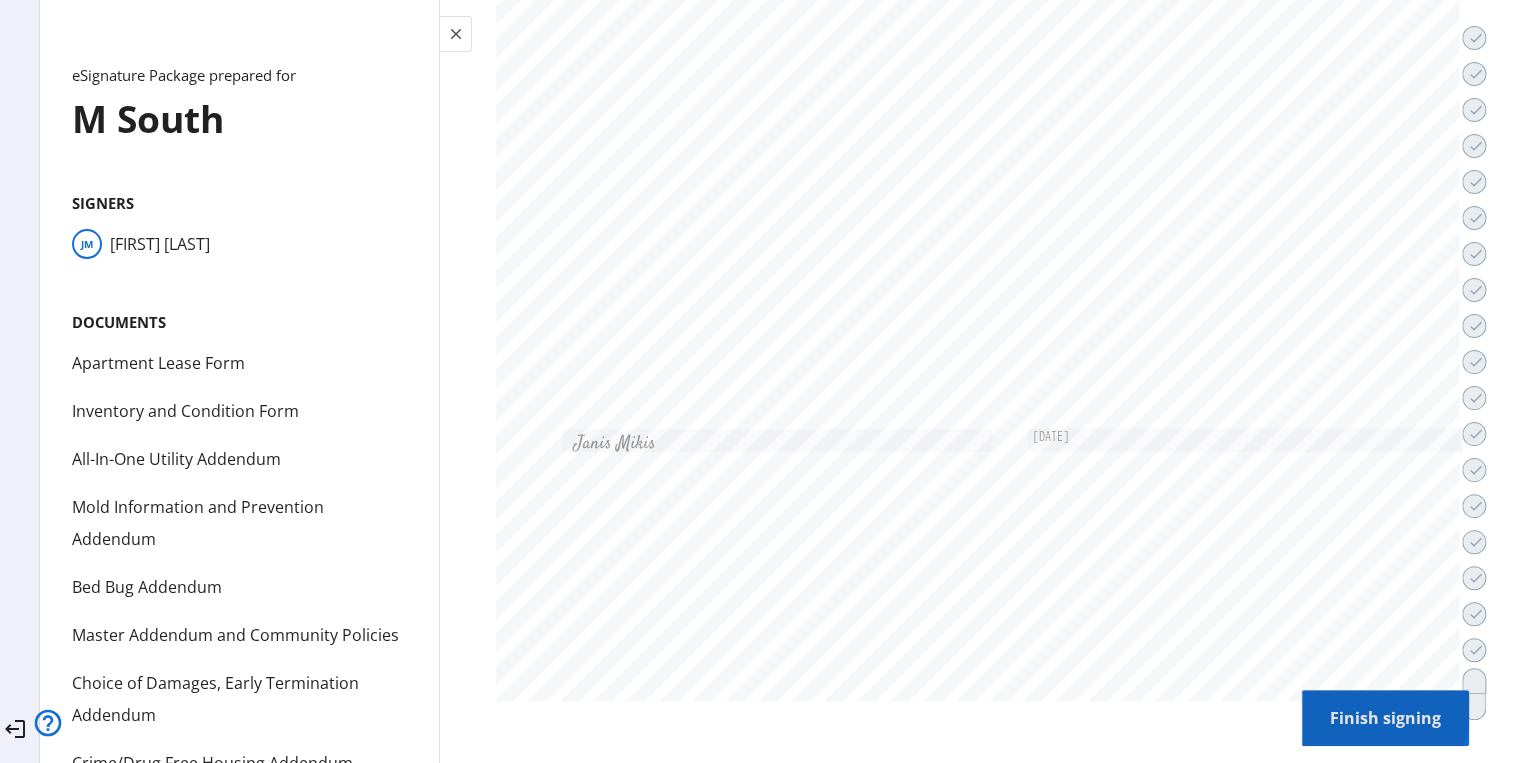 click on "Finish signing" at bounding box center [1385, 718] 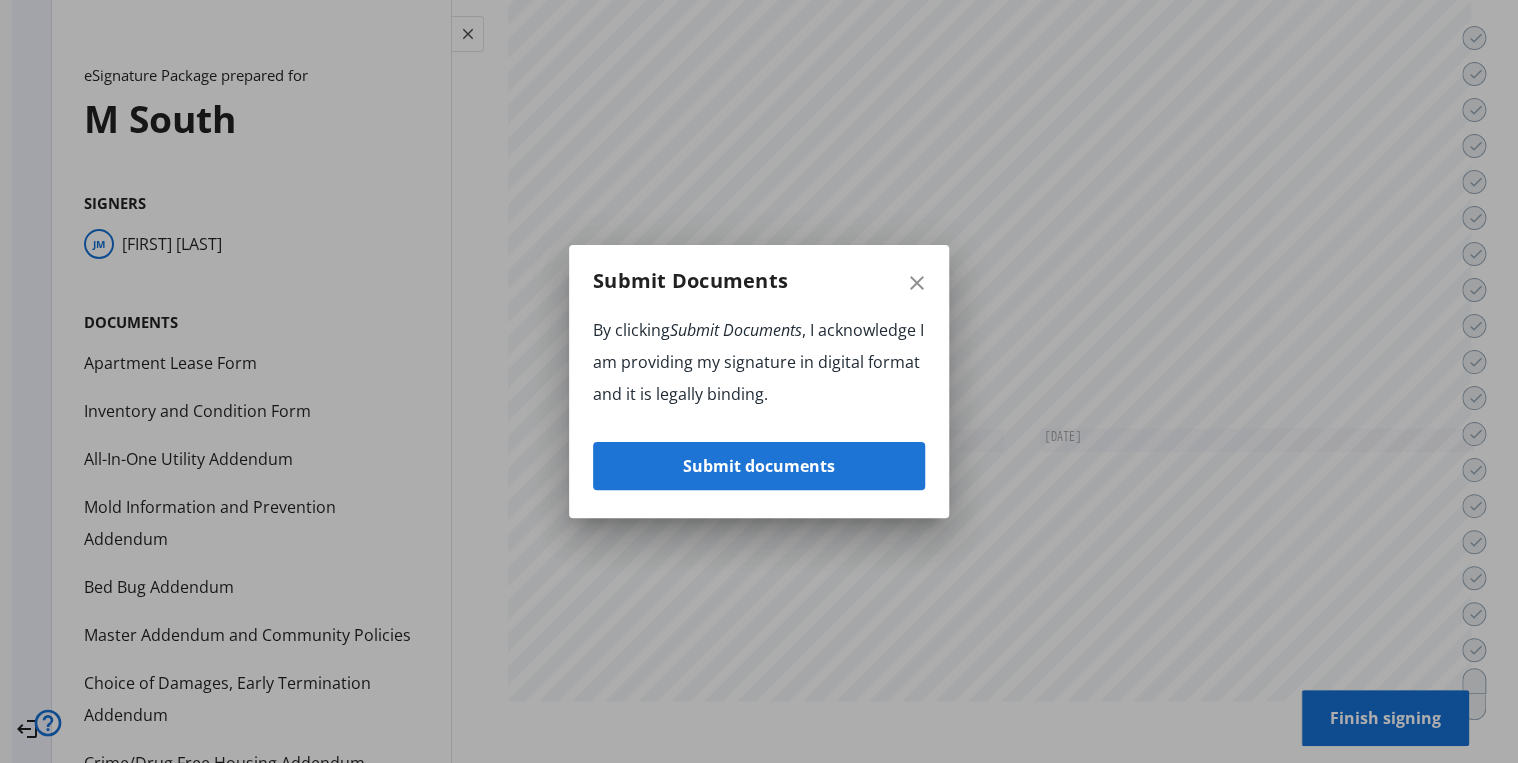click on "Submit documents" at bounding box center (759, 466) 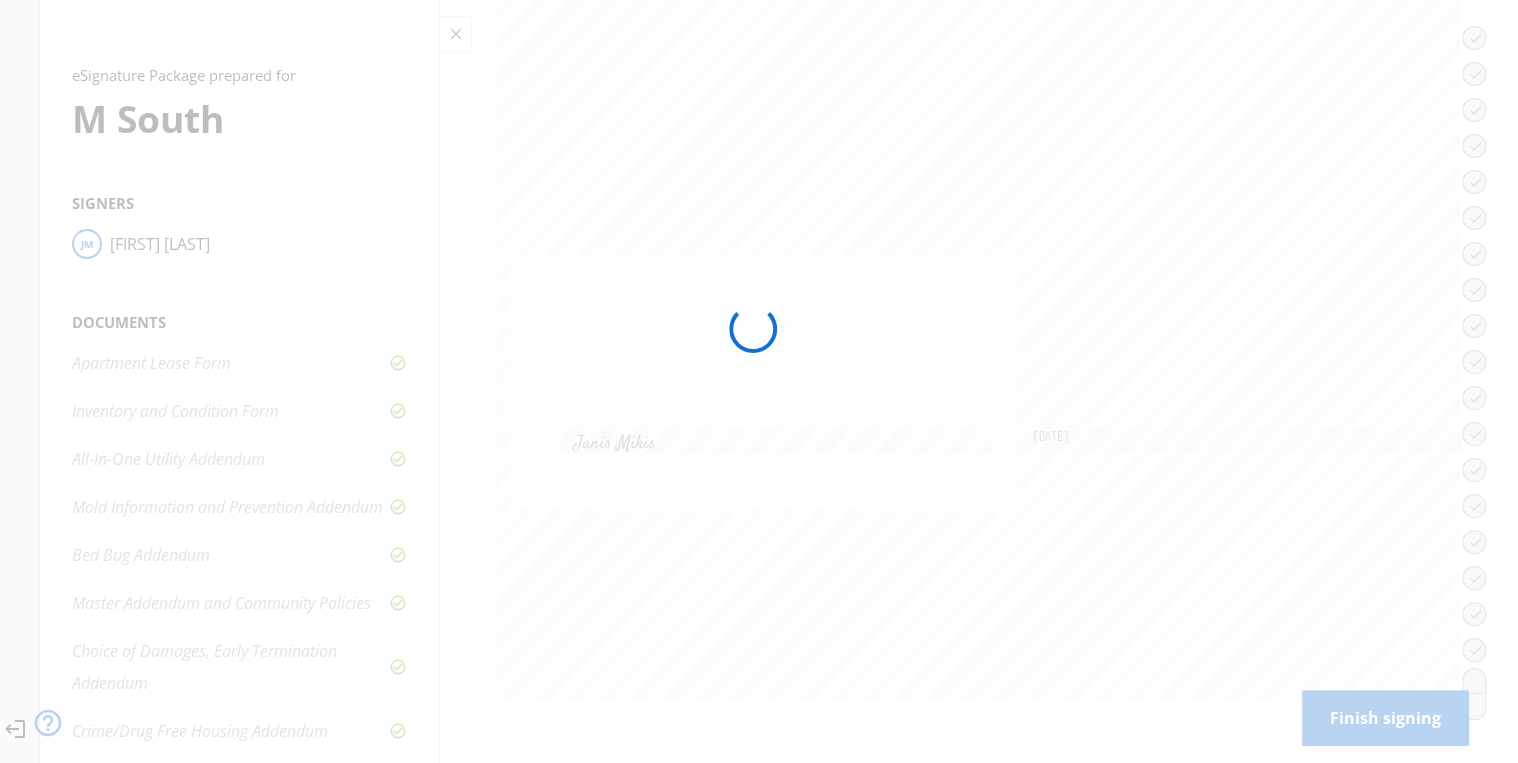 scroll, scrollTop: 0, scrollLeft: 0, axis: both 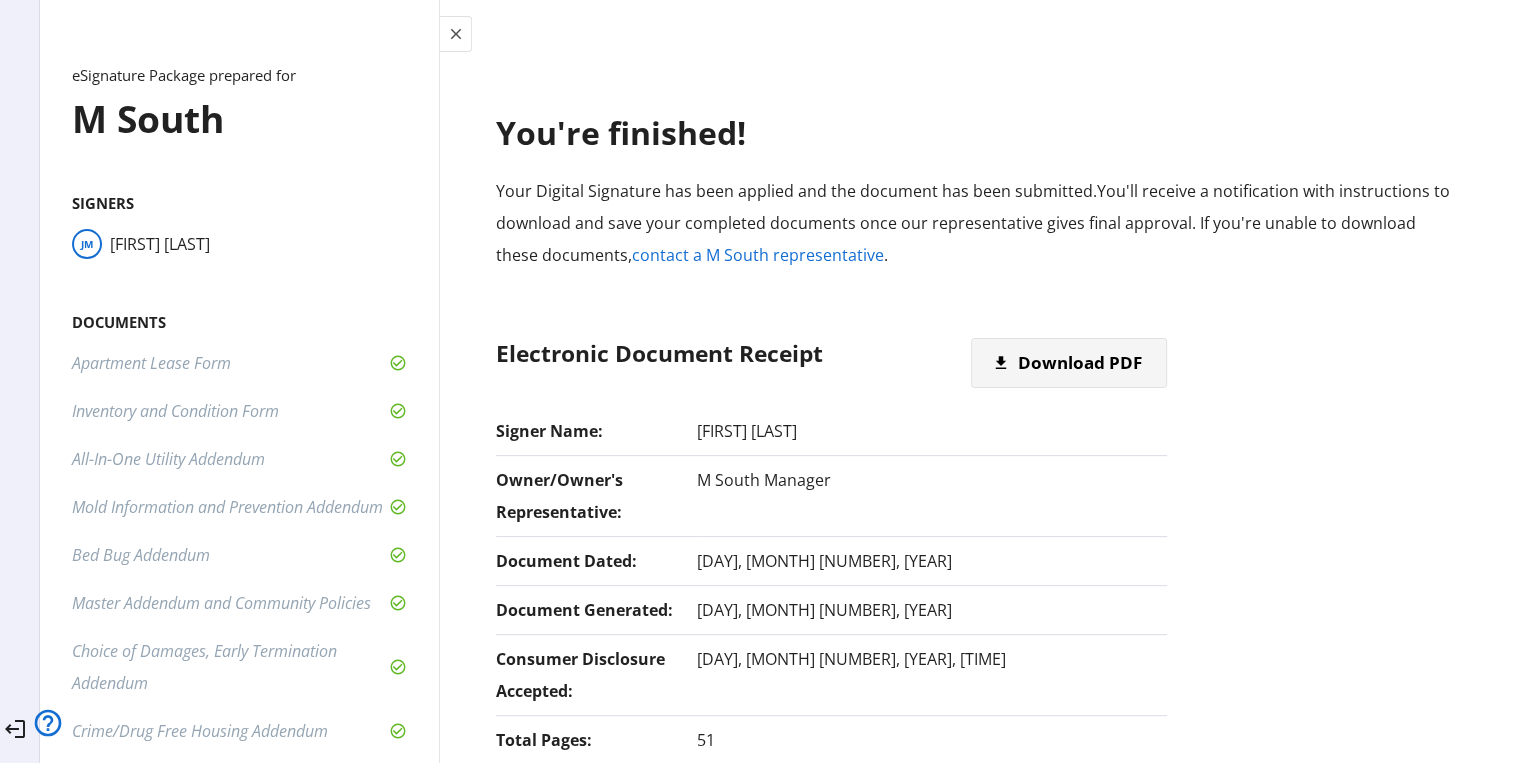 click on "Download PDF" at bounding box center (1080, 363) 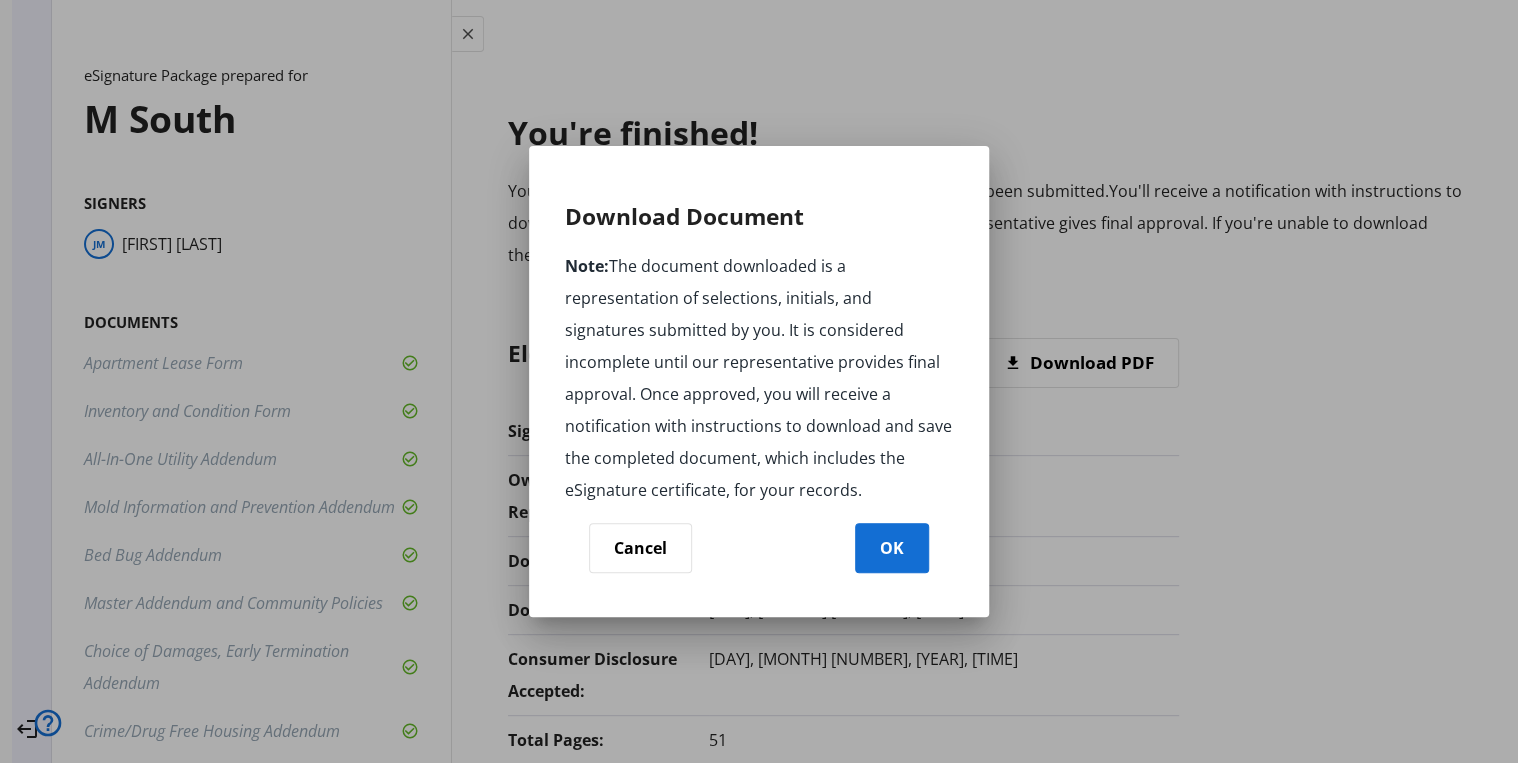 click 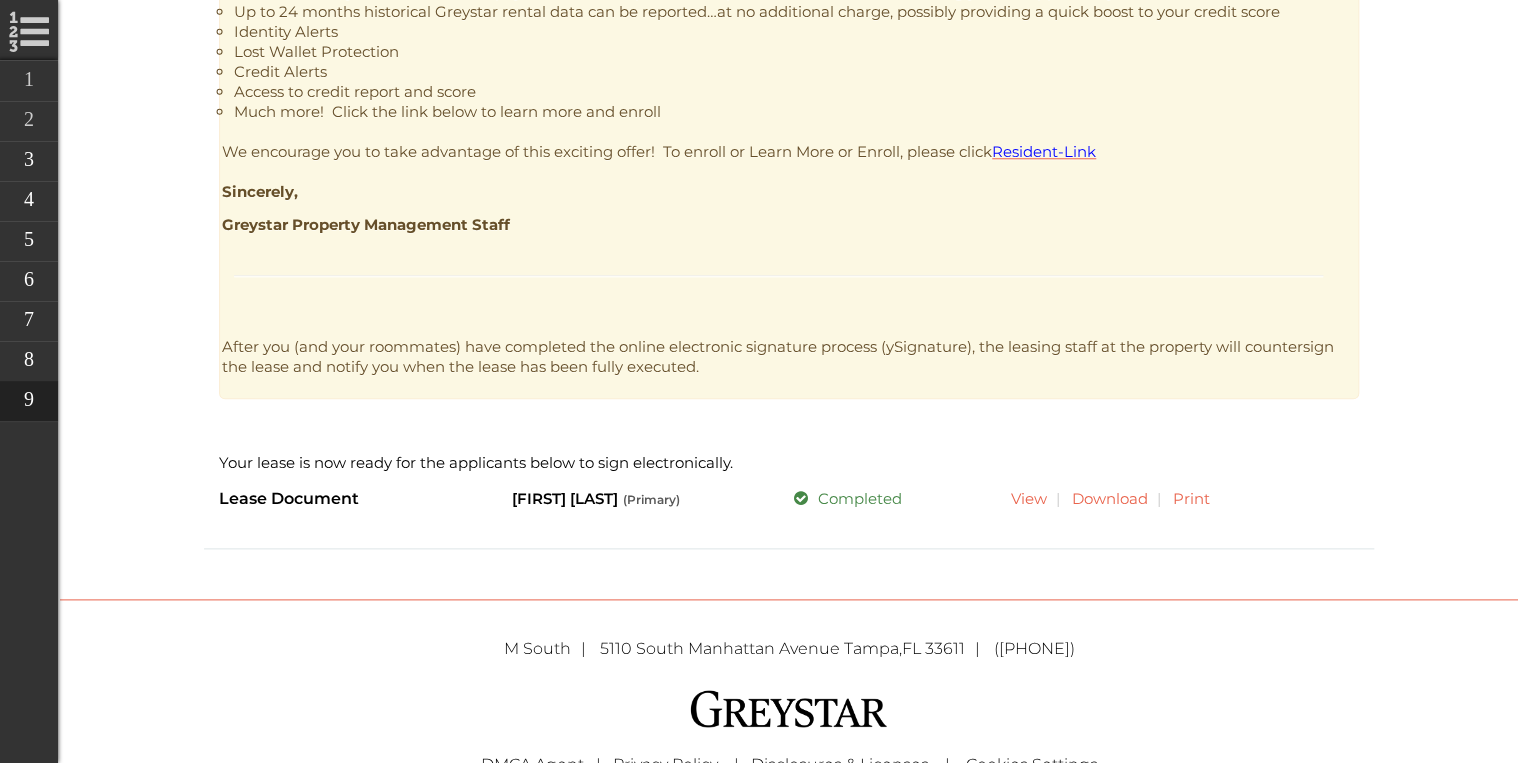 scroll, scrollTop: 912, scrollLeft: 0, axis: vertical 